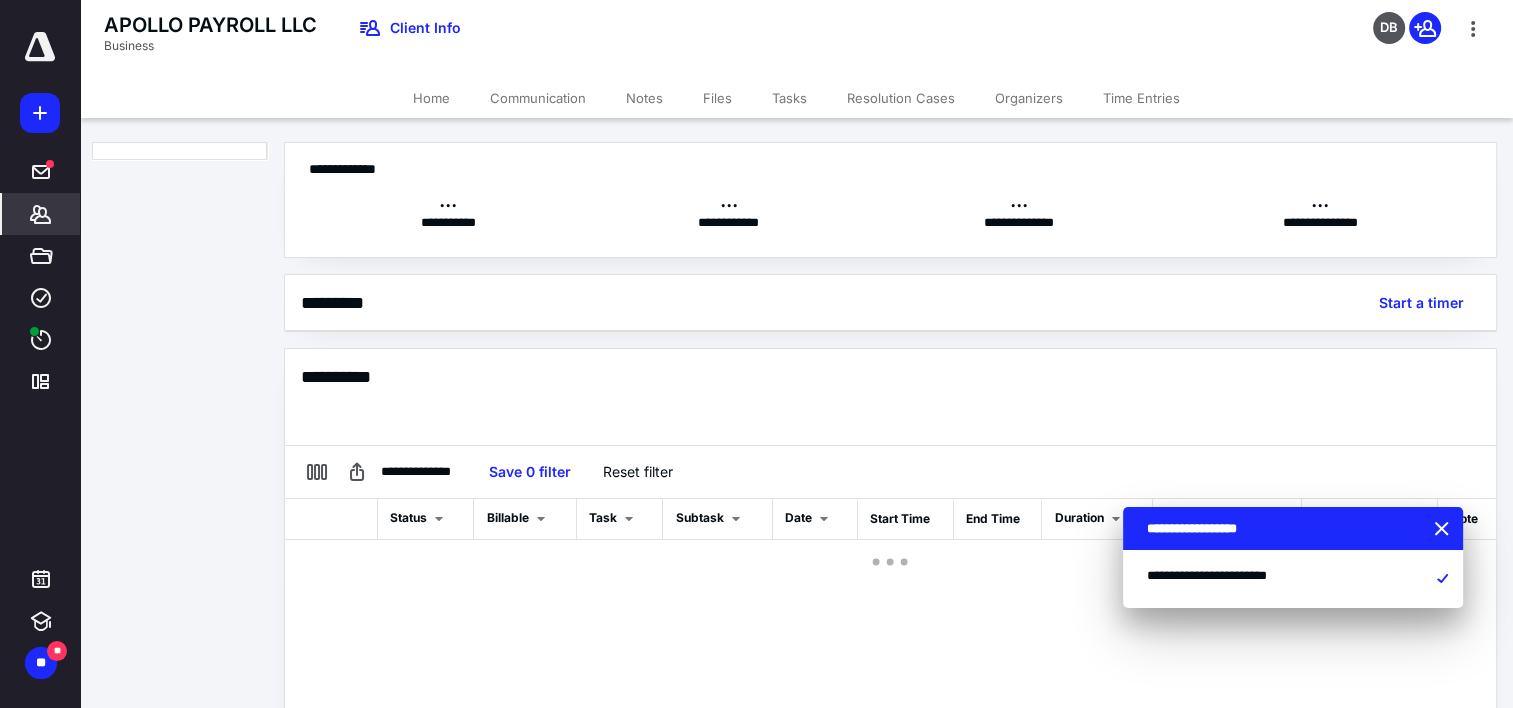 scroll, scrollTop: 0, scrollLeft: 0, axis: both 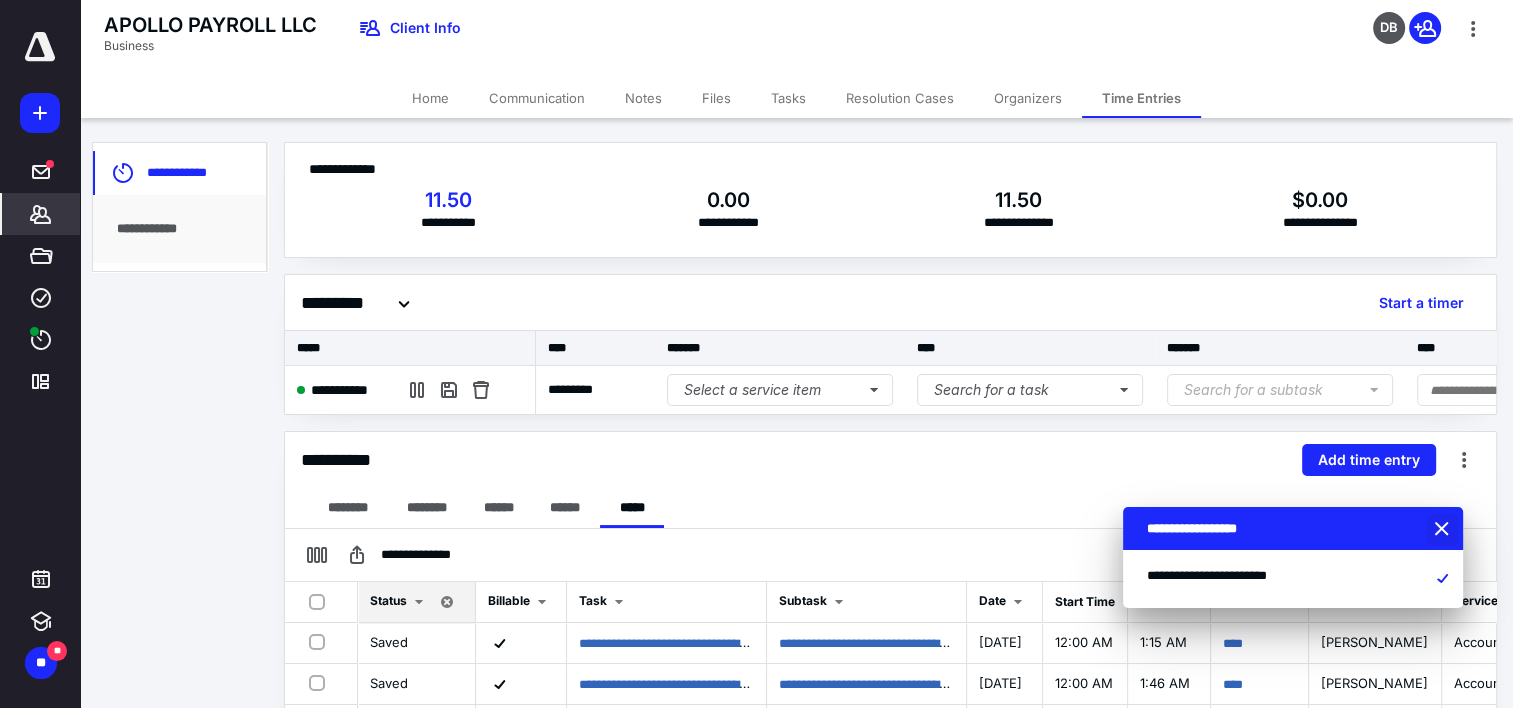 click at bounding box center [1444, 530] 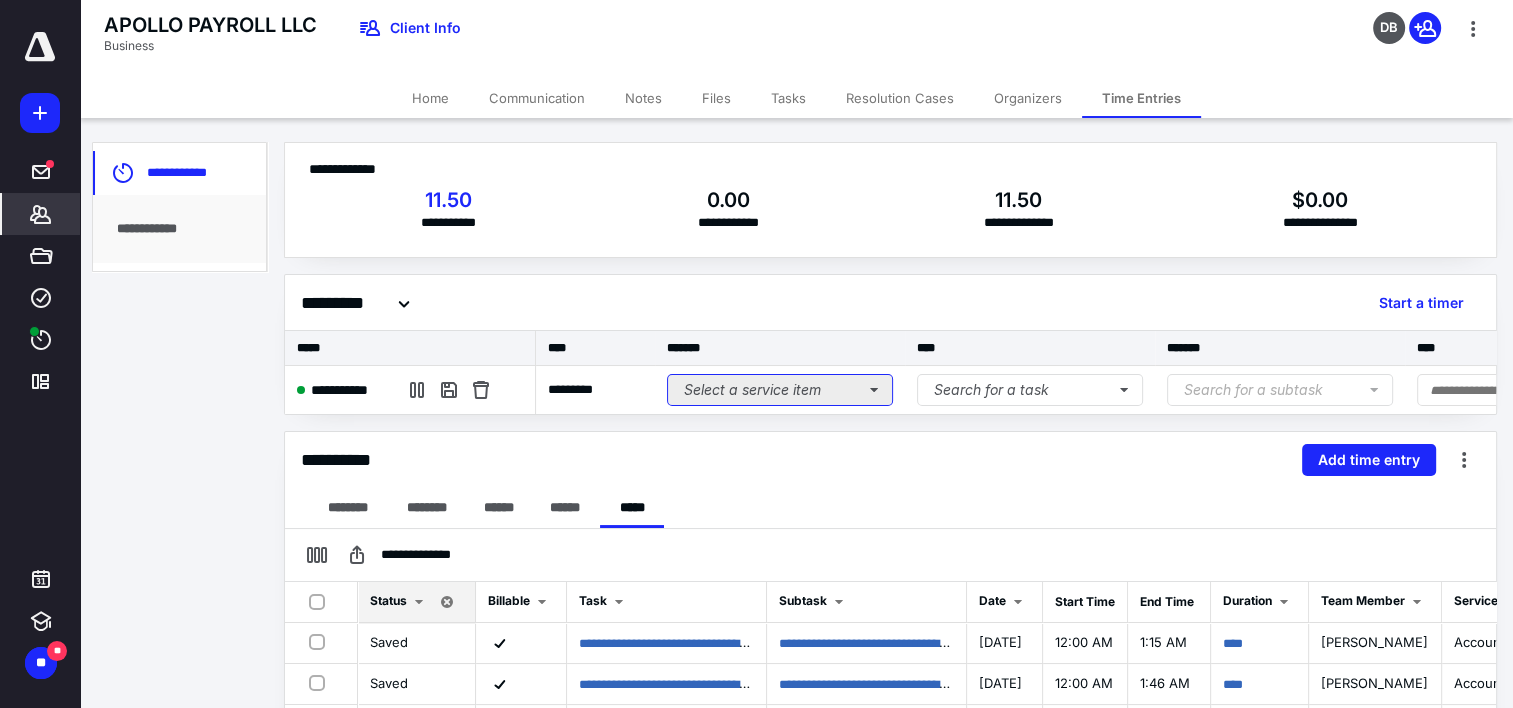 click on "Select a service item" at bounding box center (780, 390) 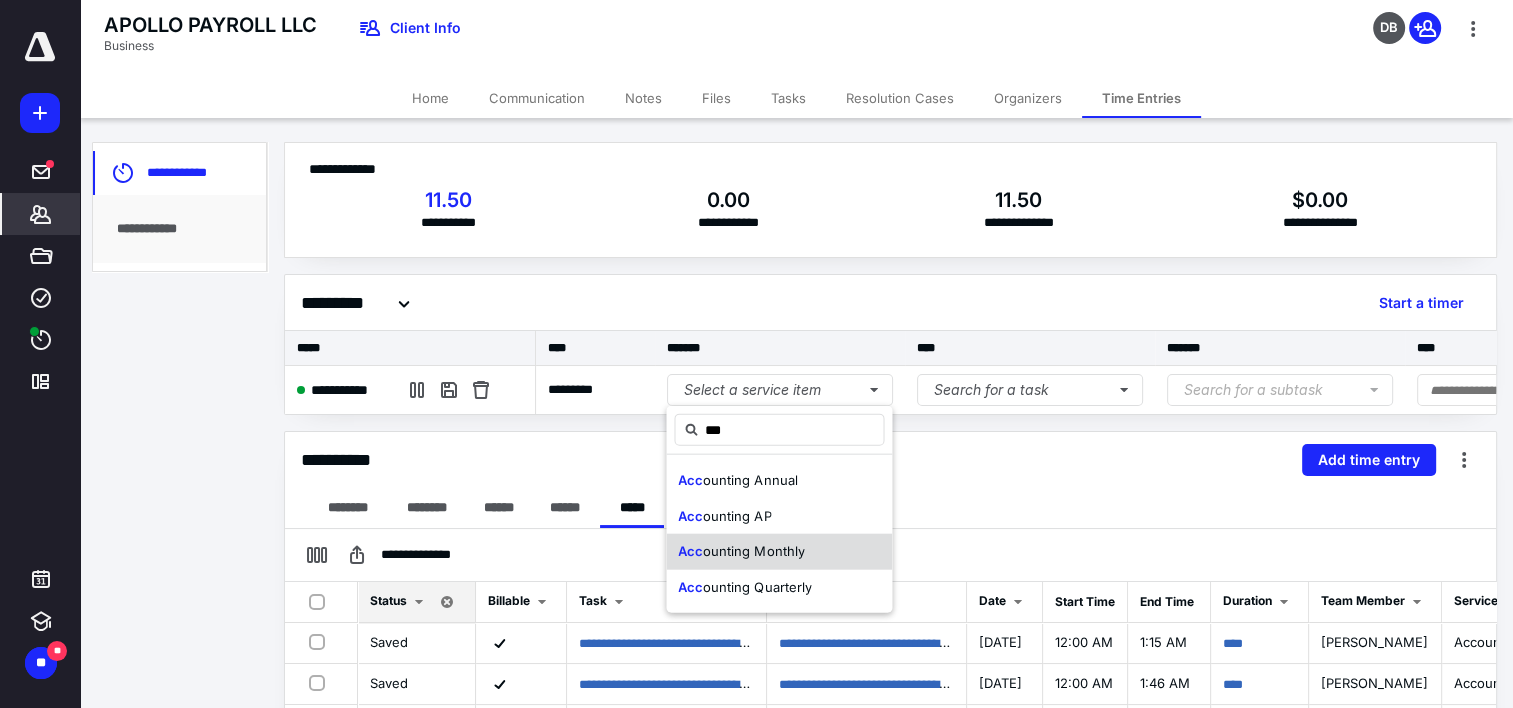 click on "ounting Monthly" at bounding box center (753, 551) 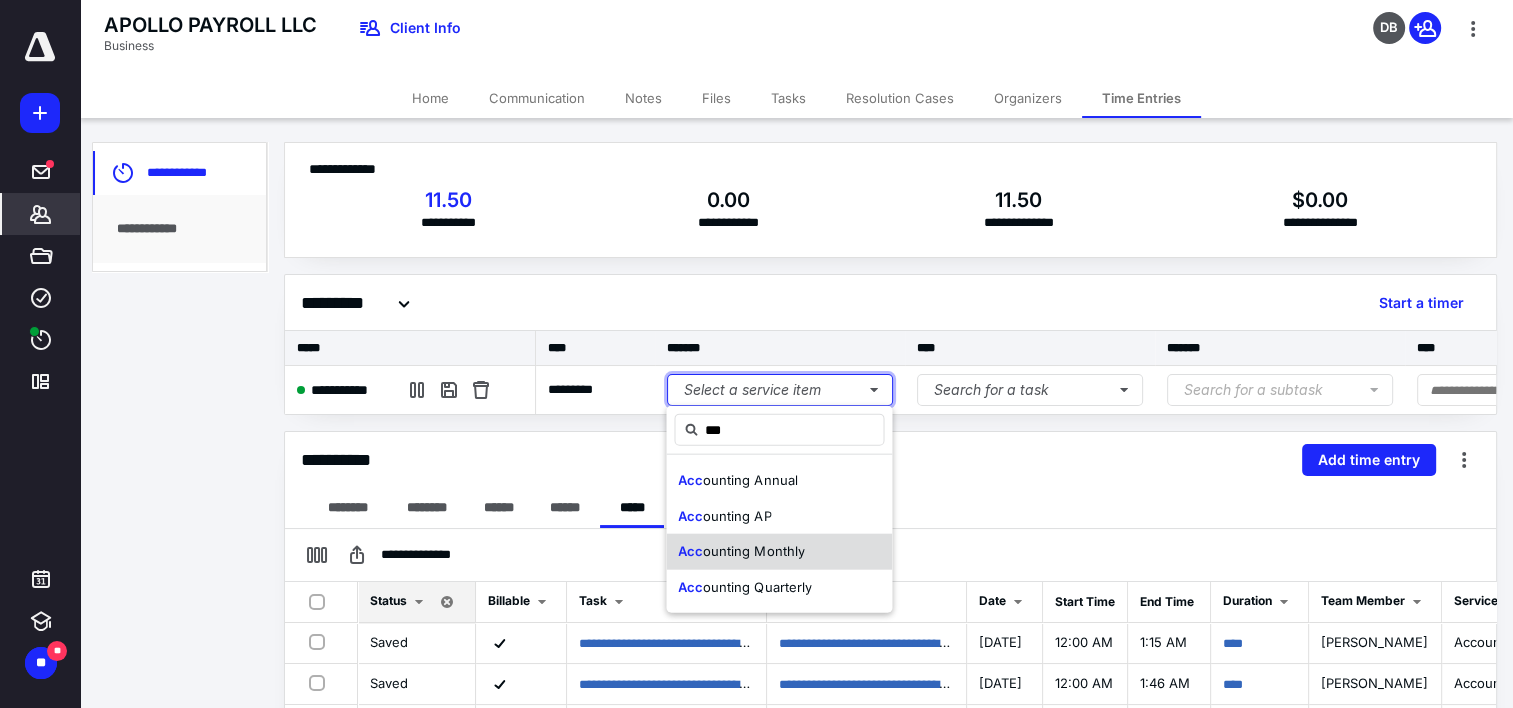type 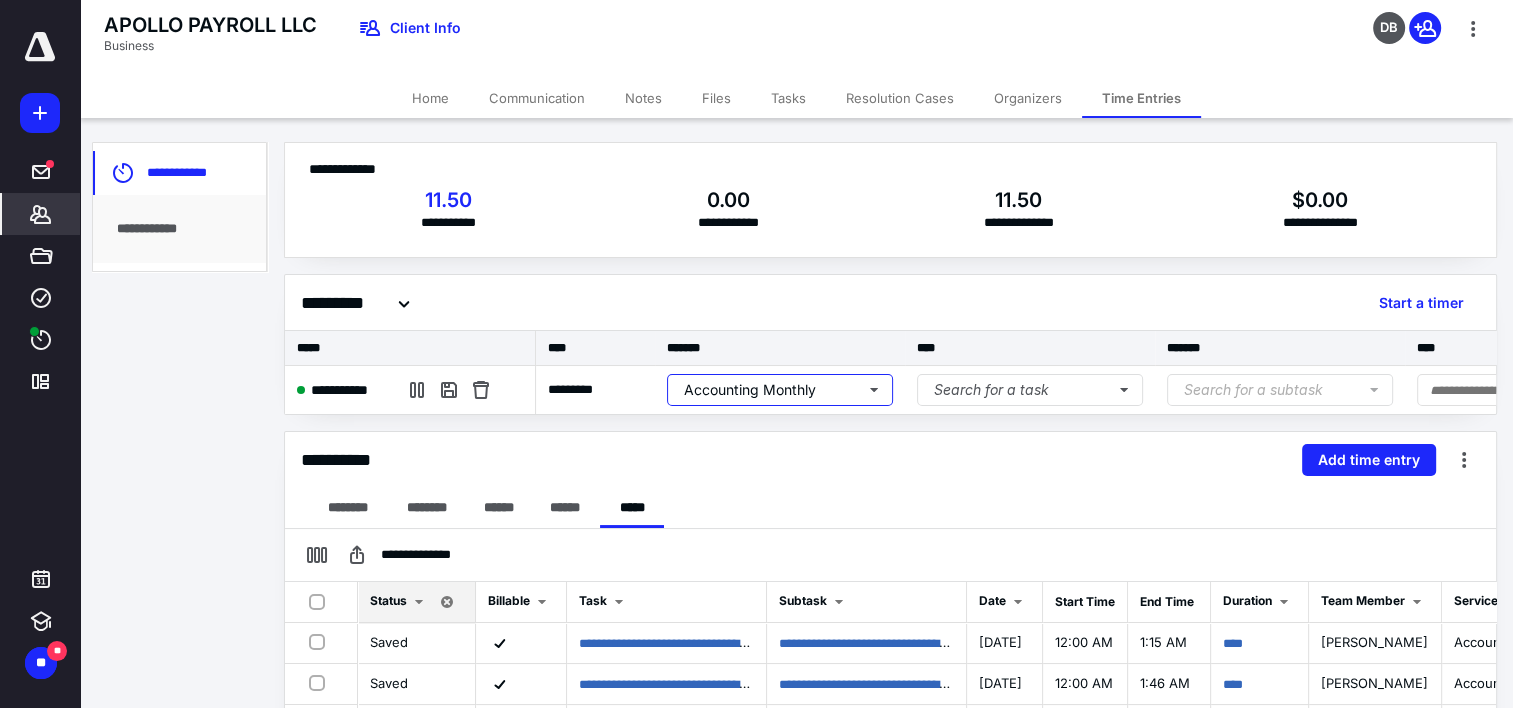 scroll, scrollTop: 0, scrollLeft: 308, axis: horizontal 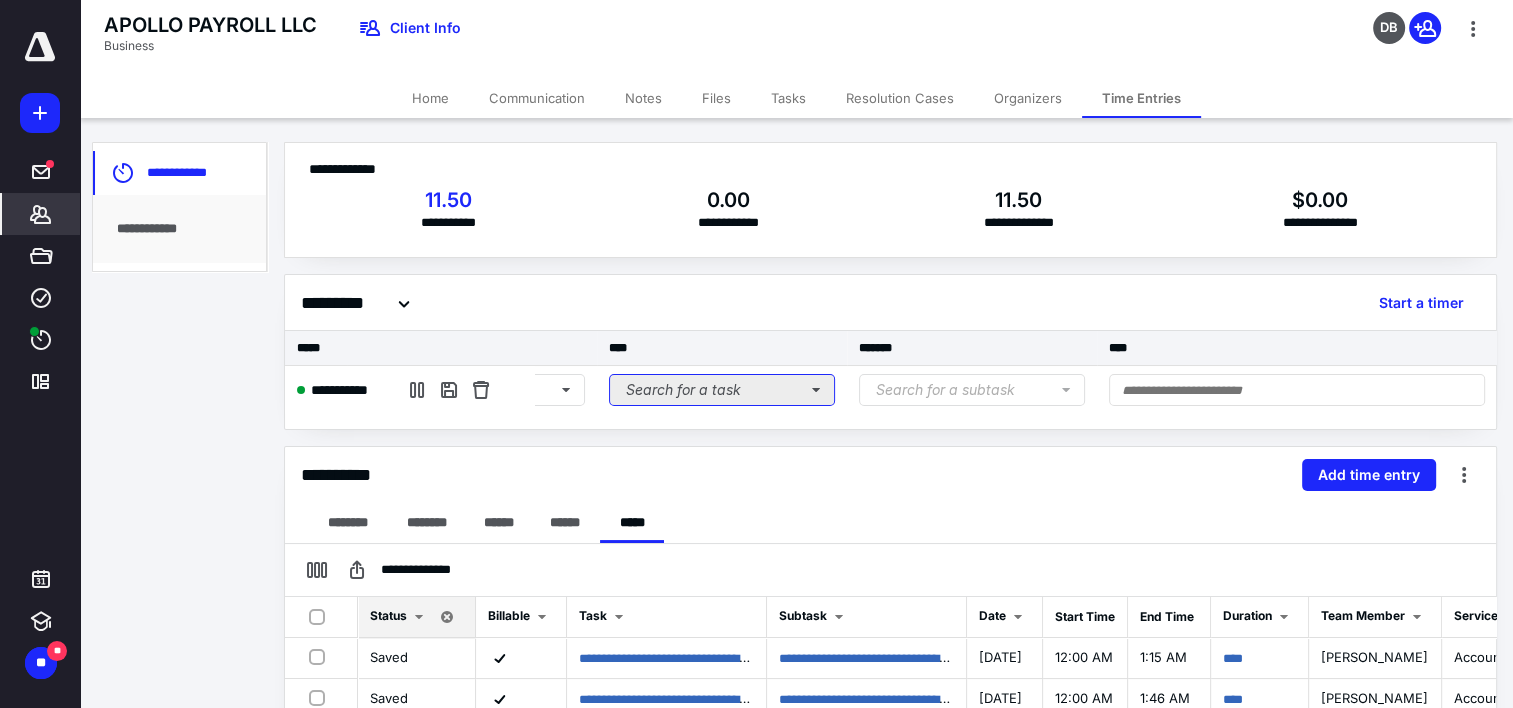 click on "Search for a task" at bounding box center [722, 390] 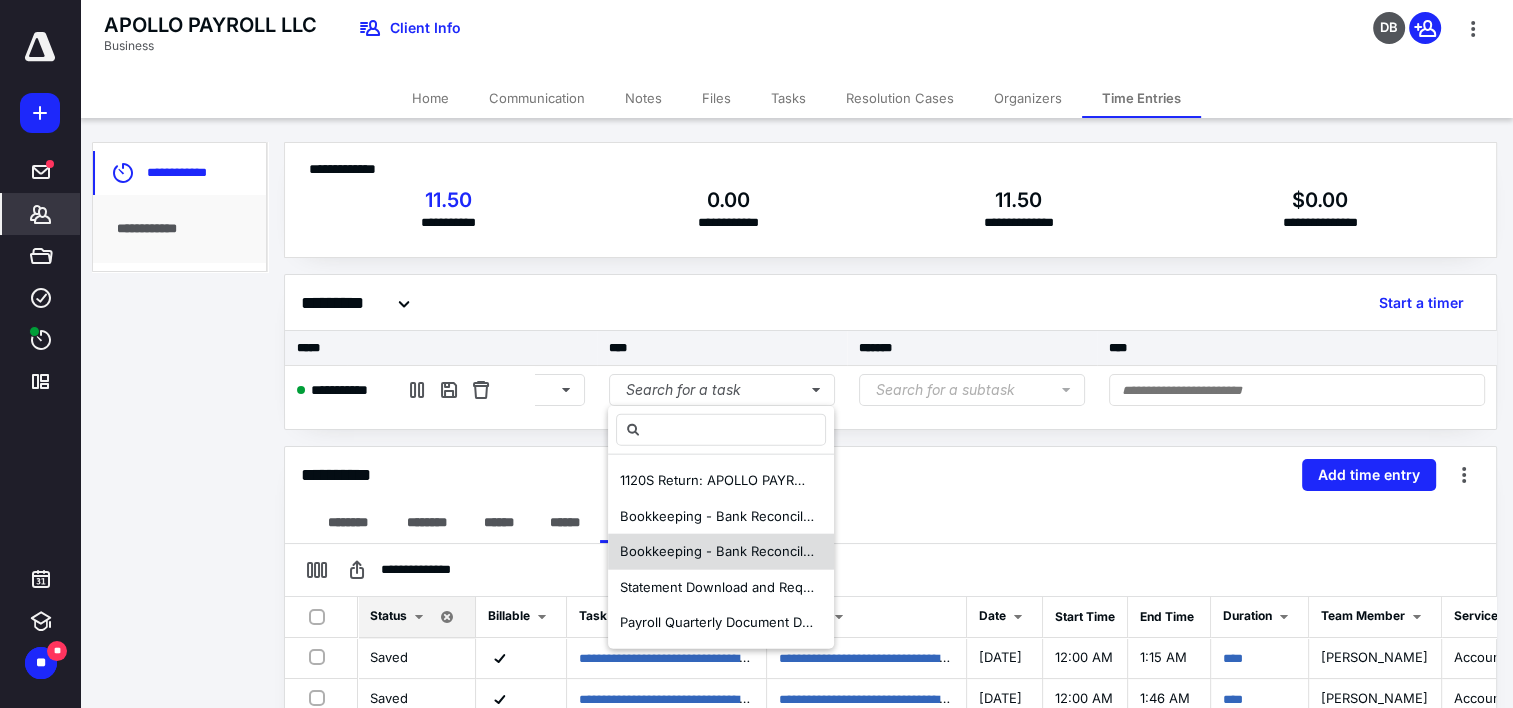 click on "Bookkeeping - Bank Reconciliation Praveen - APOLLO PAYROLL LLC" at bounding box center [832, 551] 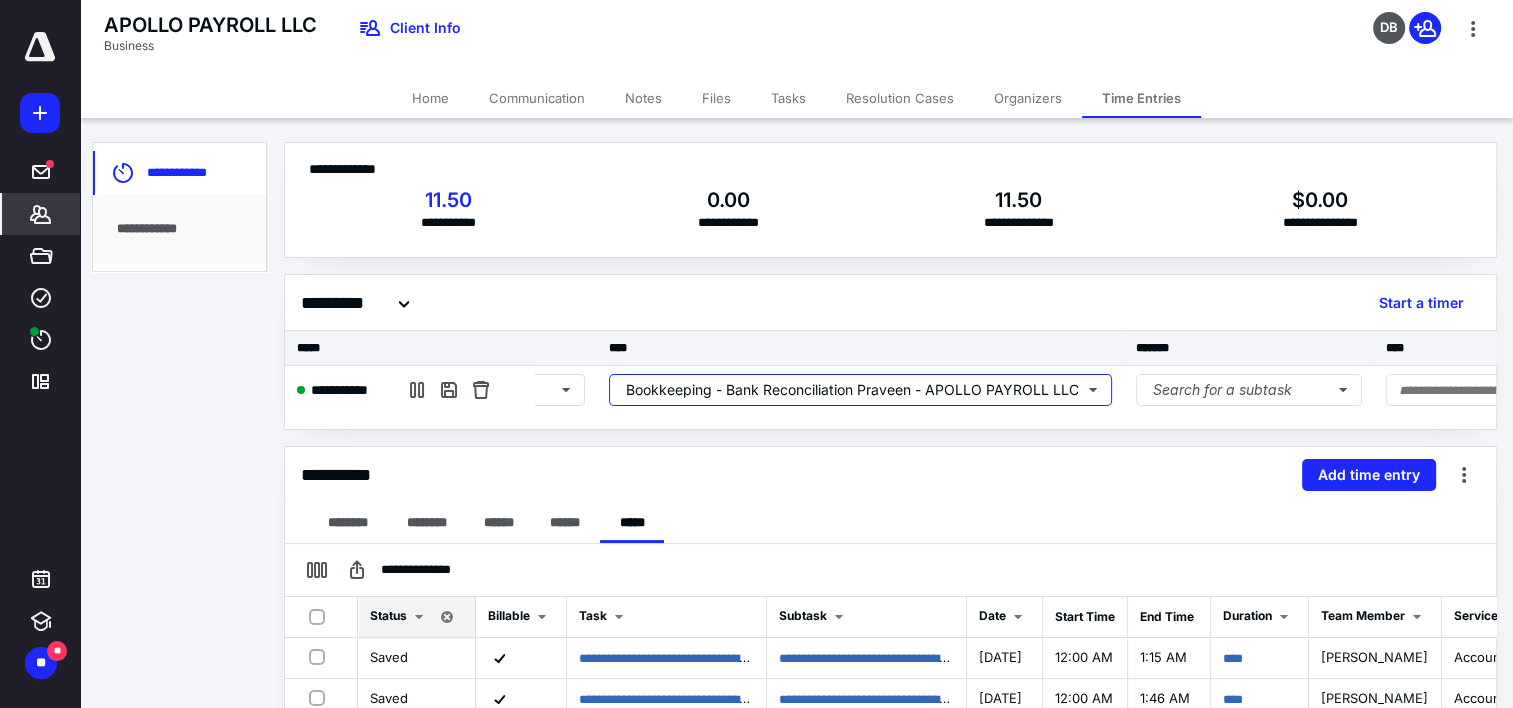 scroll, scrollTop: 0, scrollLeft: 584, axis: horizontal 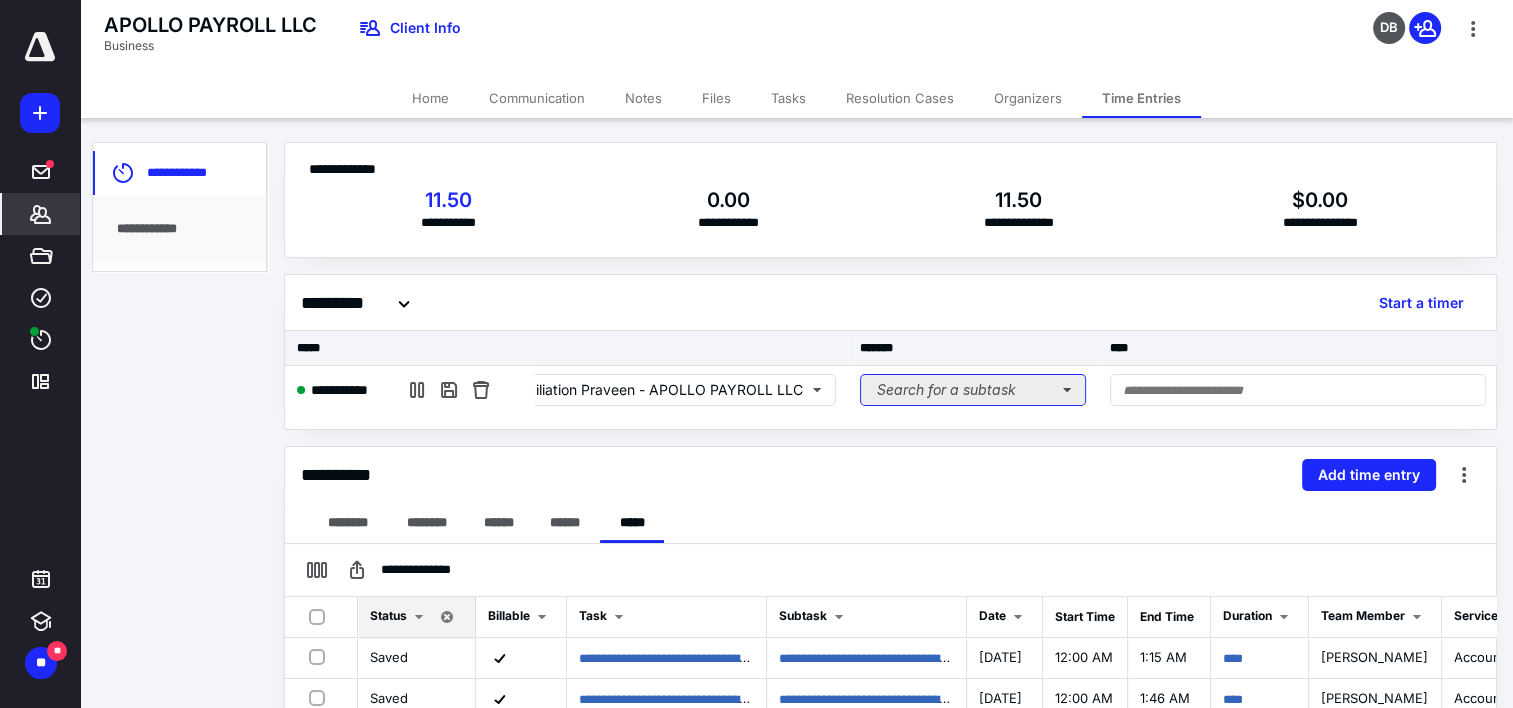click on "Search for a subtask" at bounding box center [973, 390] 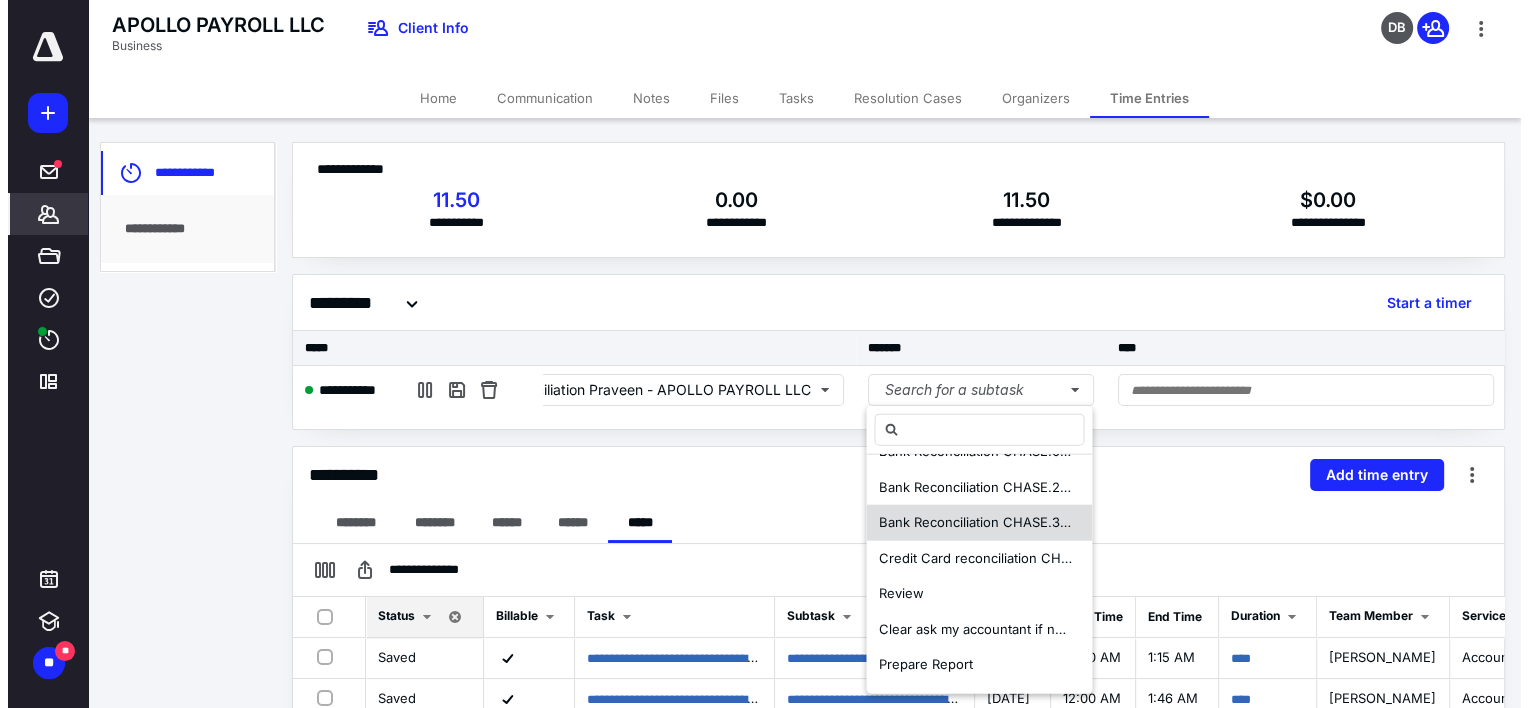 scroll, scrollTop: 0, scrollLeft: 0, axis: both 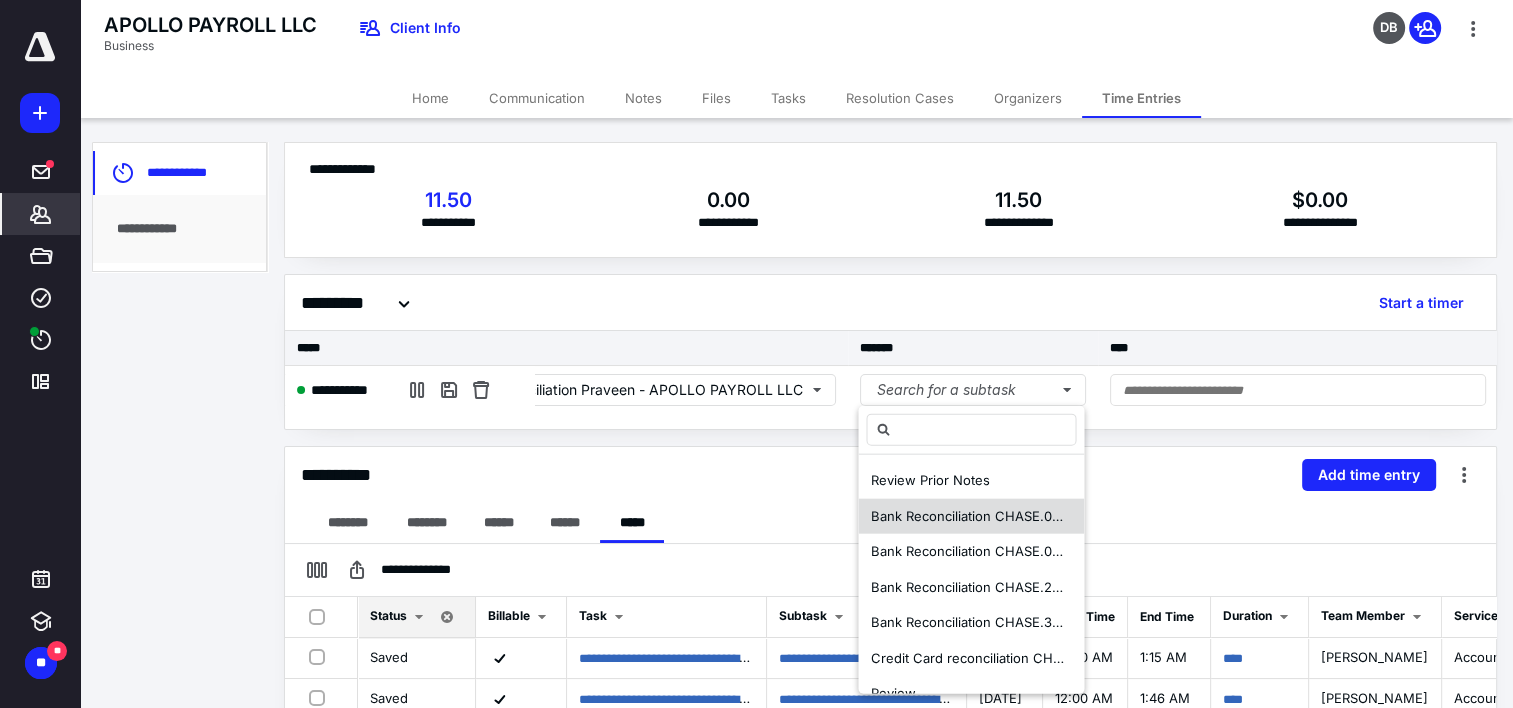 click on "Bank Reconciliation CHASE.0258 - OPR" at bounding box center (992, 515) 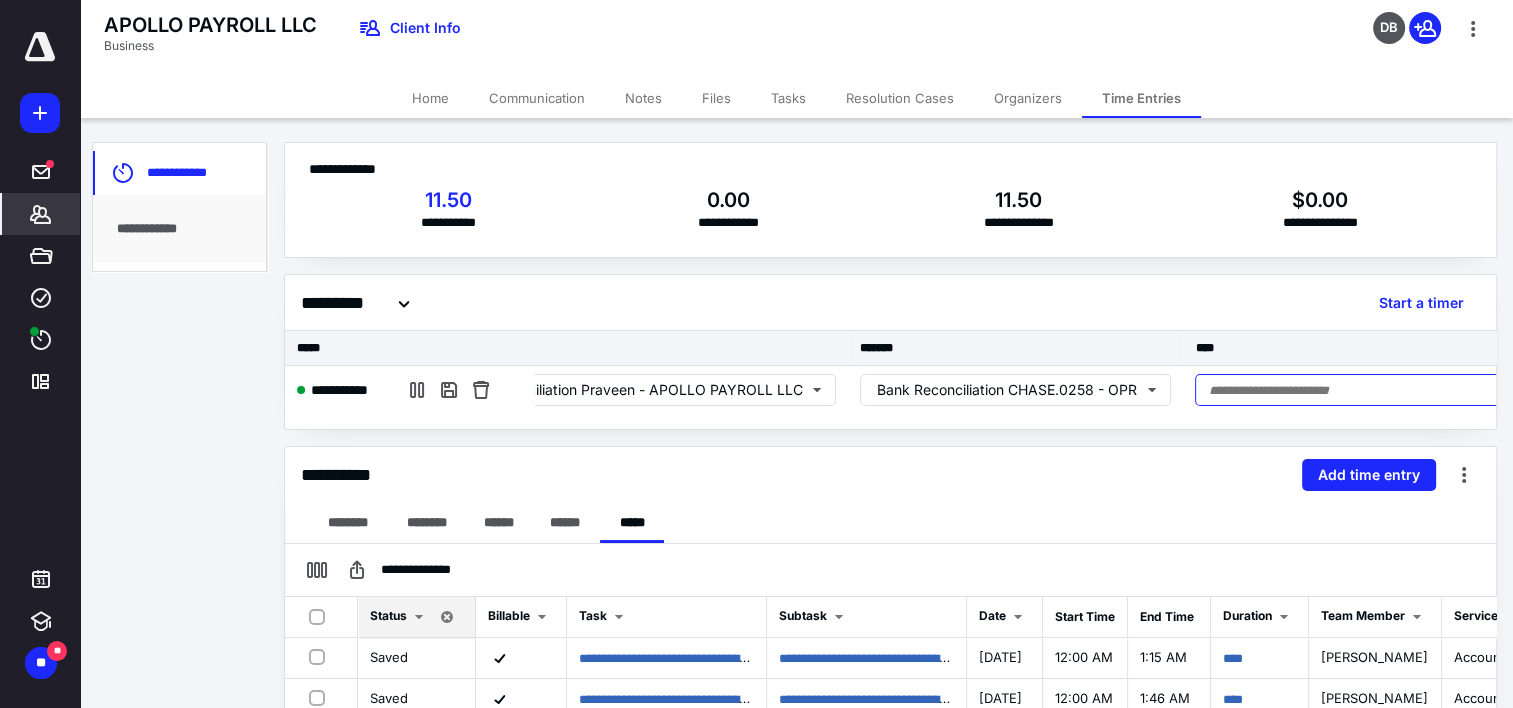 click at bounding box center (1383, 390) 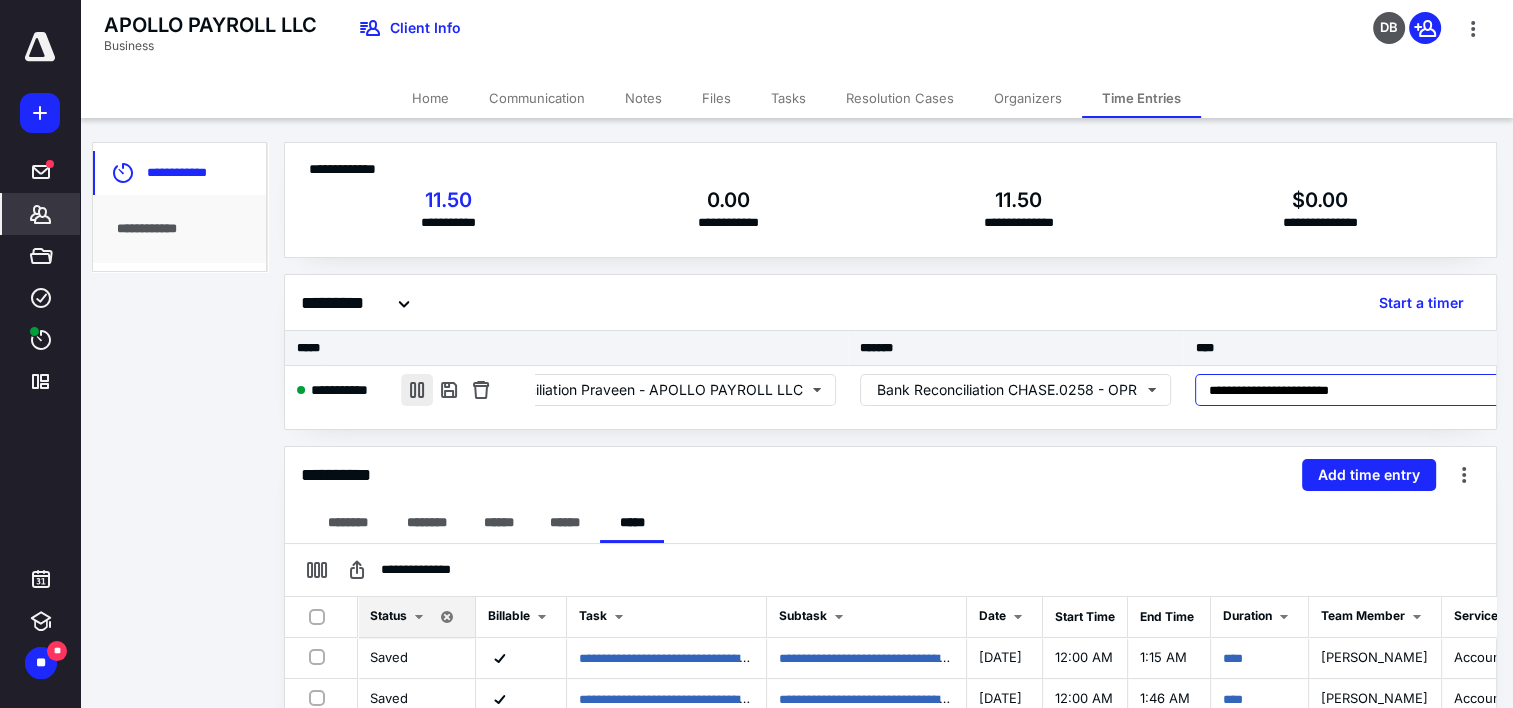 type on "**********" 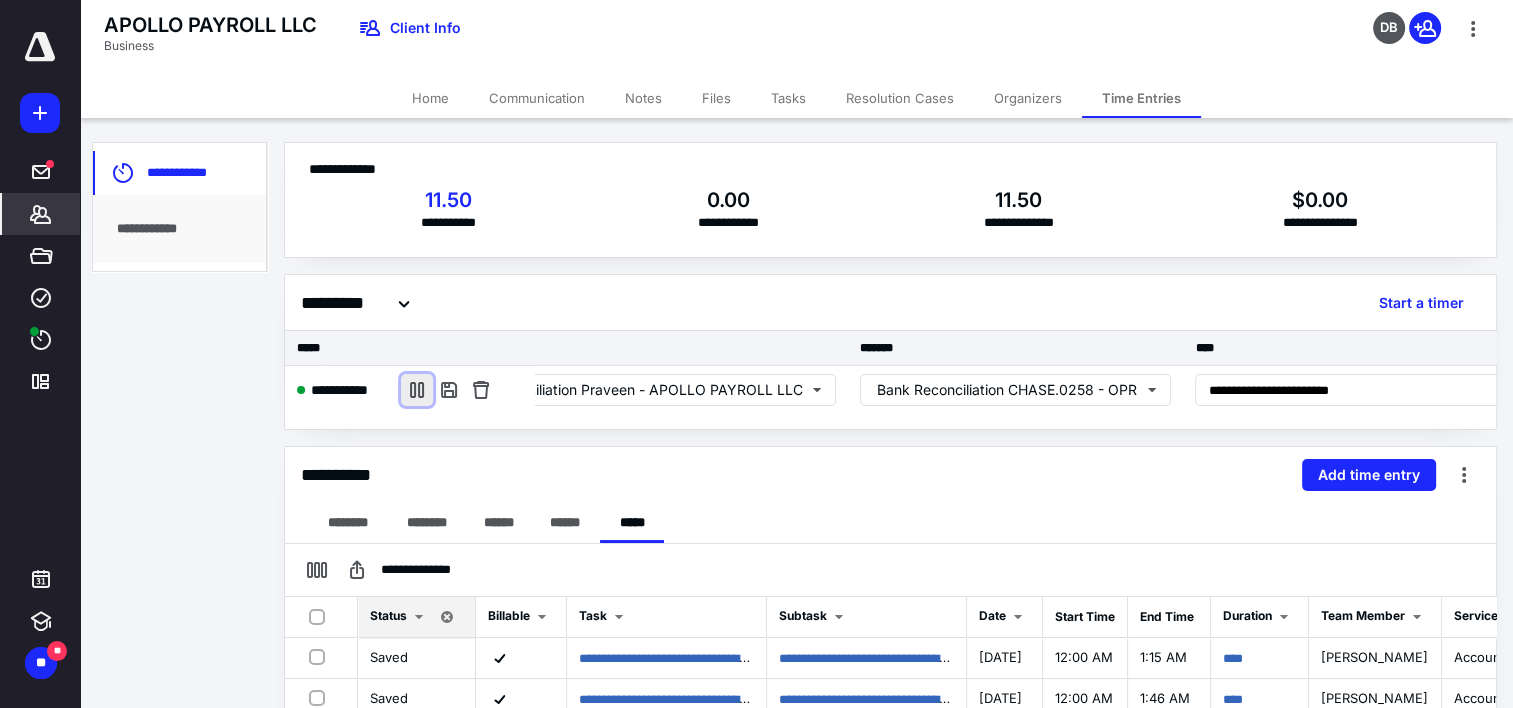 click at bounding box center [417, 390] 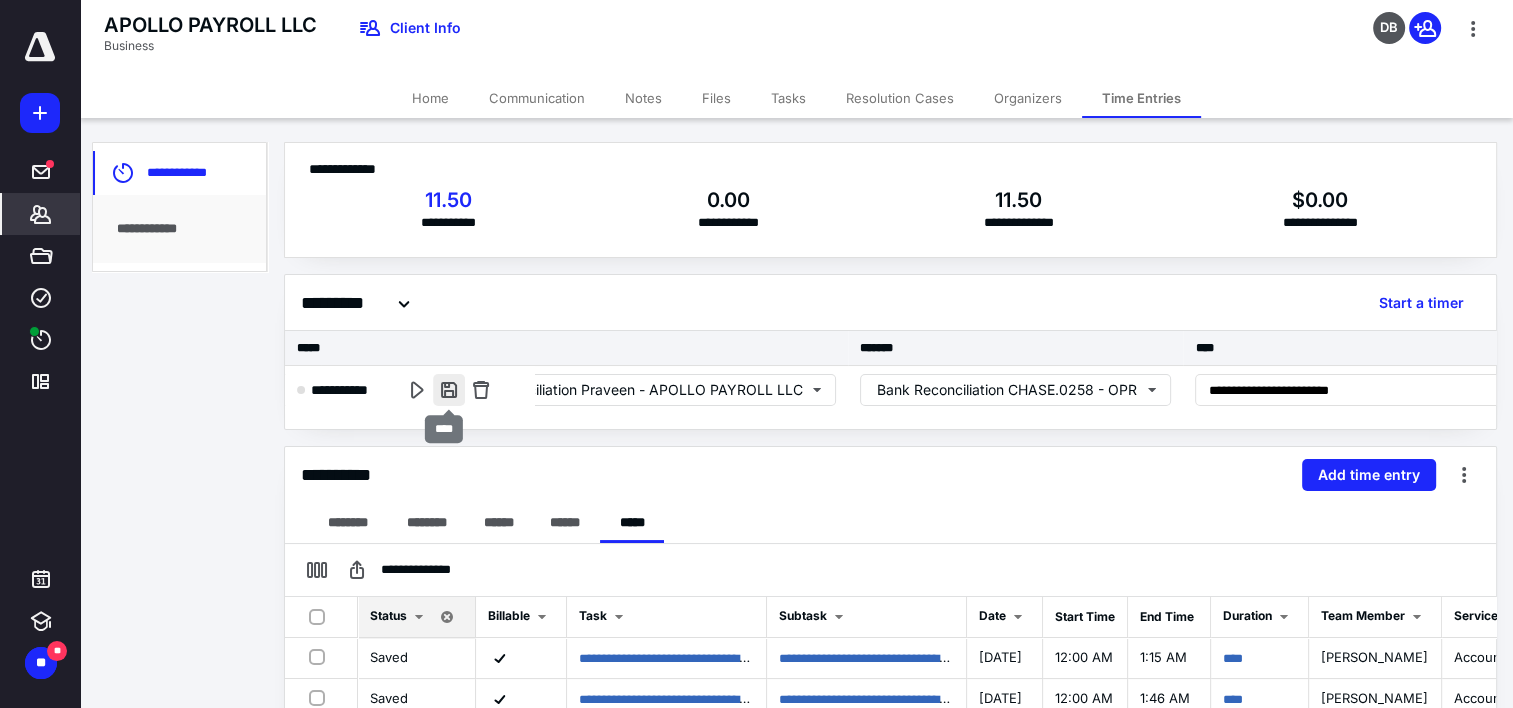 click at bounding box center [449, 390] 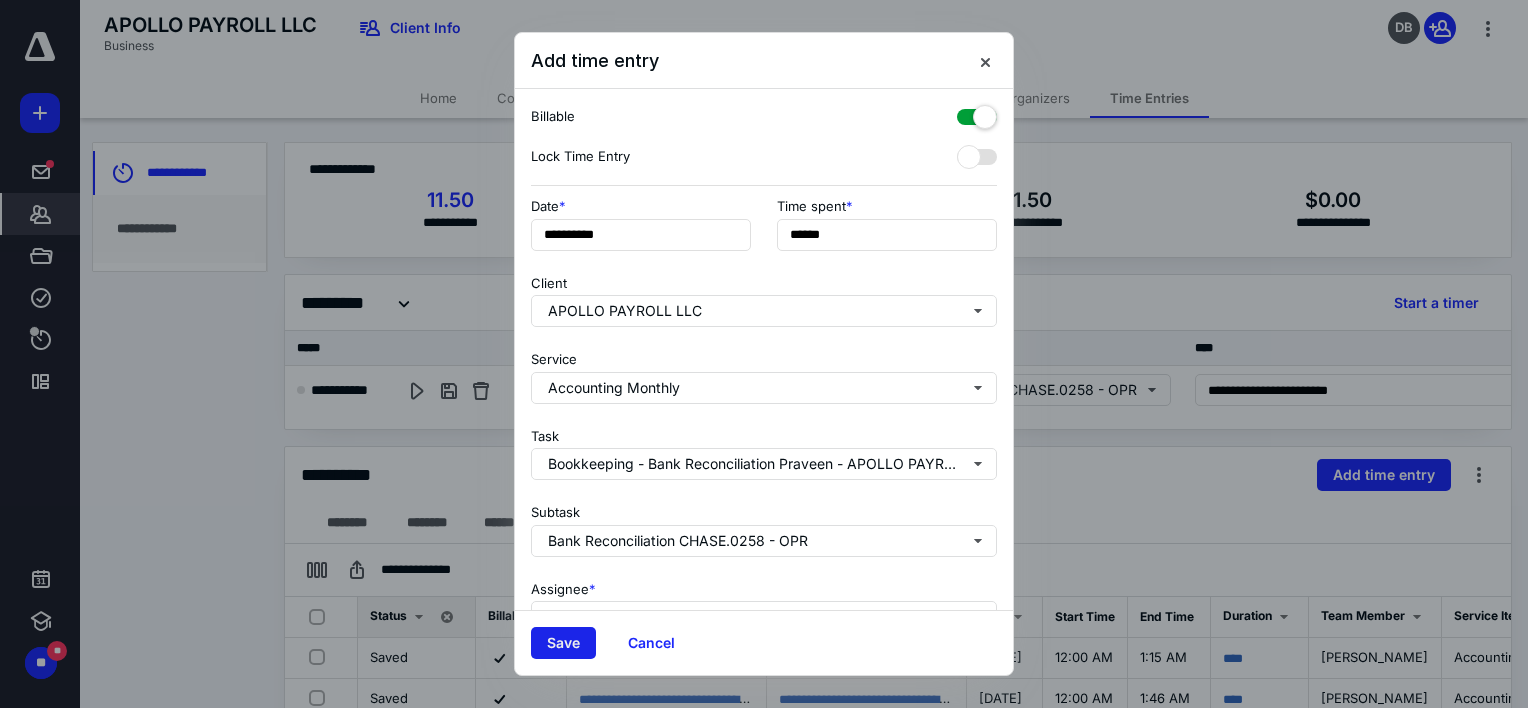 click on "Save" at bounding box center [563, 643] 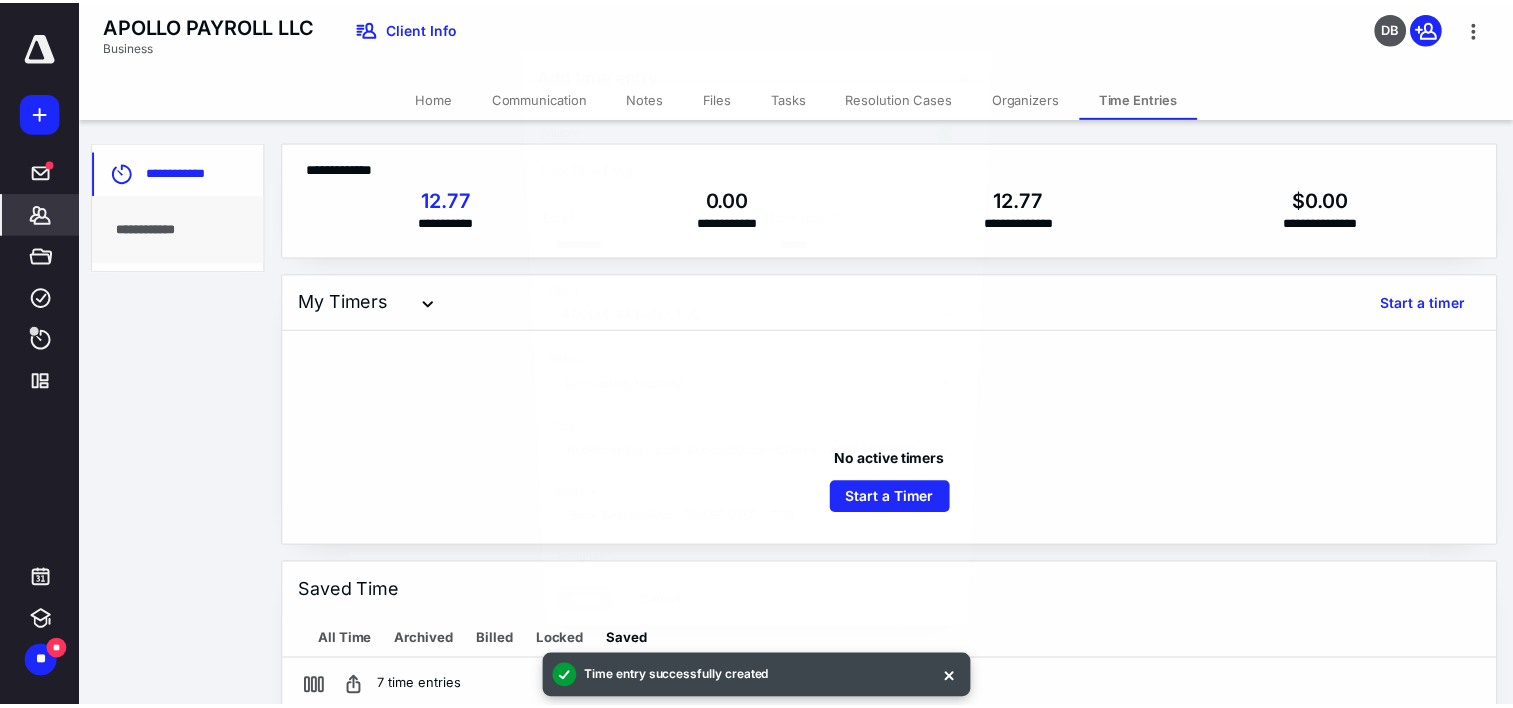 scroll, scrollTop: 0, scrollLeft: 0, axis: both 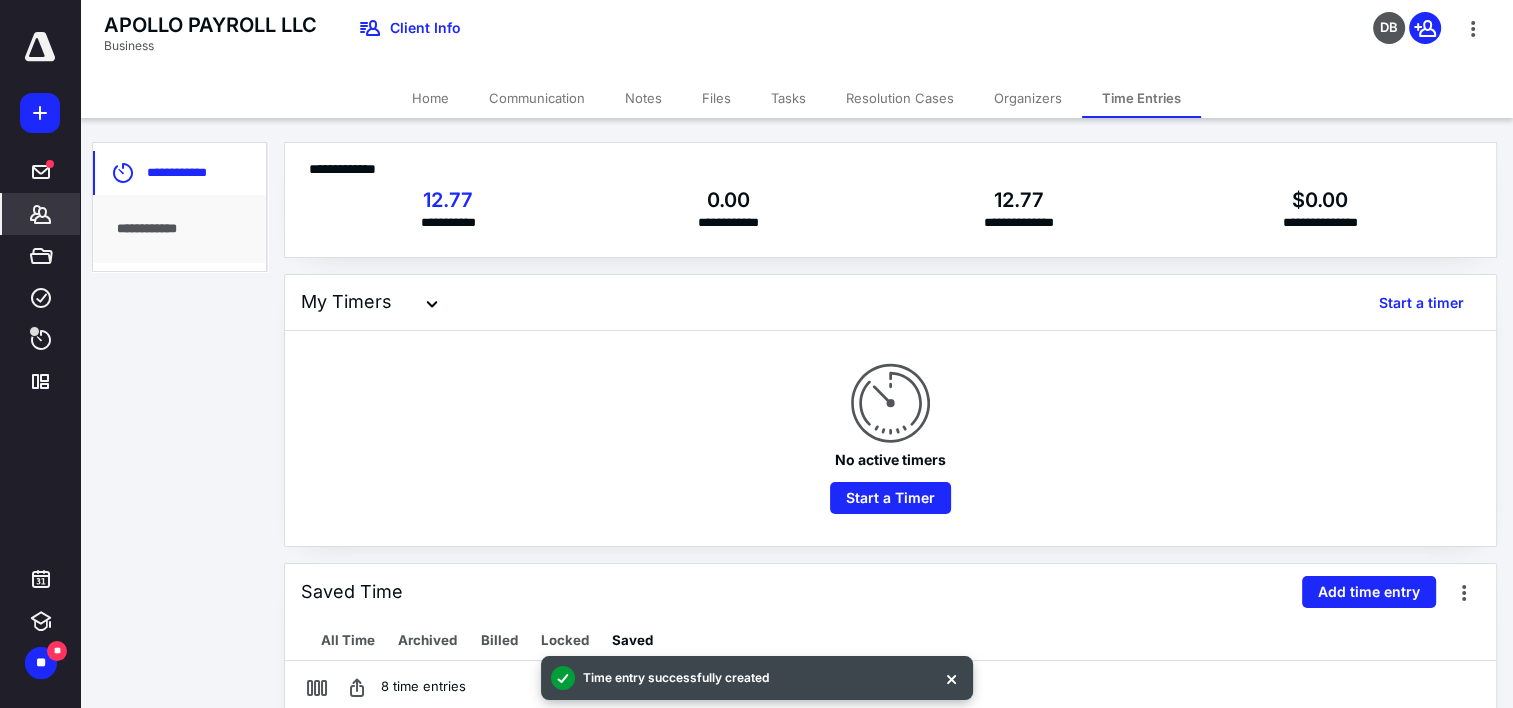click on "Tasks" at bounding box center (788, 98) 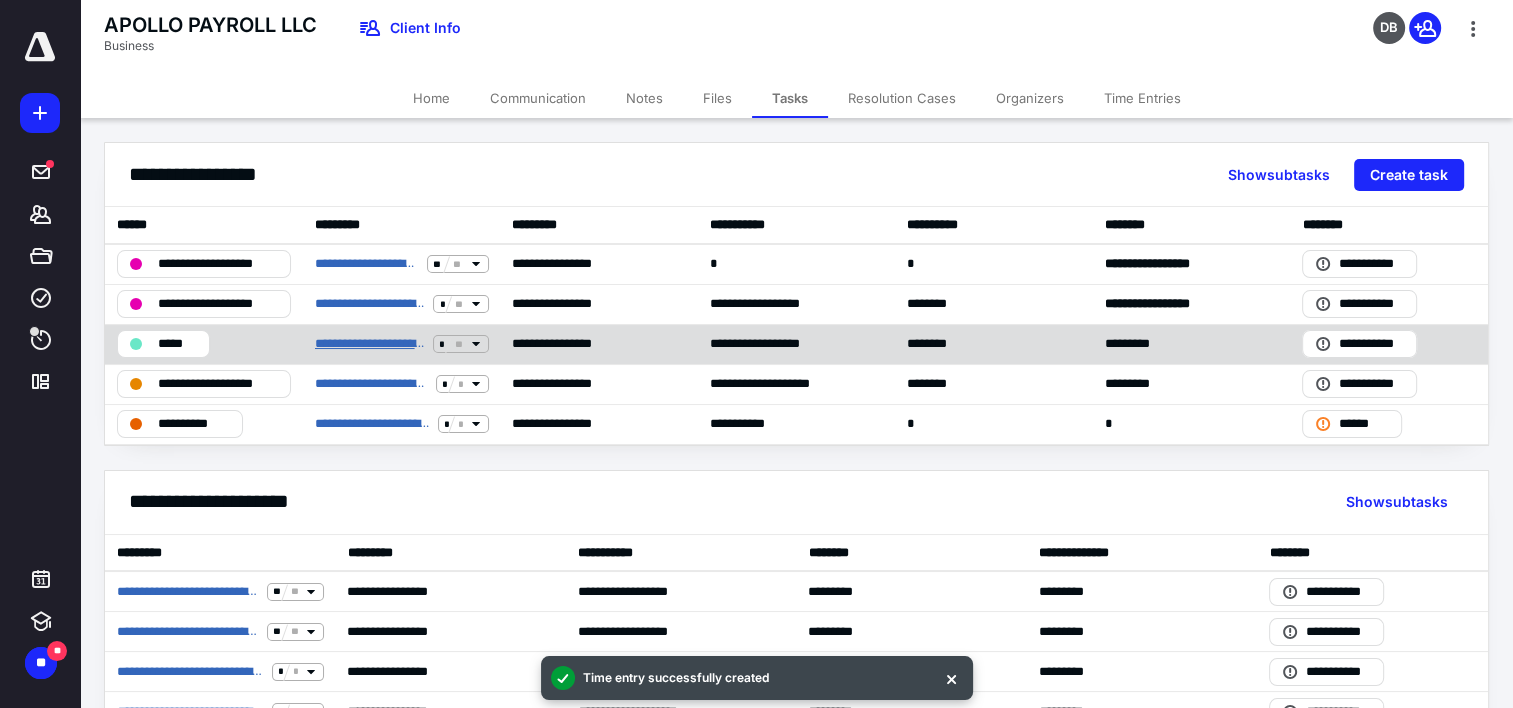 click on "**********" at bounding box center (370, 344) 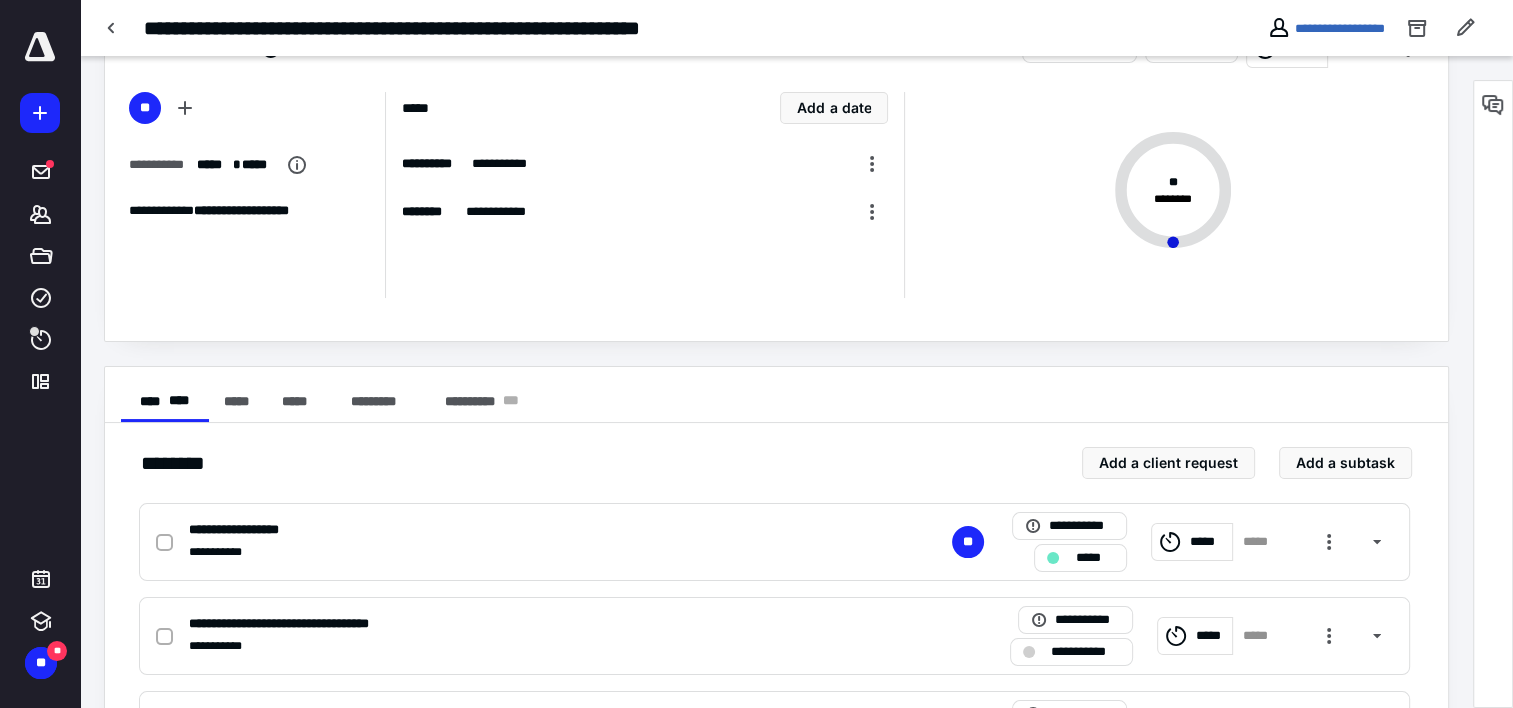 scroll, scrollTop: 0, scrollLeft: 0, axis: both 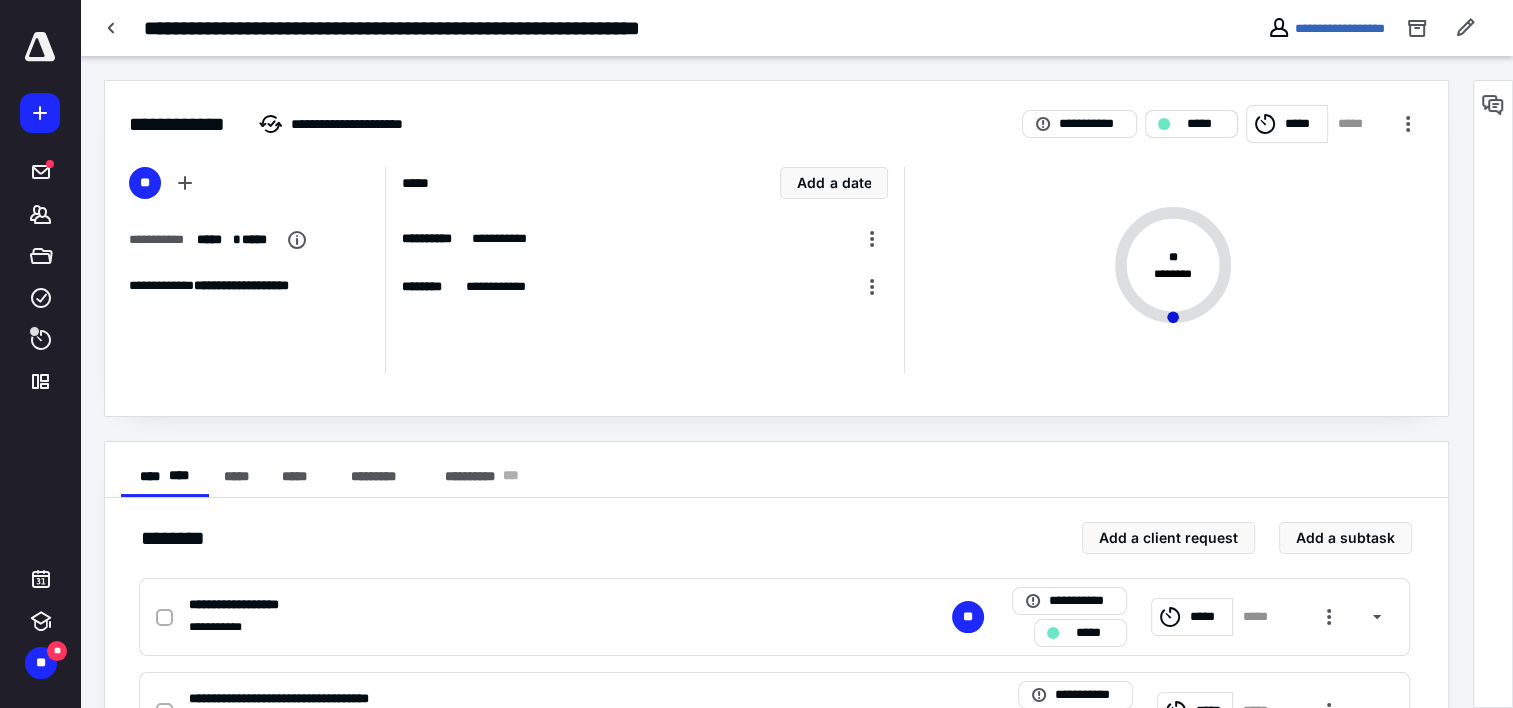 click on "*****" at bounding box center [1205, 124] 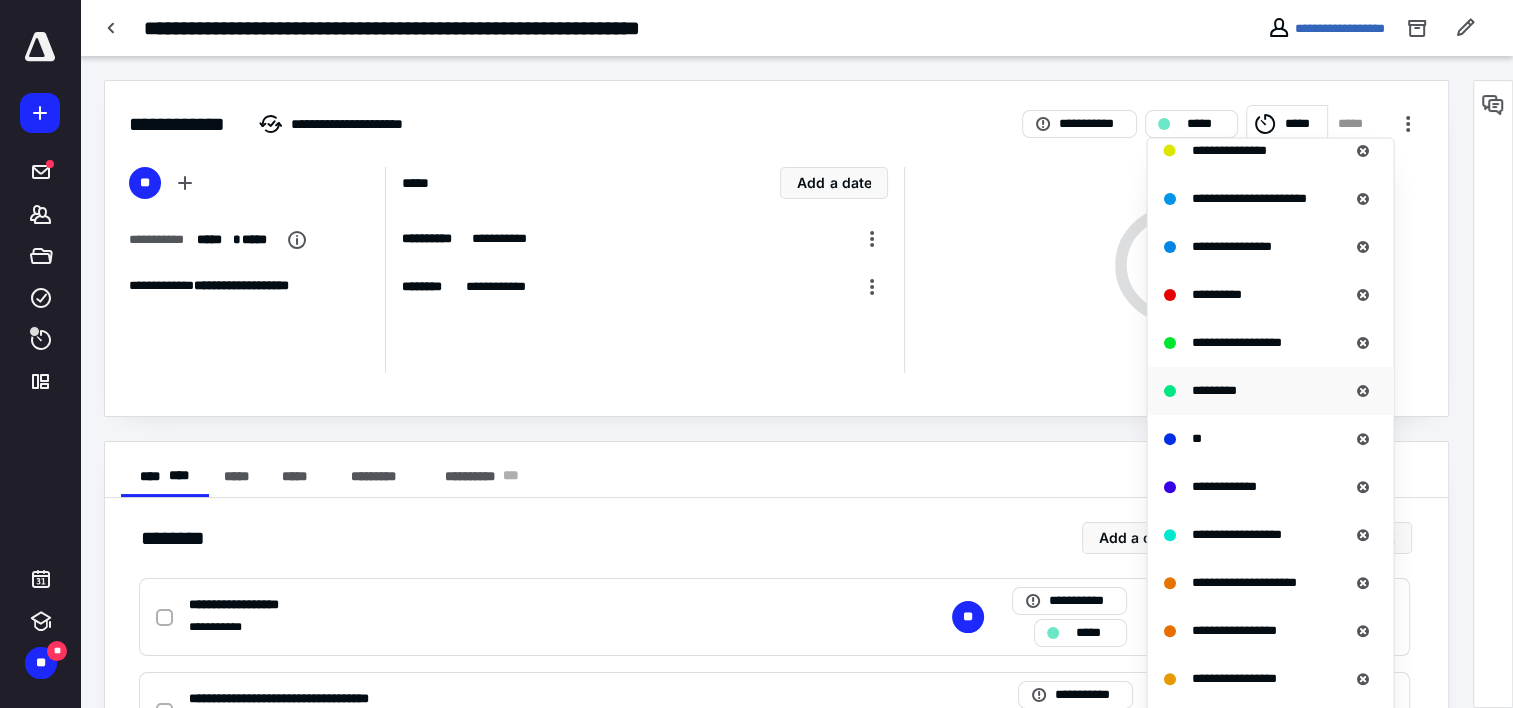 scroll, scrollTop: 700, scrollLeft: 0, axis: vertical 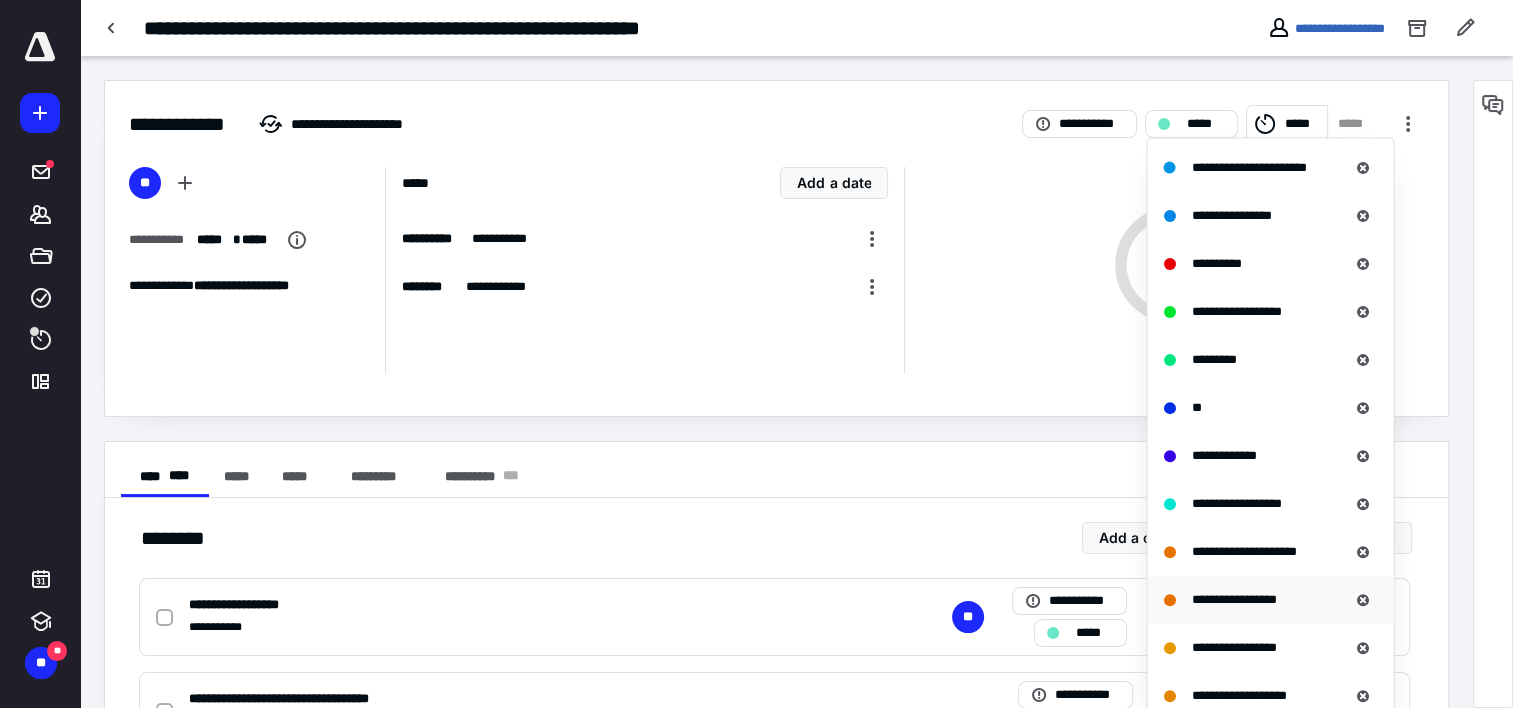click on "**********" at bounding box center [1233, 598] 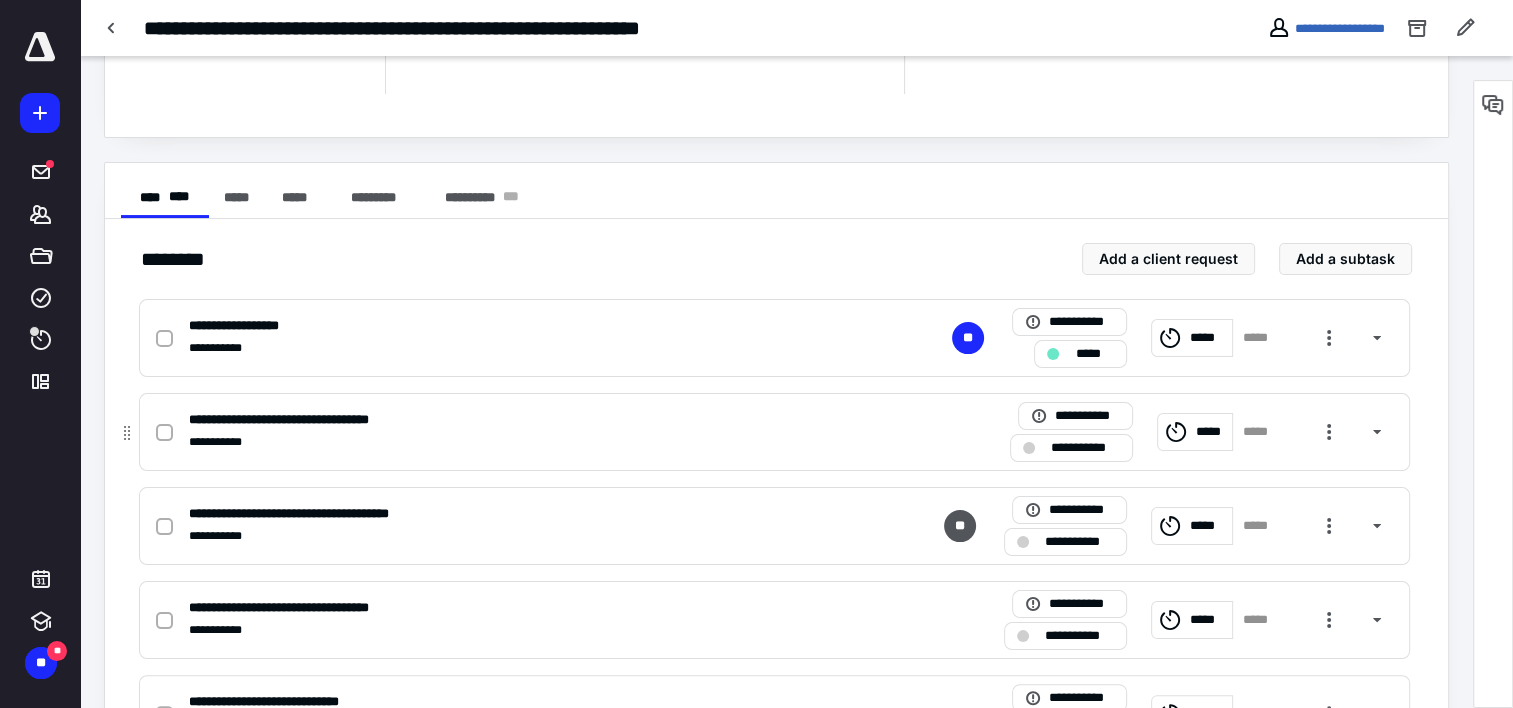 scroll, scrollTop: 300, scrollLeft: 0, axis: vertical 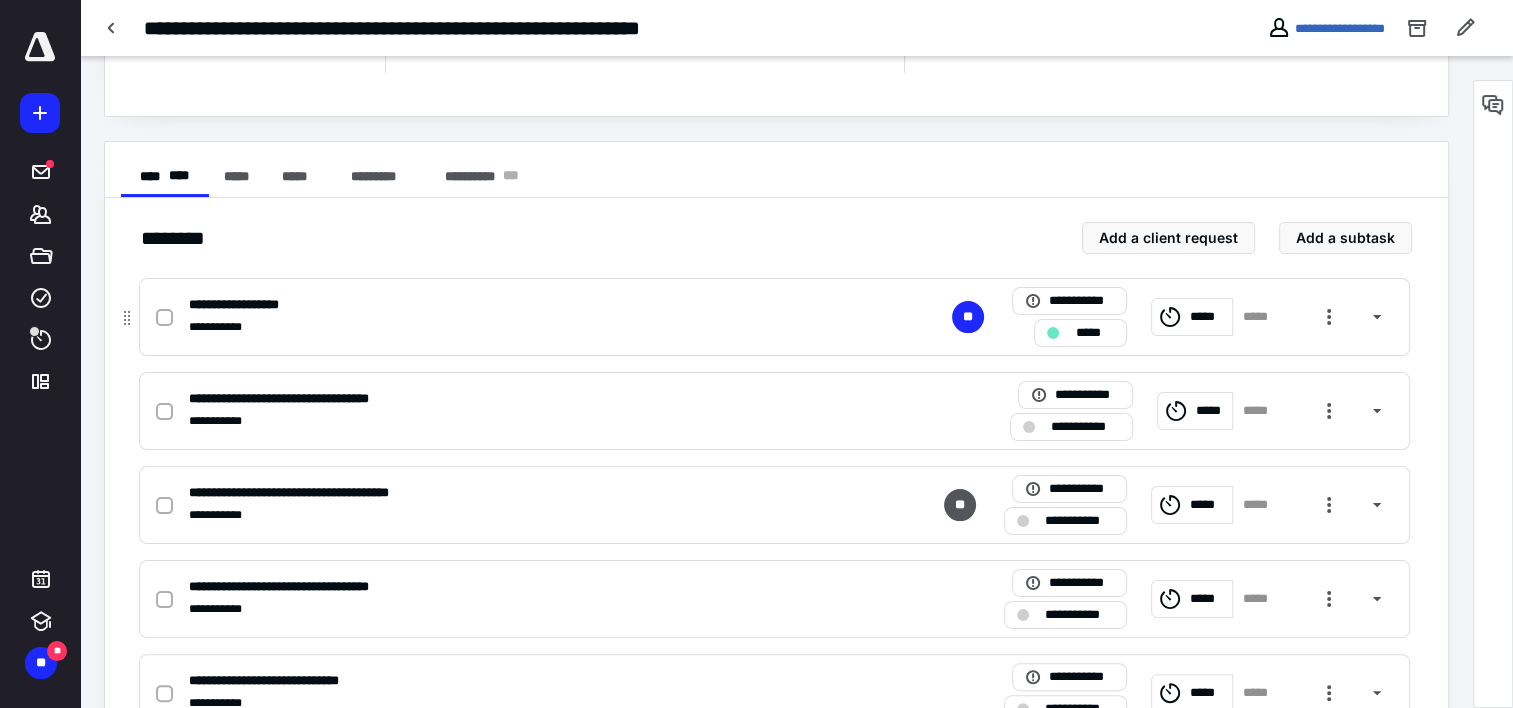 click 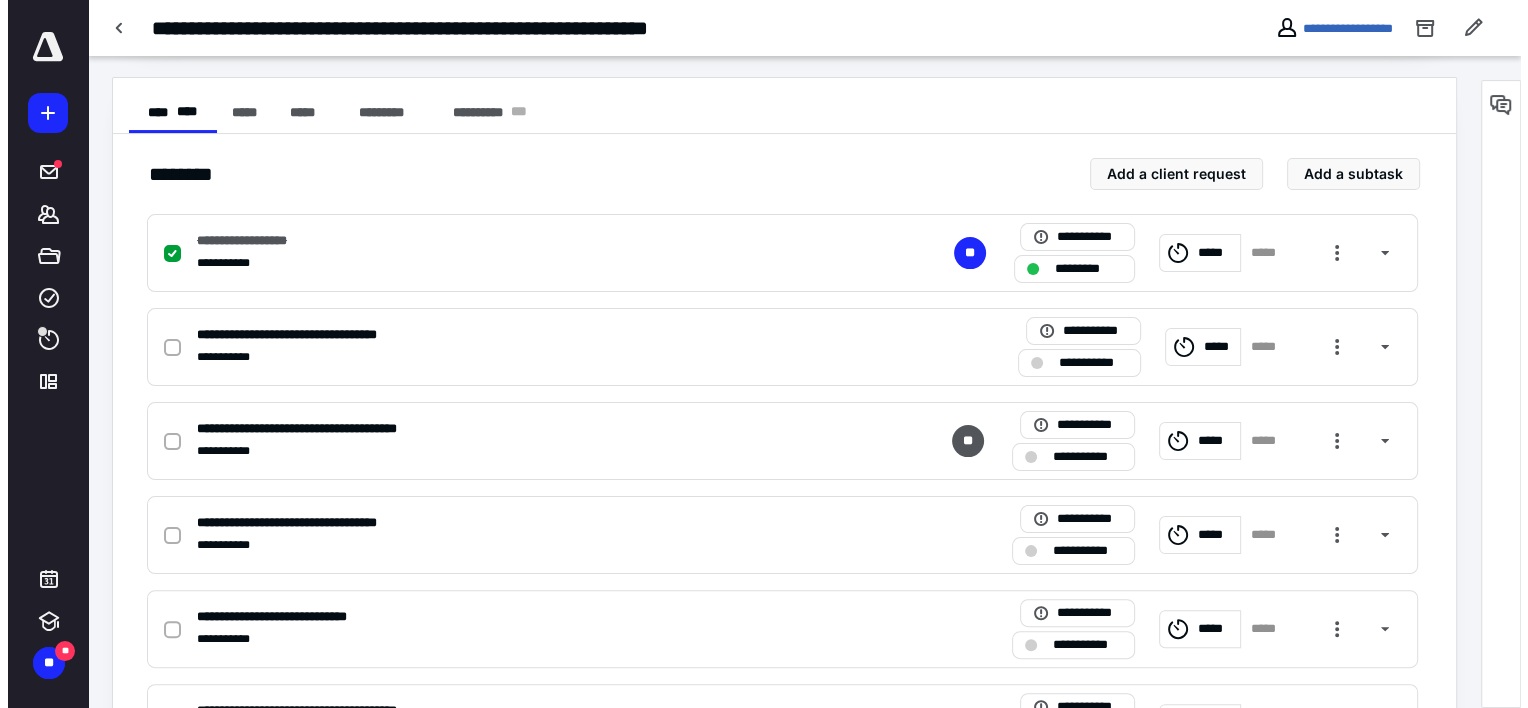 scroll, scrollTop: 400, scrollLeft: 0, axis: vertical 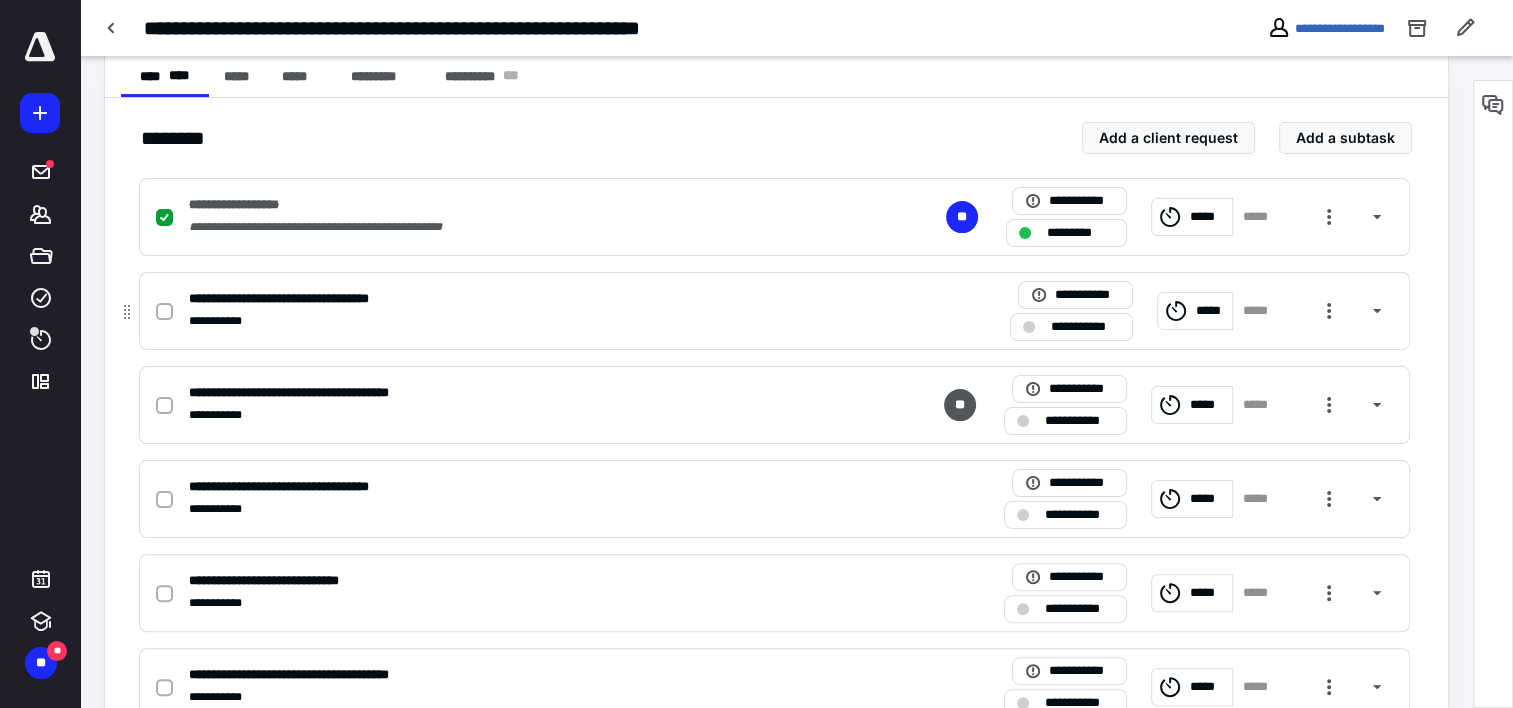 click on "**********" at bounding box center [512, 299] 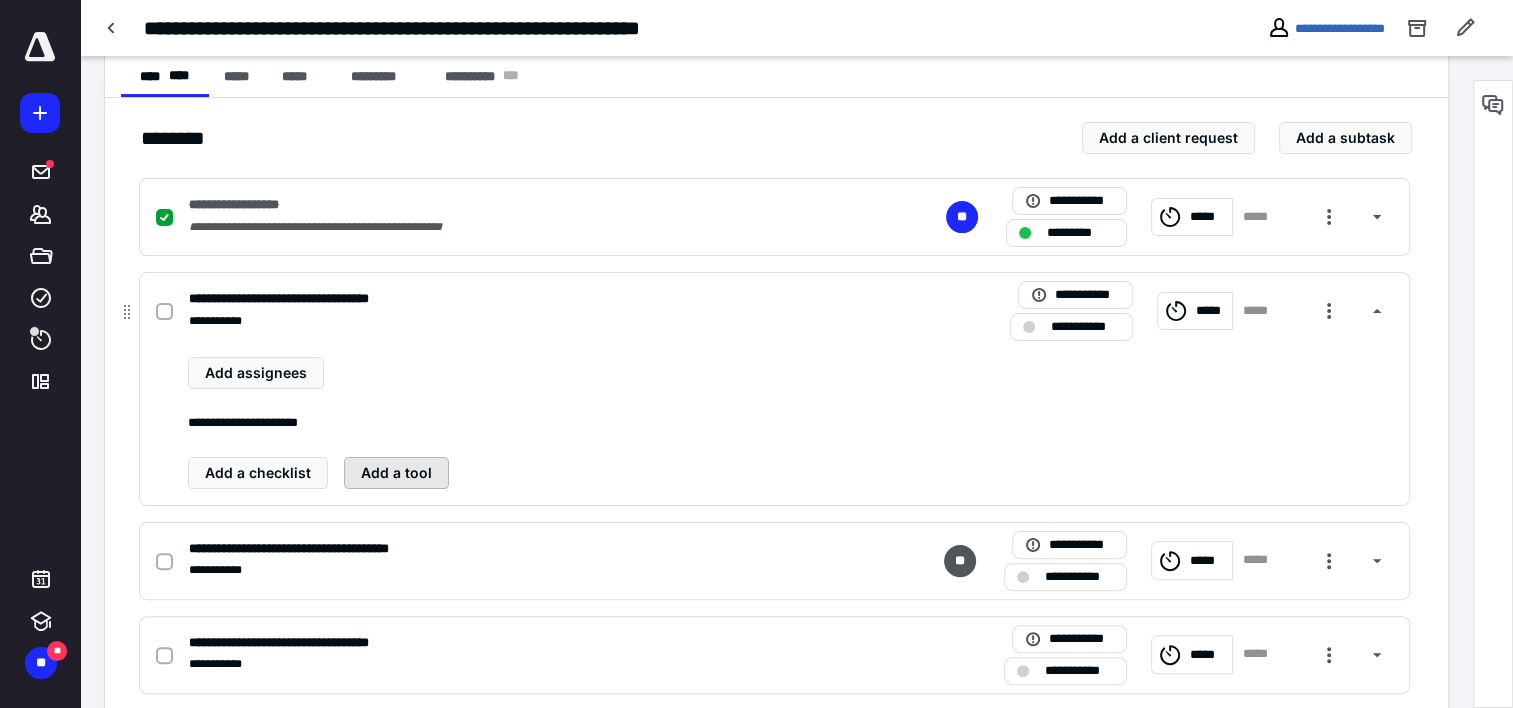 click on "Add a tool" at bounding box center [396, 473] 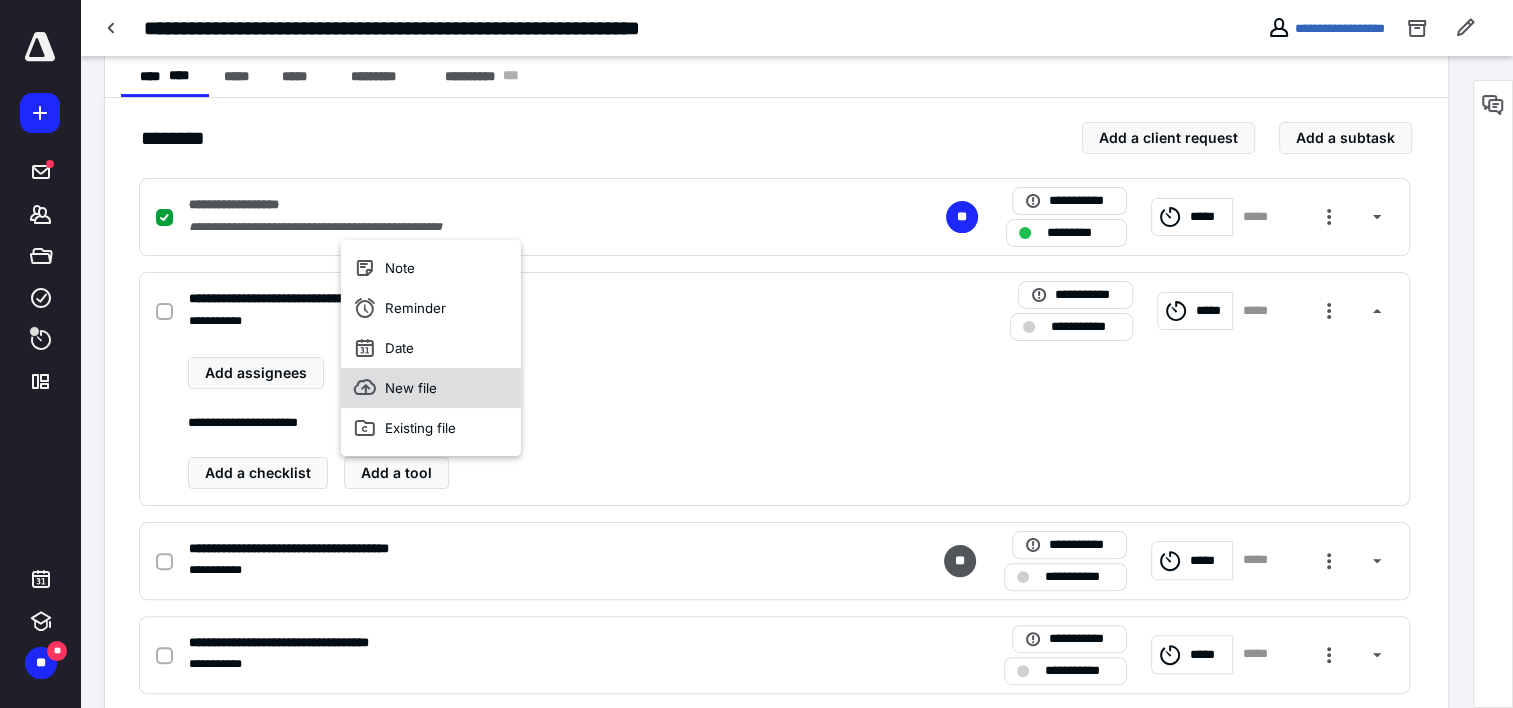 click on "New file" at bounding box center (431, 388) 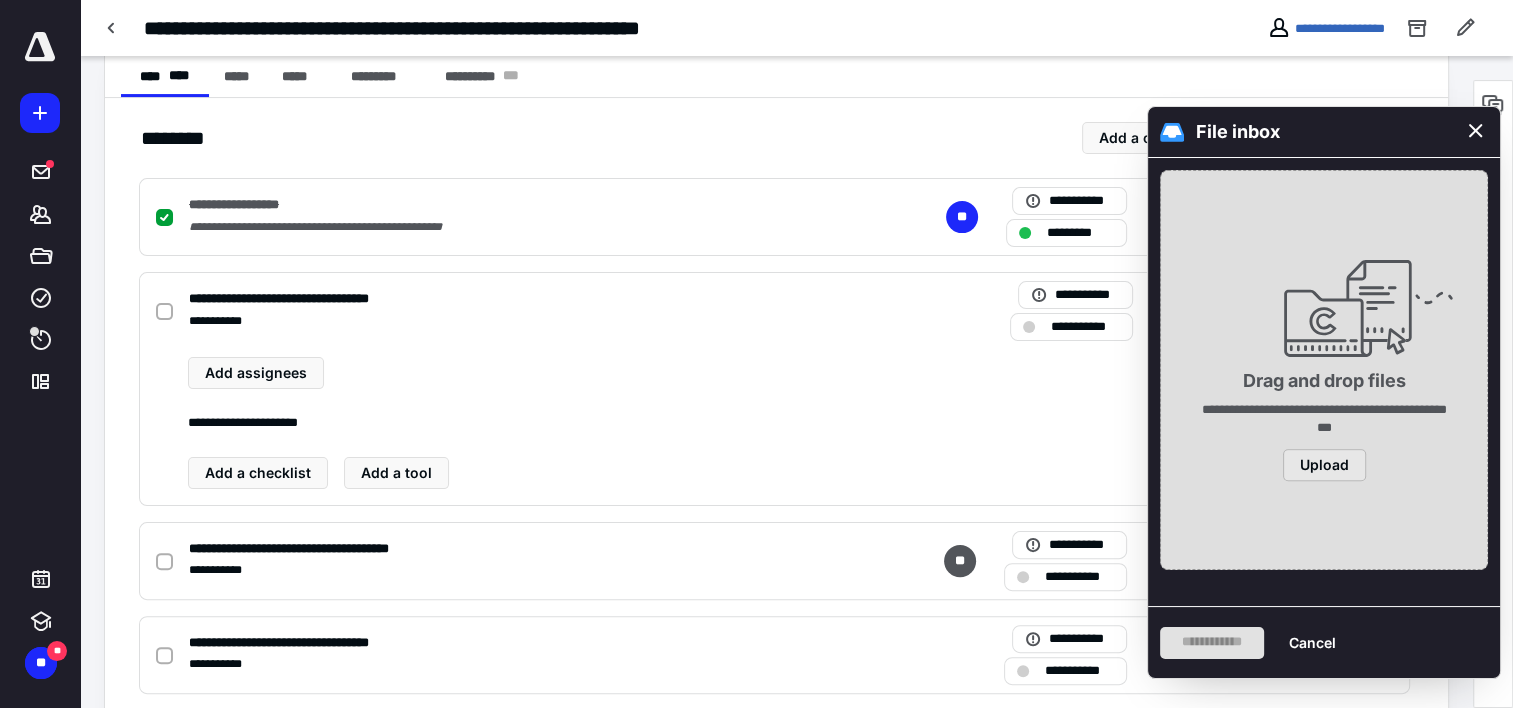 click on "Upload" at bounding box center [1324, 465] 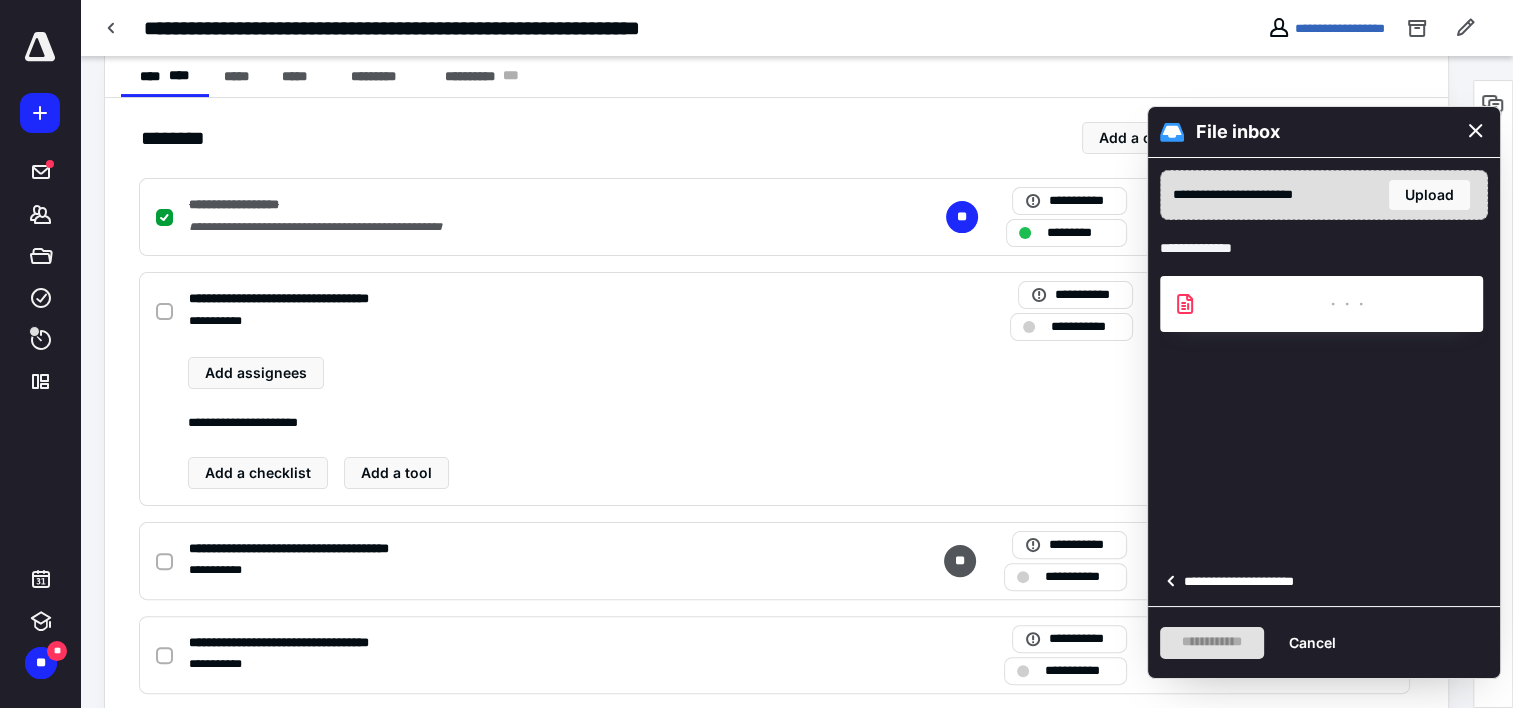 click on "**********" at bounding box center (1245, 582) 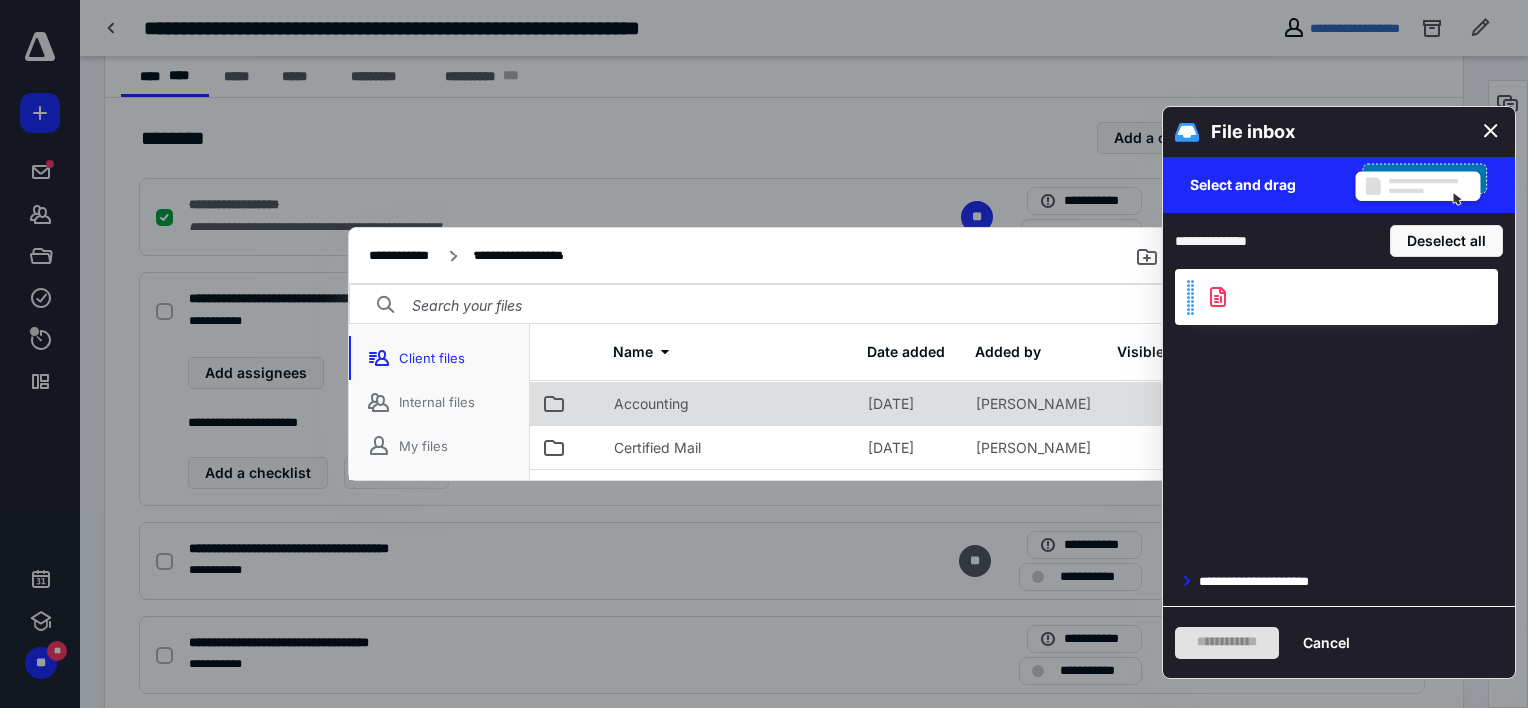 click on "Accounting" at bounding box center (651, 404) 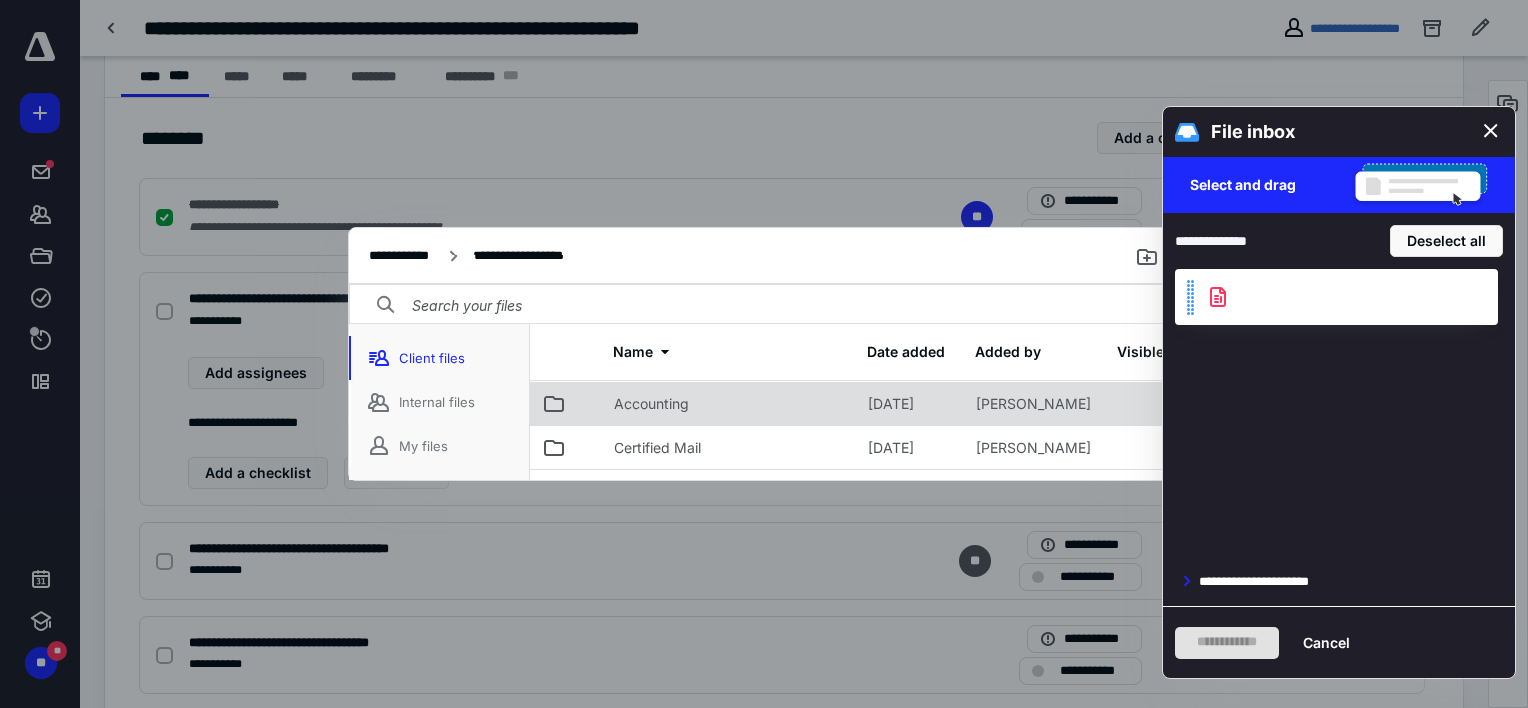 click on "Accounting" at bounding box center (651, 404) 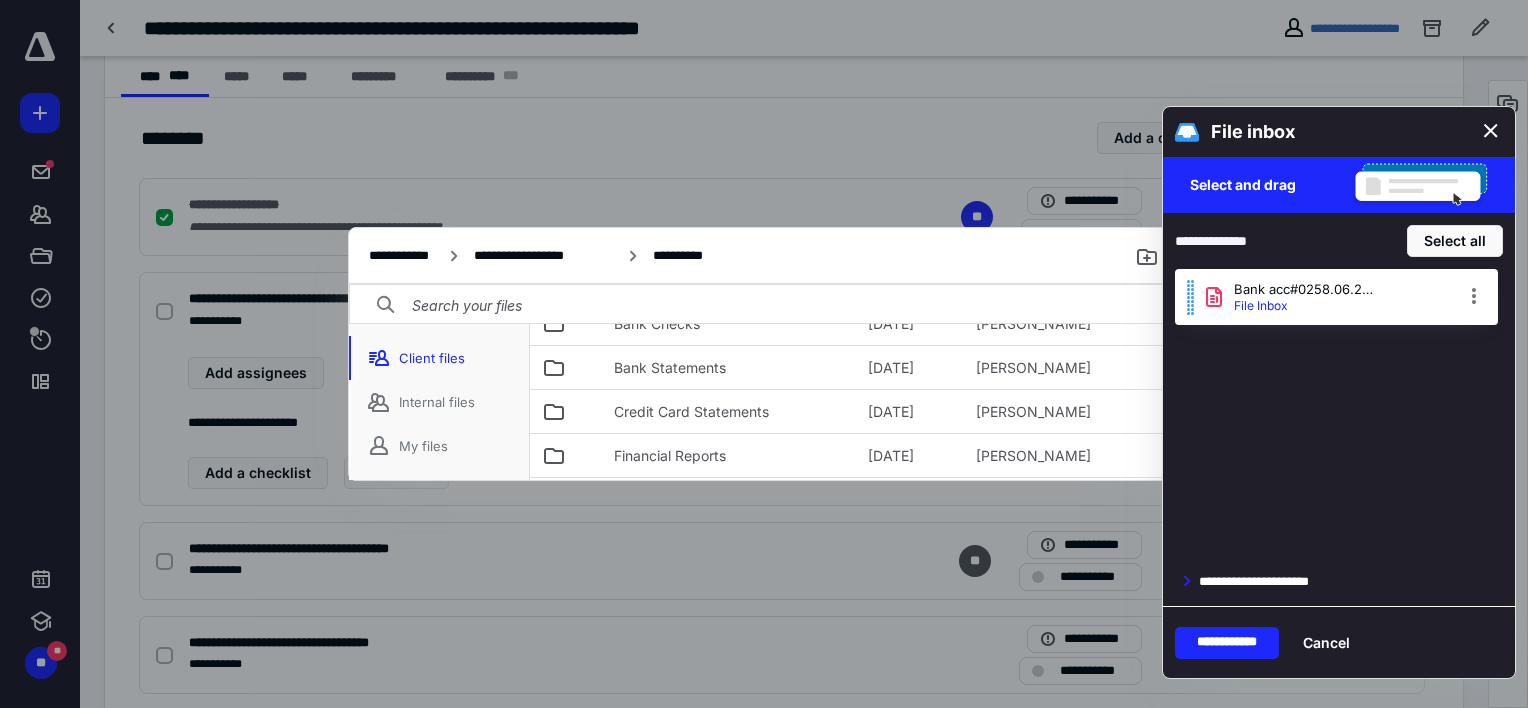scroll, scrollTop: 356, scrollLeft: 0, axis: vertical 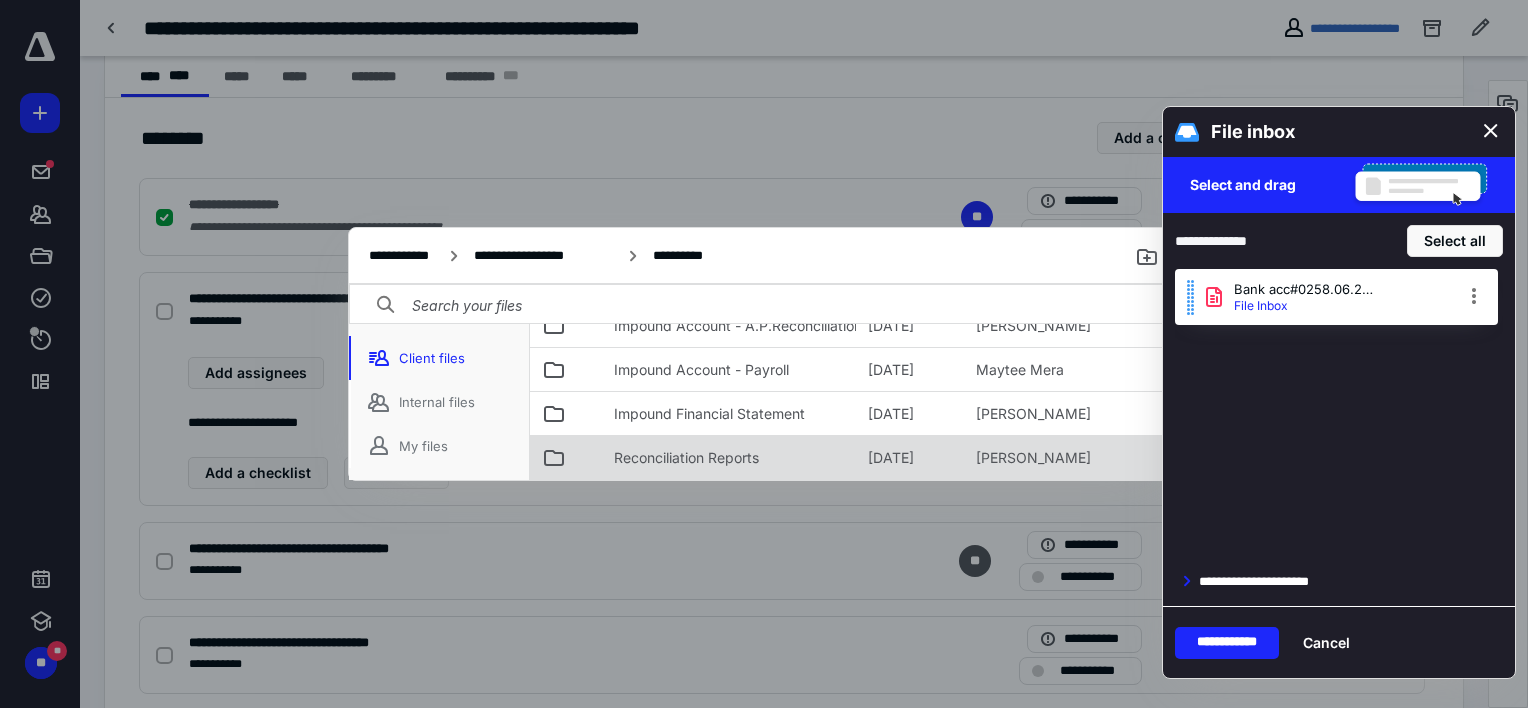 click on "Reconciliation Reports" at bounding box center (686, 458) 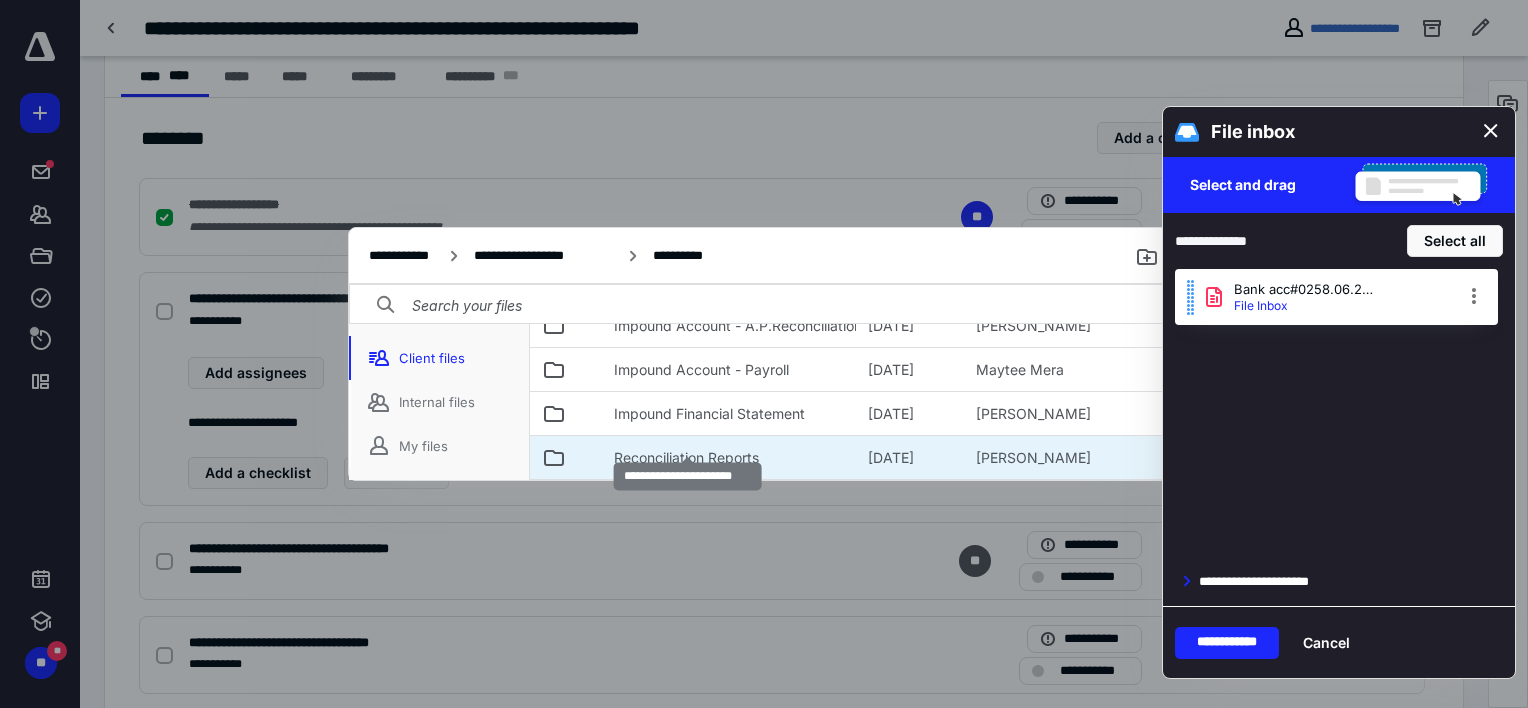 click on "Reconciliation Reports" at bounding box center [686, 458] 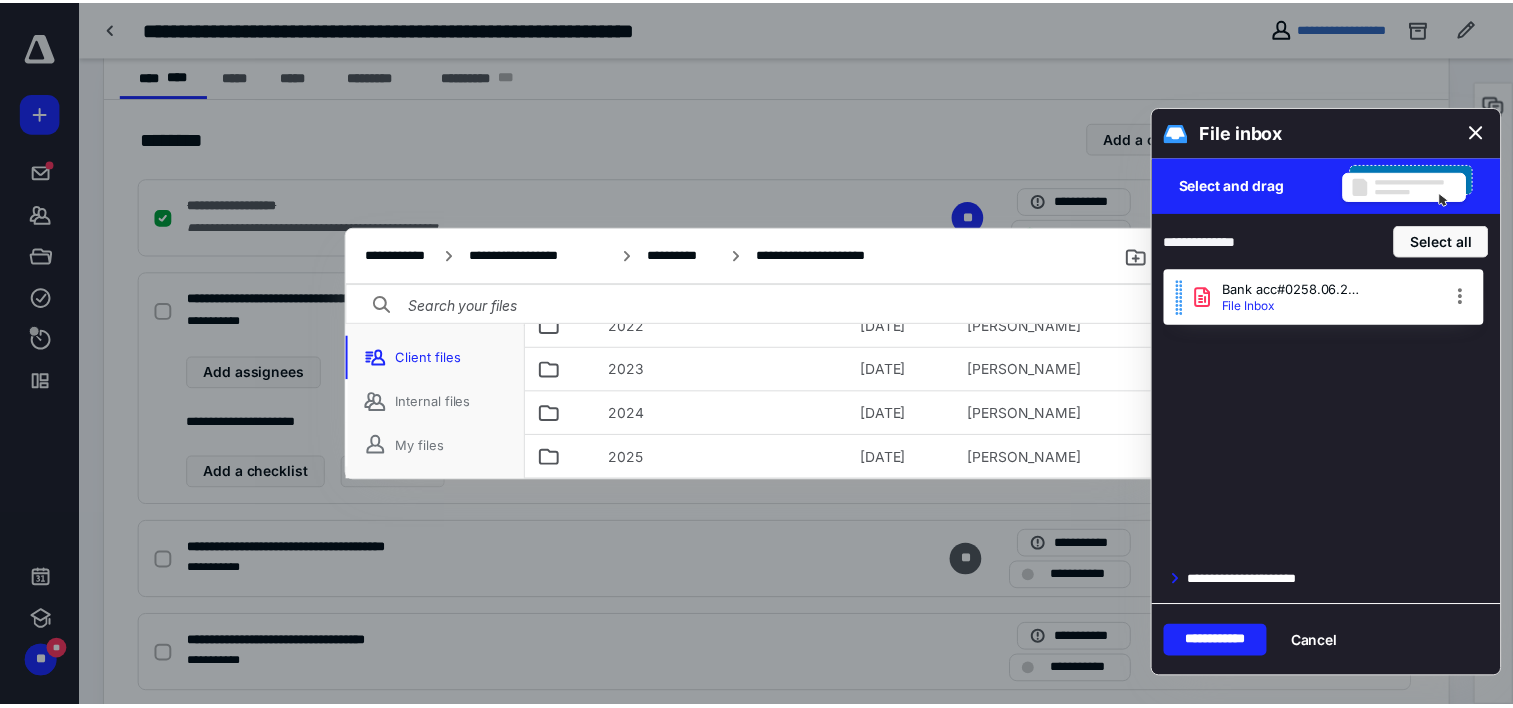 scroll, scrollTop: 136, scrollLeft: 0, axis: vertical 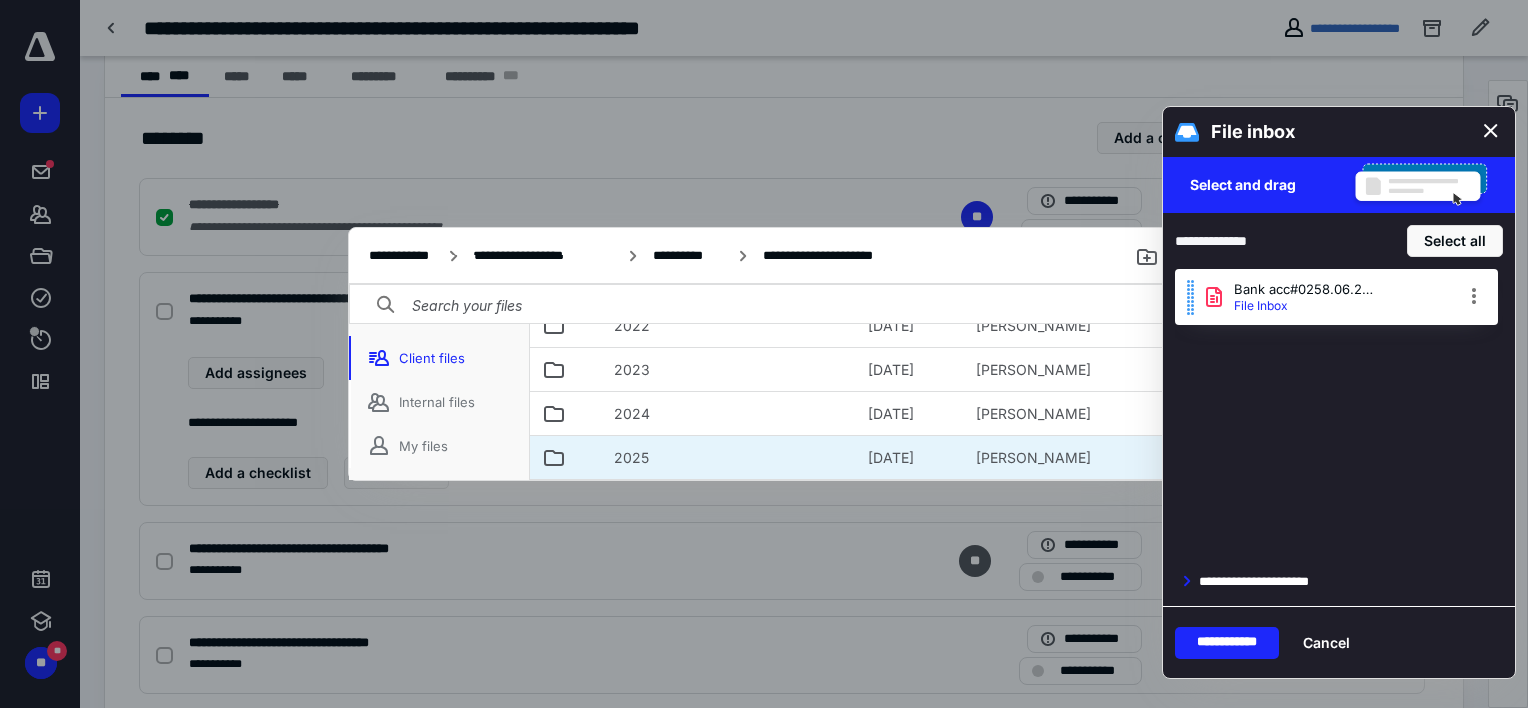 click on "2025" at bounding box center (729, 457) 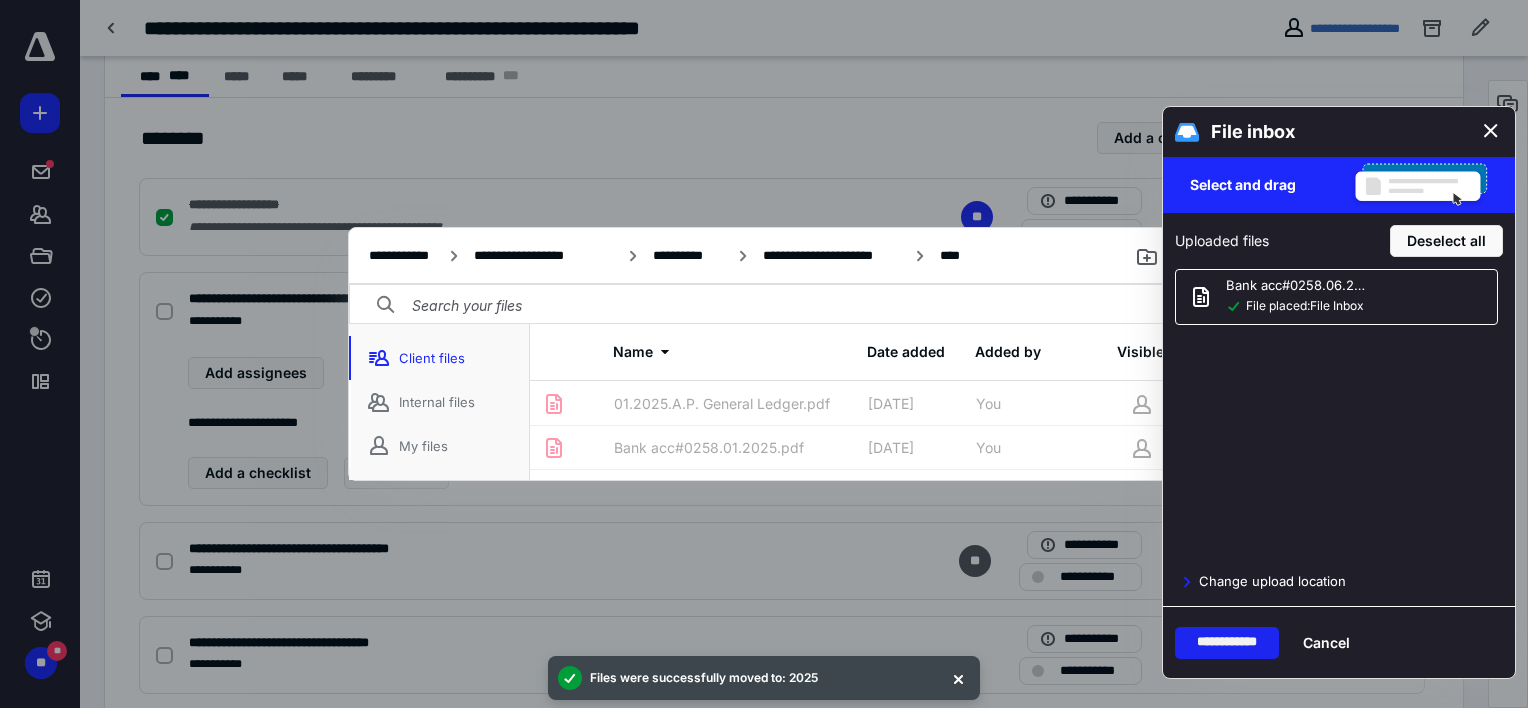 click on "**********" at bounding box center [1227, 643] 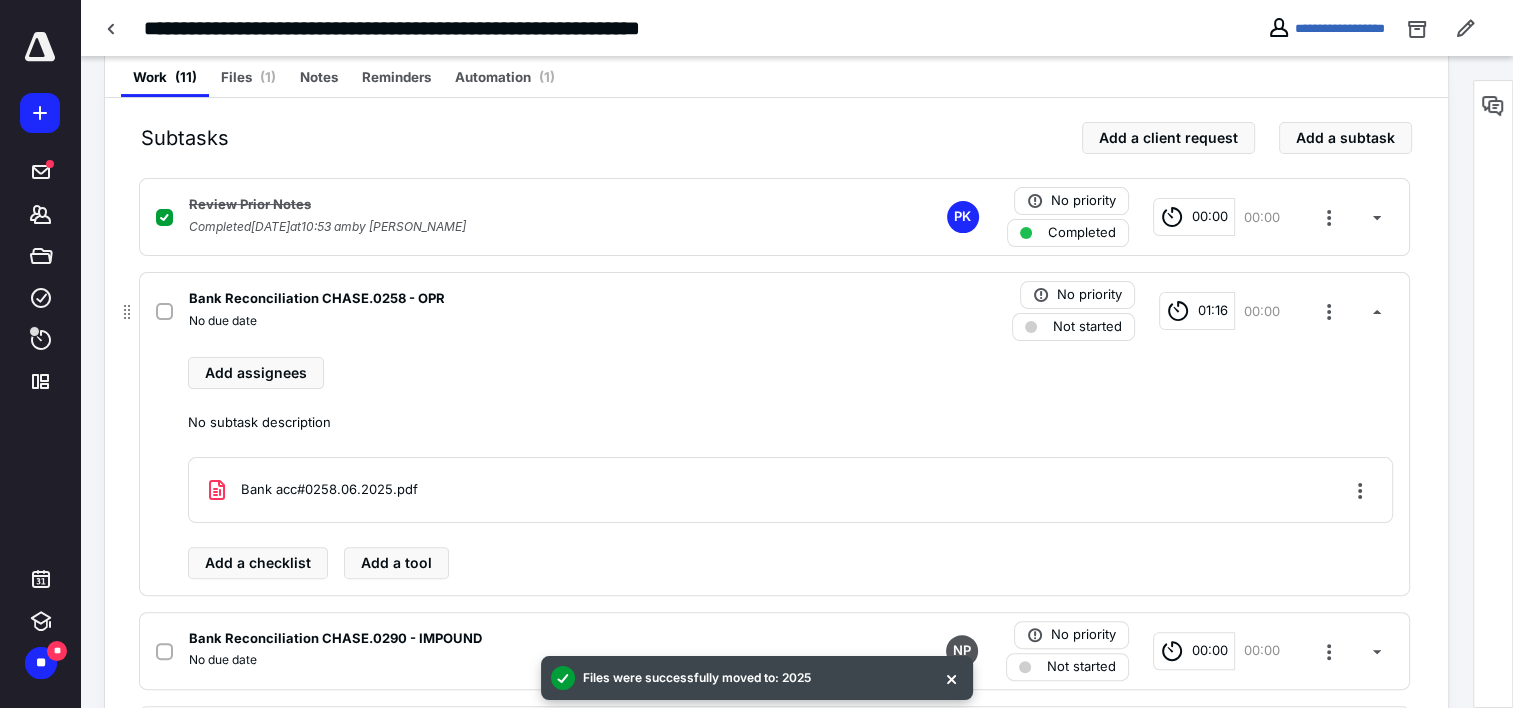 click at bounding box center (164, 312) 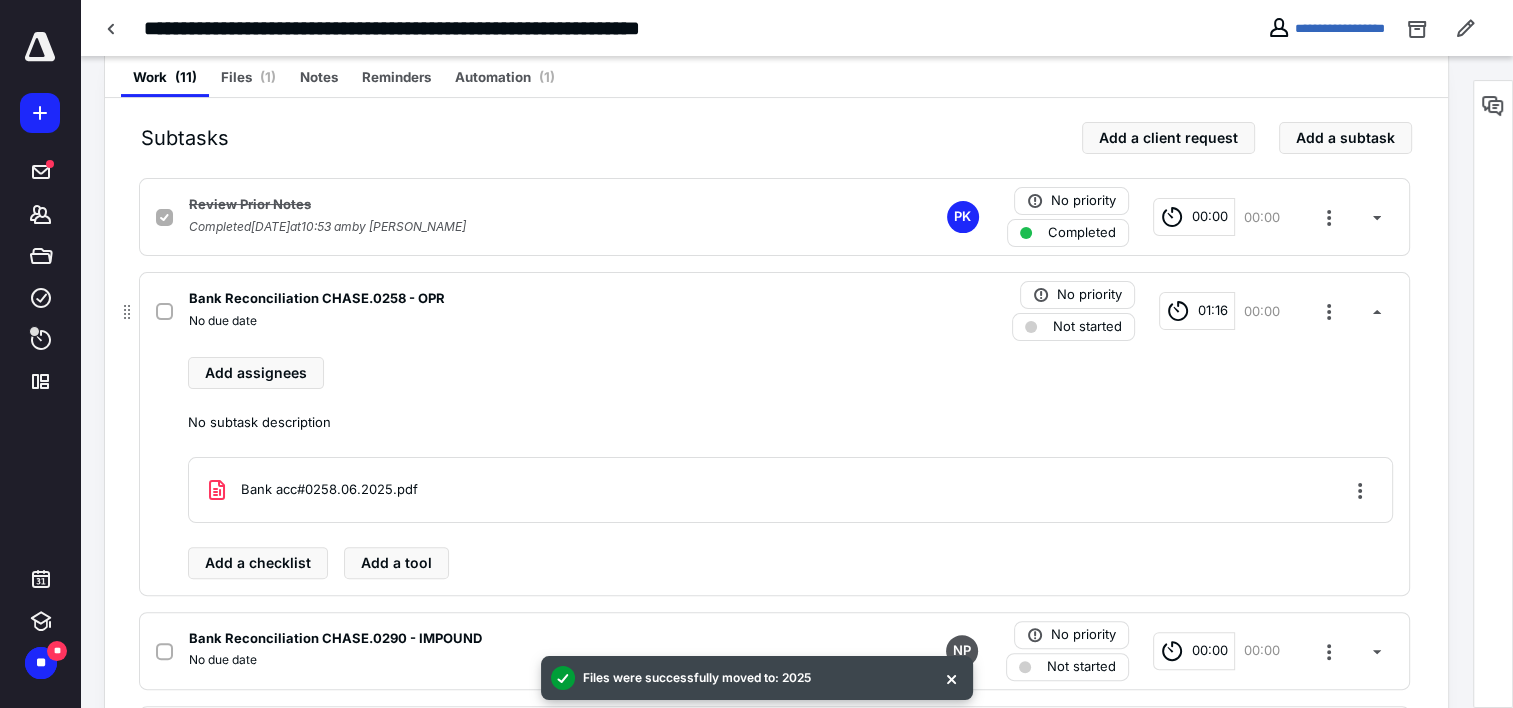 checkbox on "true" 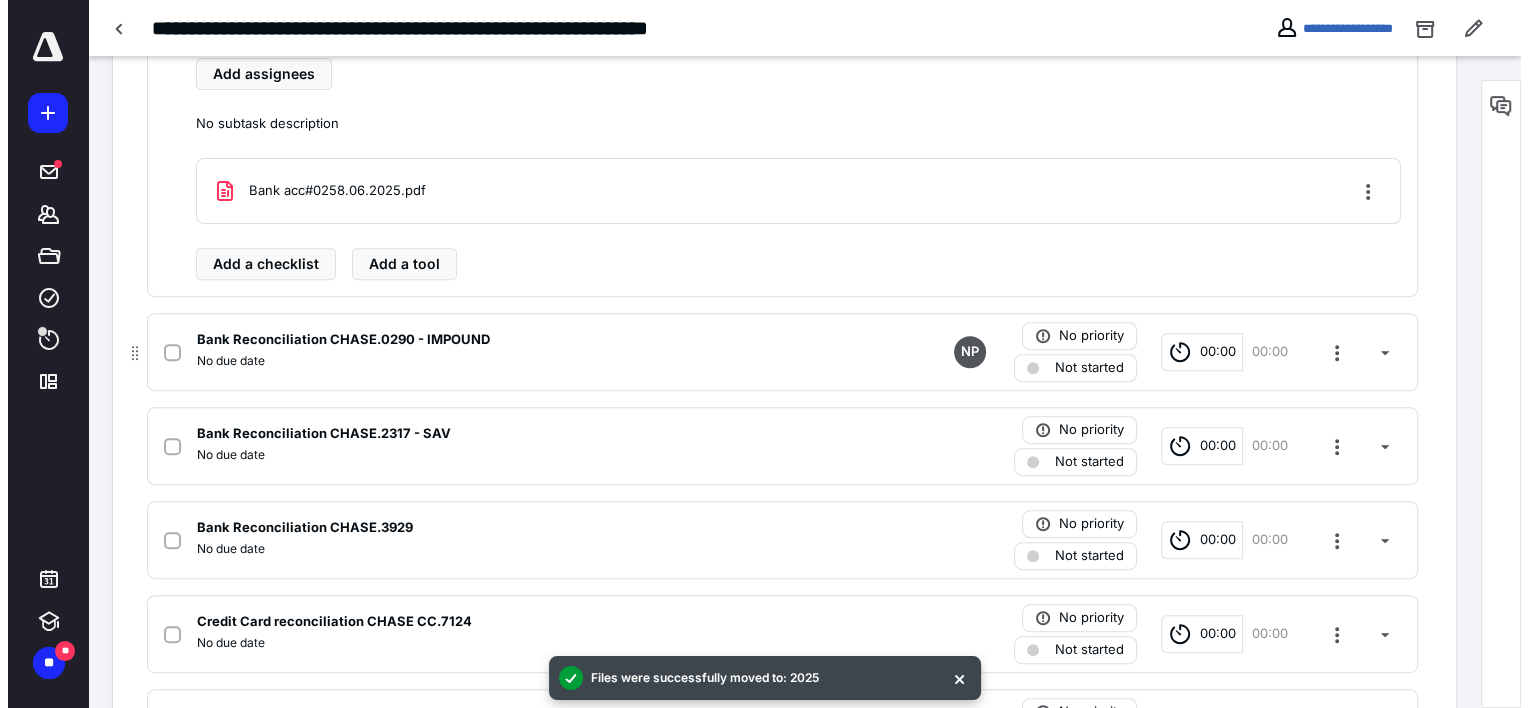 scroll, scrollTop: 700, scrollLeft: 0, axis: vertical 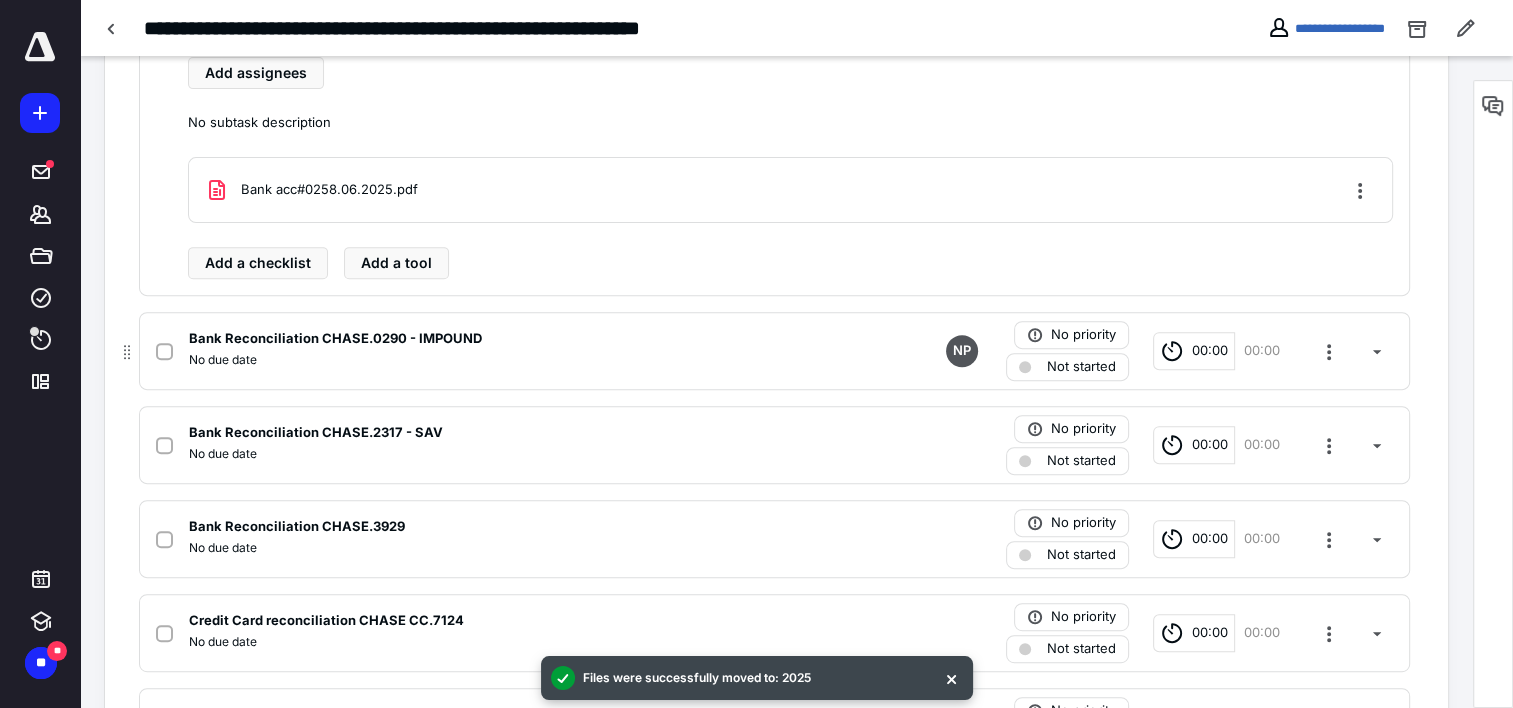 click on "No due date" at bounding box center [512, 360] 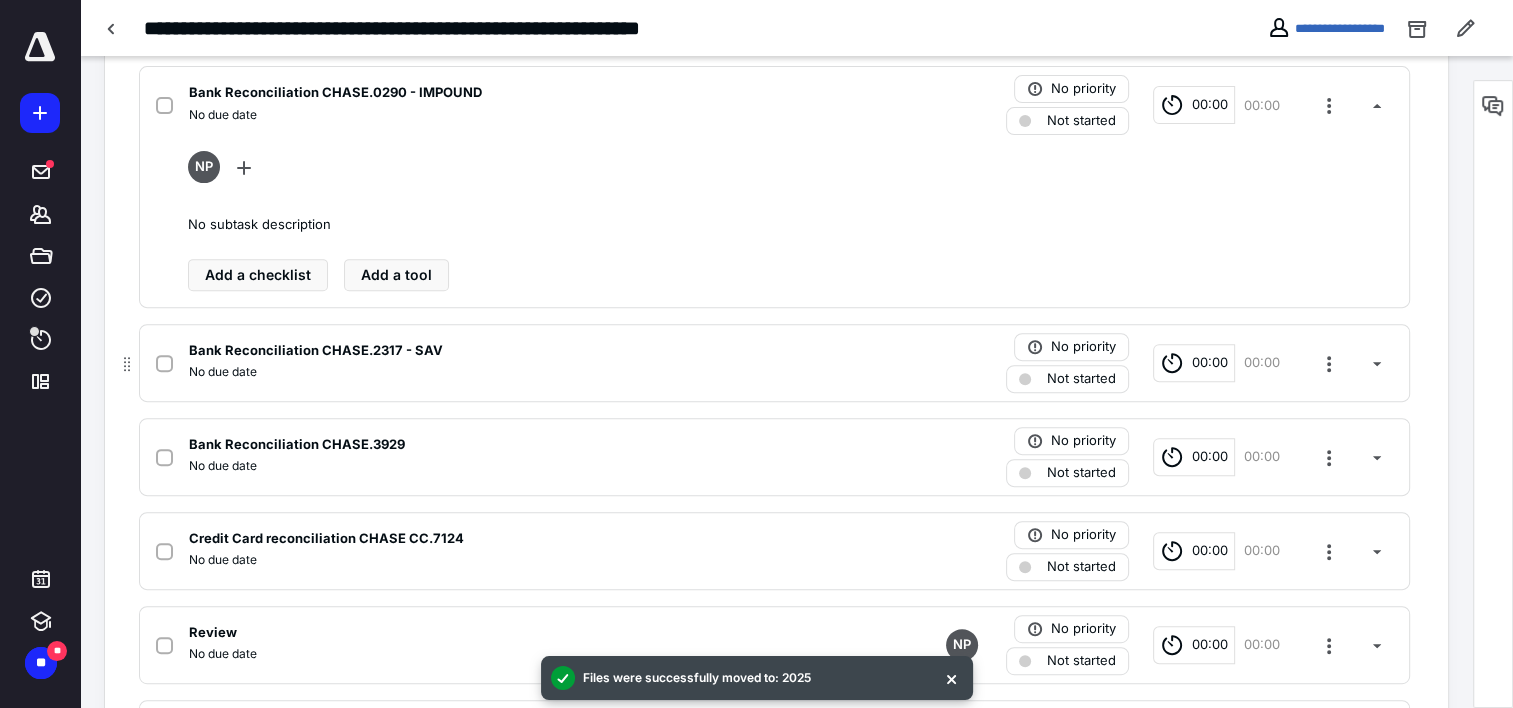 click on "No due date" at bounding box center (512, 372) 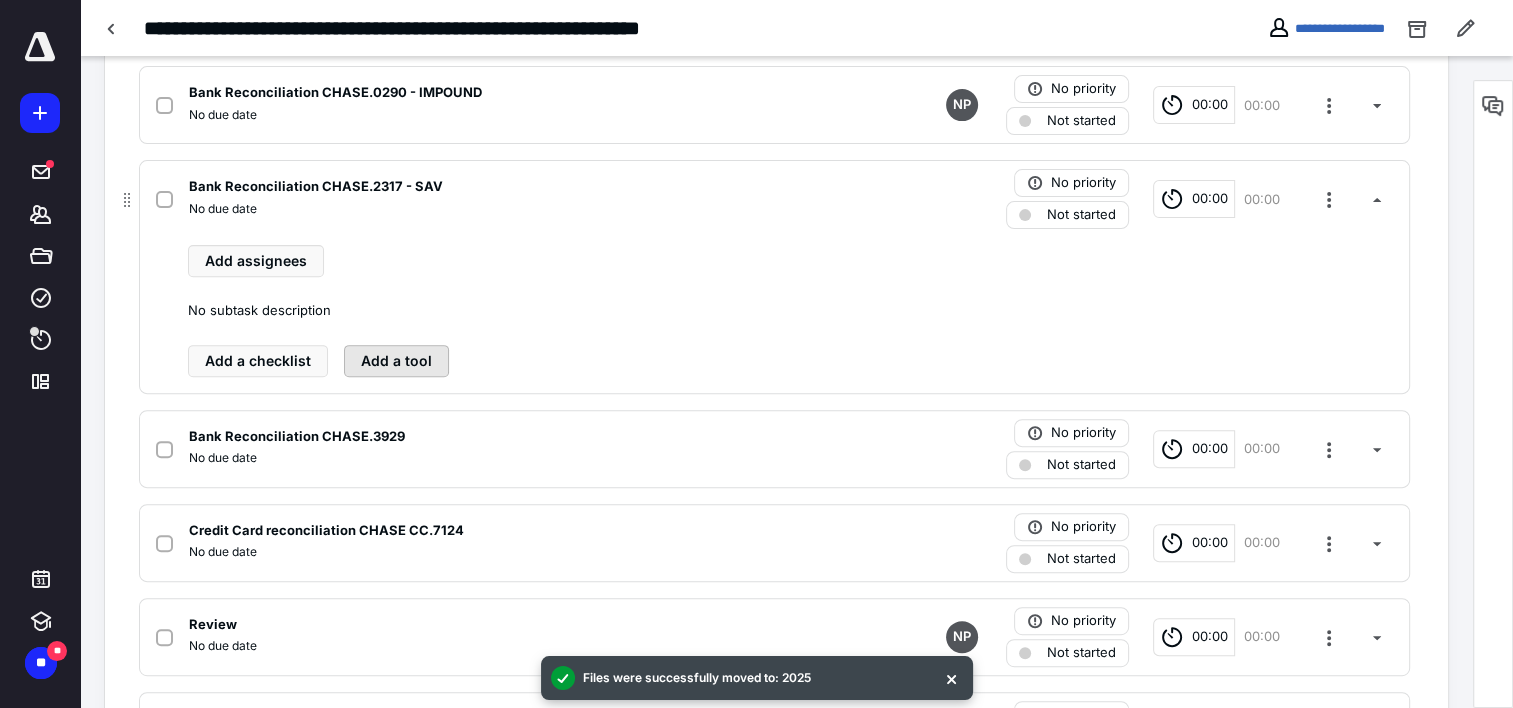 click on "Add a tool" at bounding box center (396, 361) 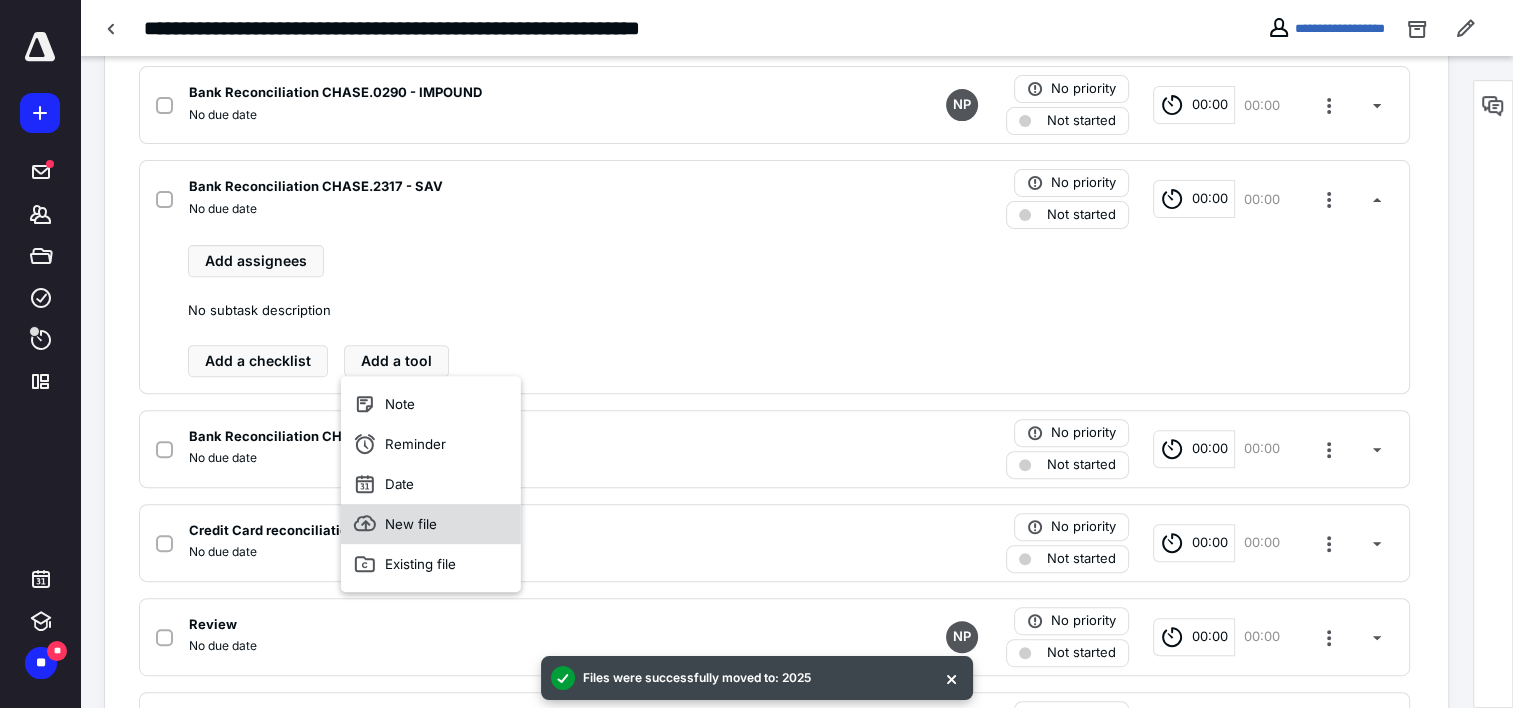 click on "New file" at bounding box center (431, 524) 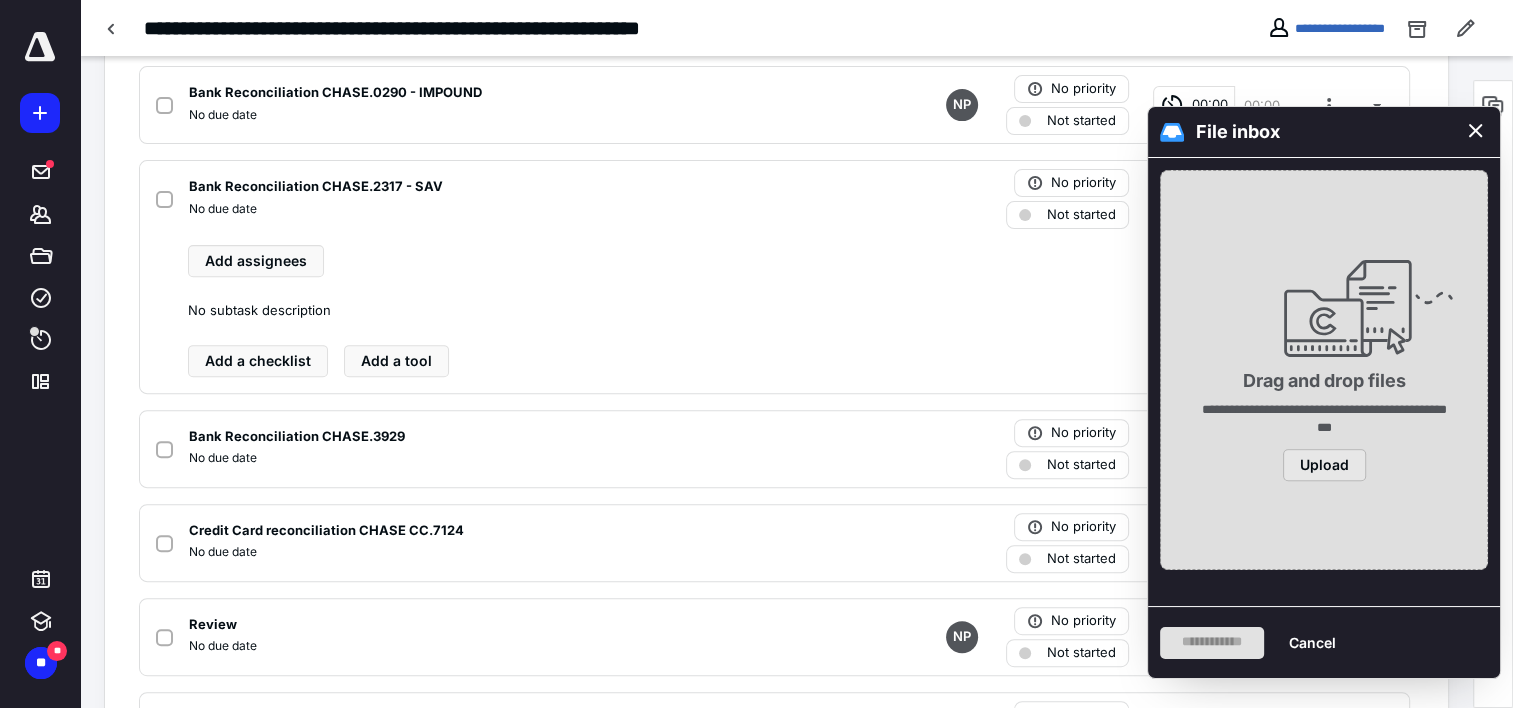 click on "Upload" at bounding box center [1324, 465] 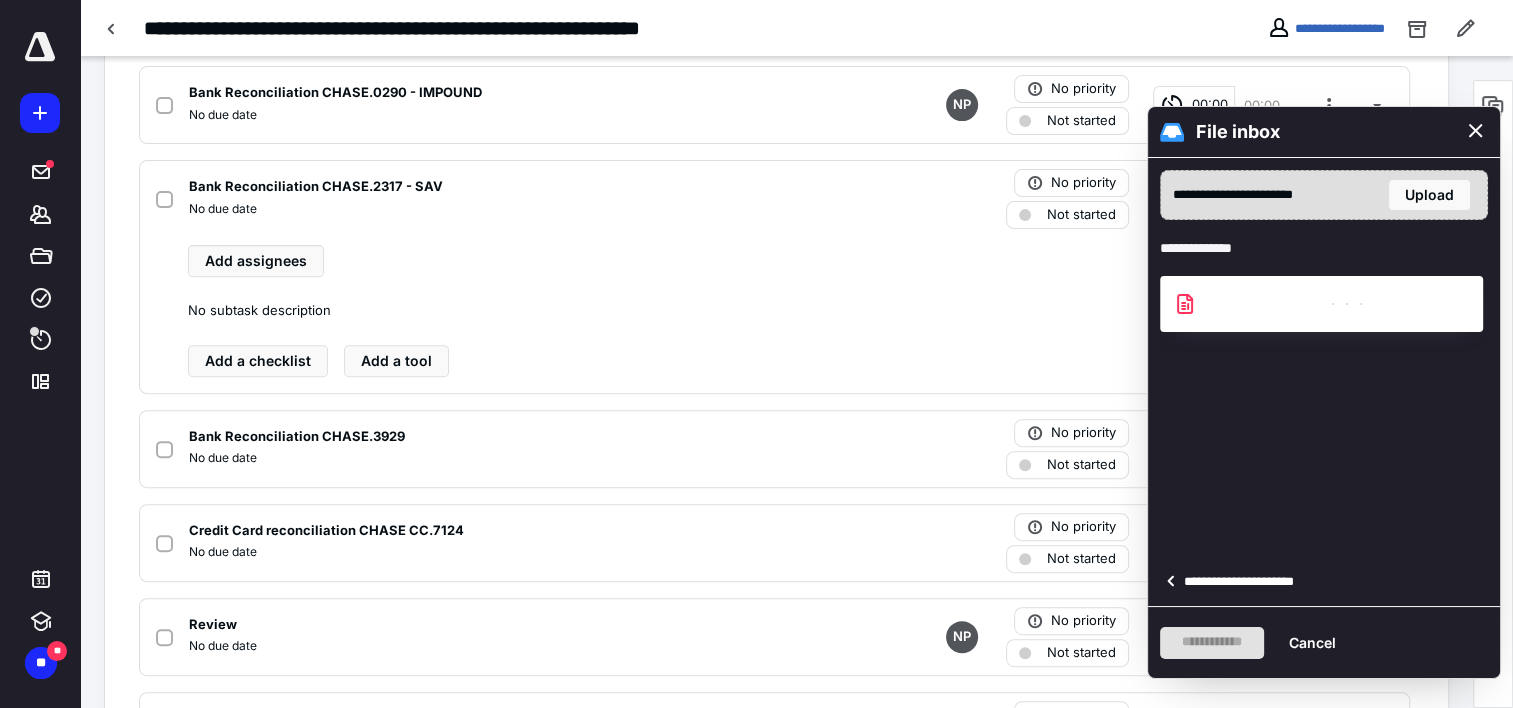 click on "**********" at bounding box center (1245, 582) 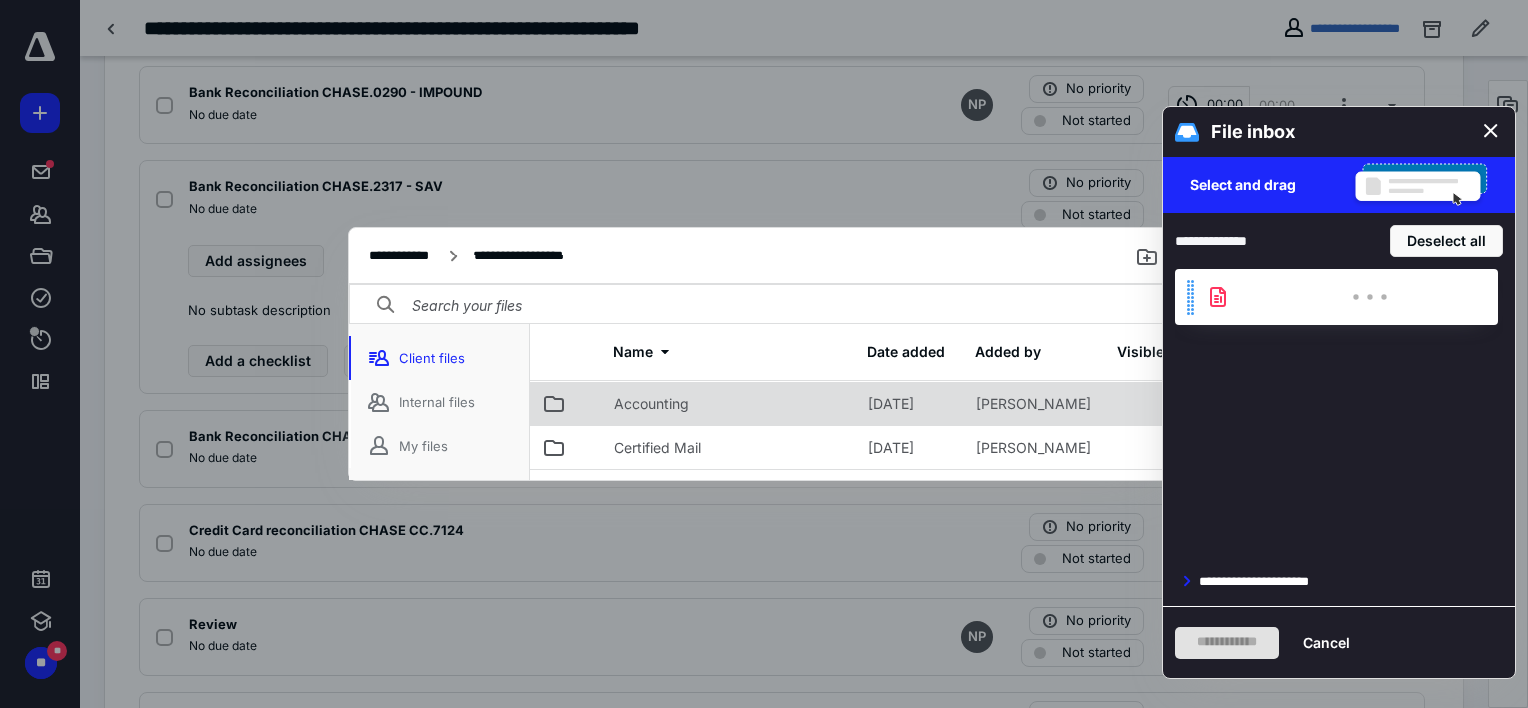 click on "Accounting" at bounding box center [651, 404] 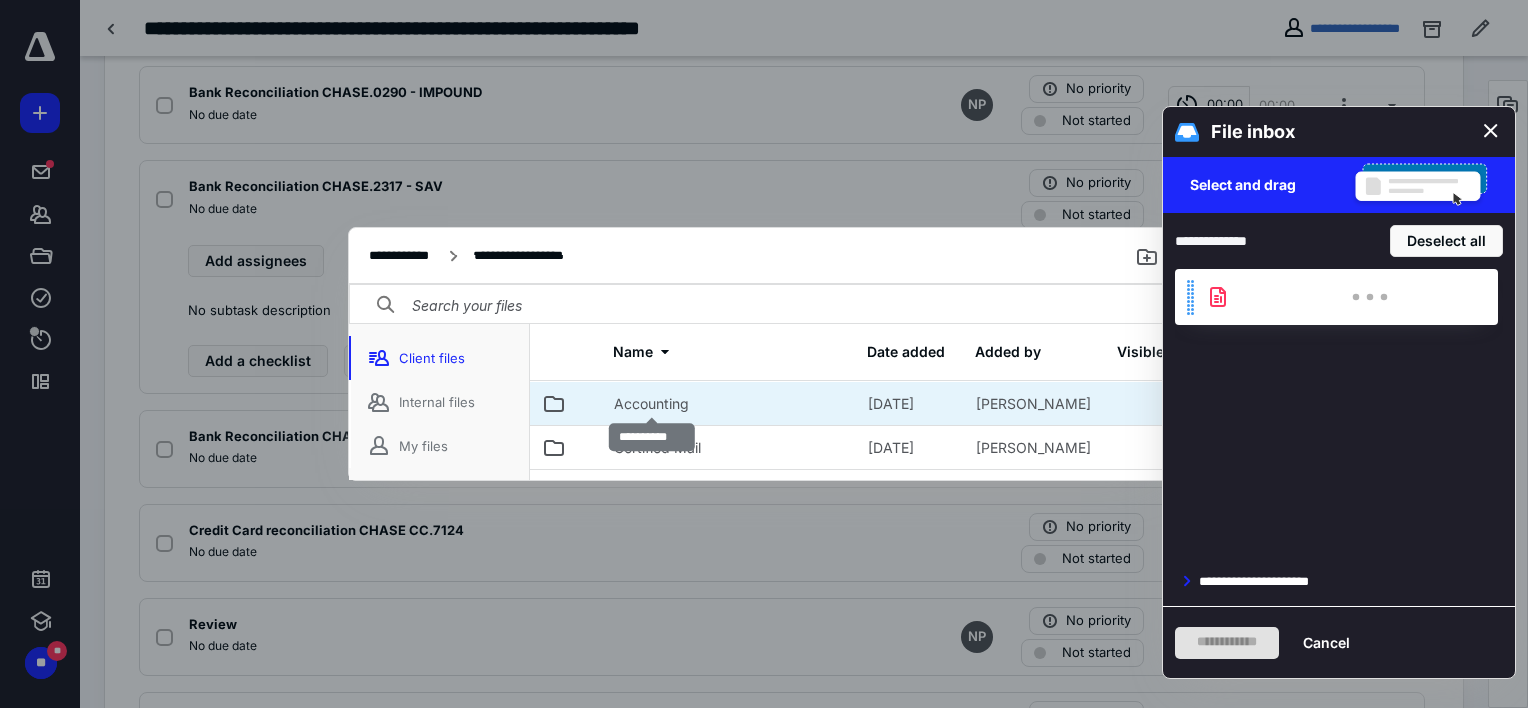 click on "Accounting" at bounding box center (651, 404) 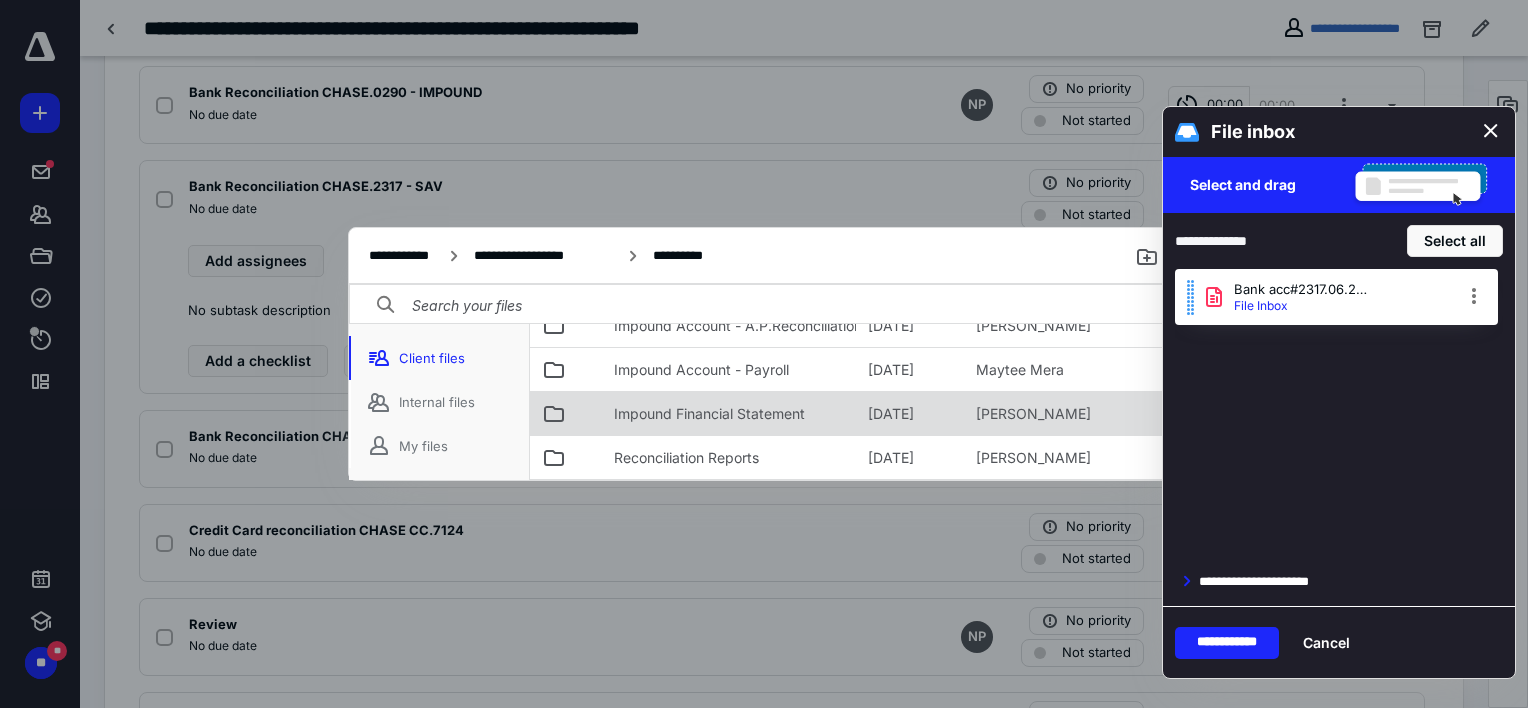 scroll, scrollTop: 356, scrollLeft: 0, axis: vertical 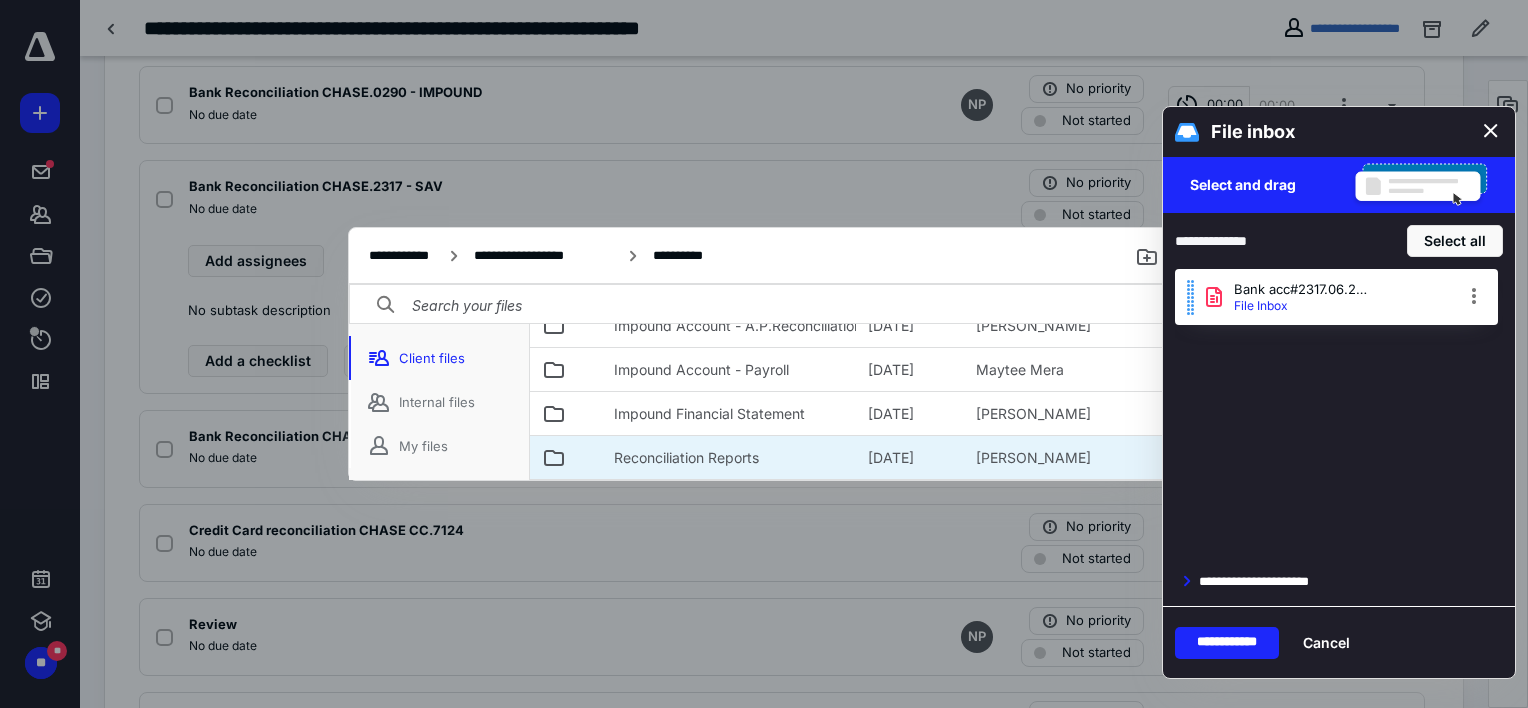 click on "Reconciliation Reports" at bounding box center (686, 458) 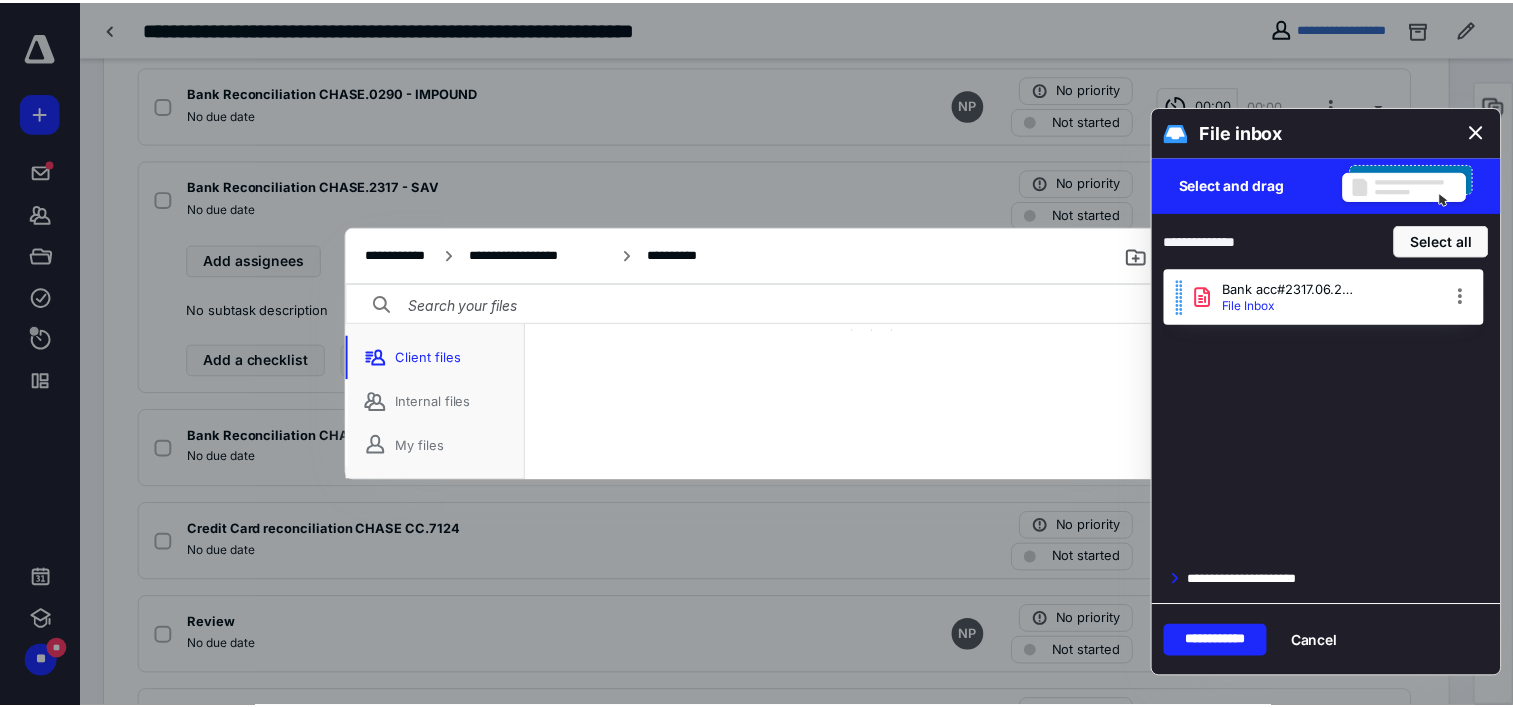 scroll, scrollTop: 136, scrollLeft: 0, axis: vertical 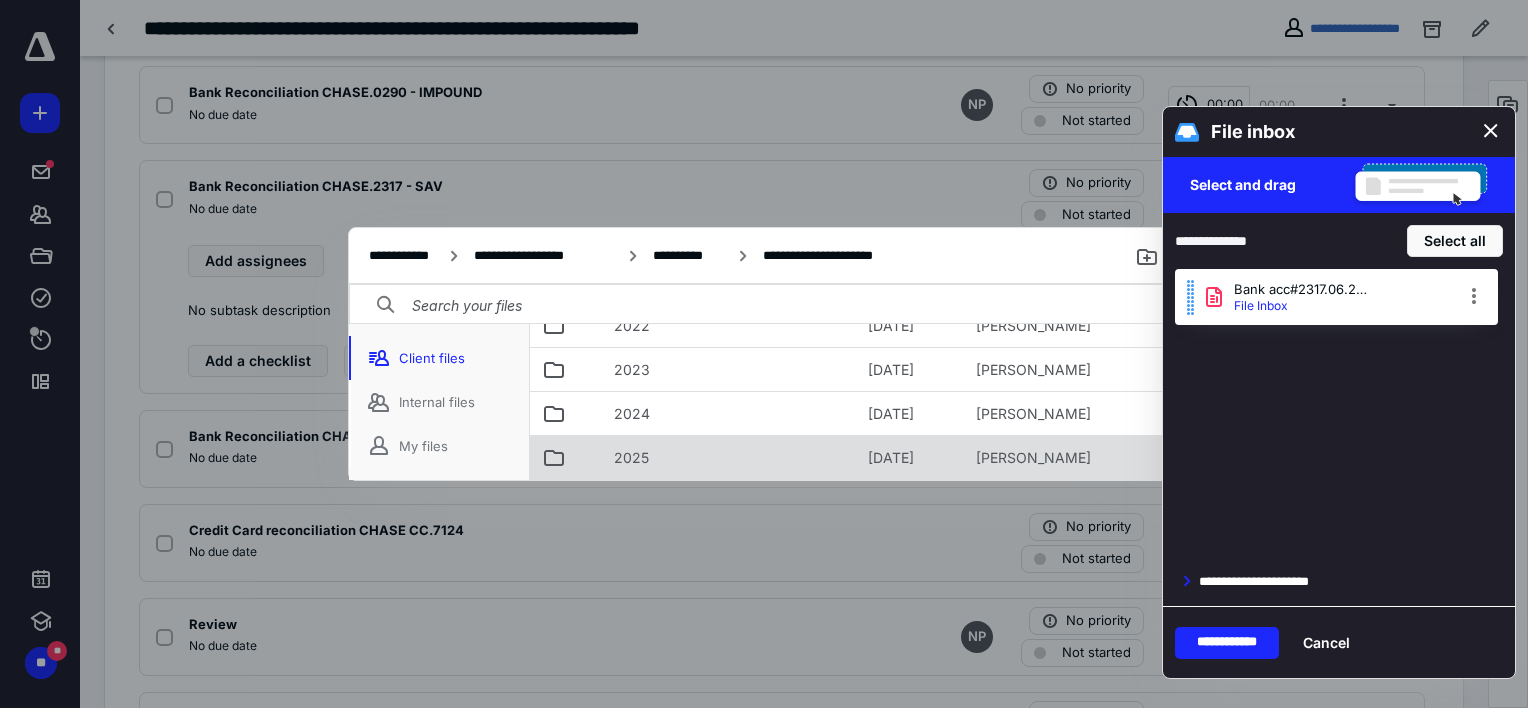 click on "2025" at bounding box center [631, 458] 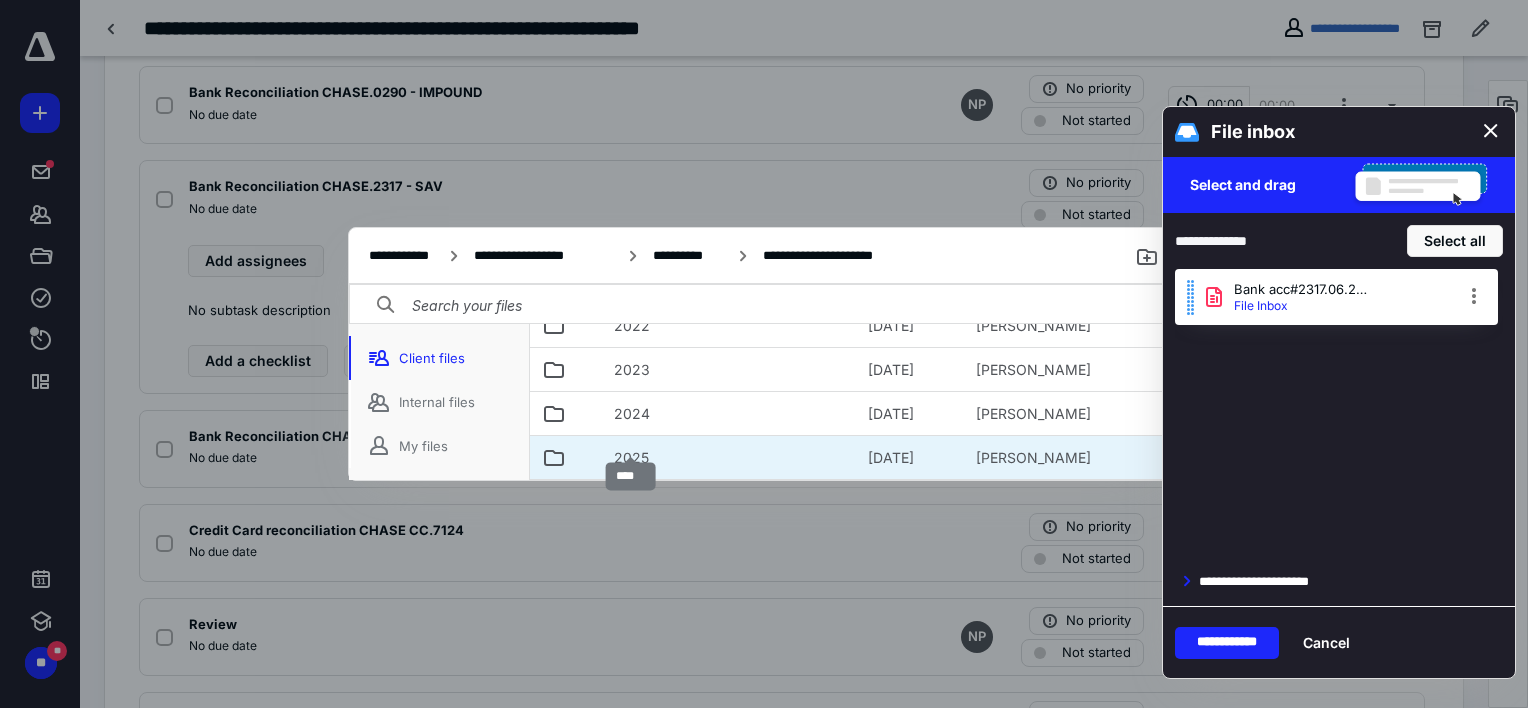 click on "2025" at bounding box center [631, 458] 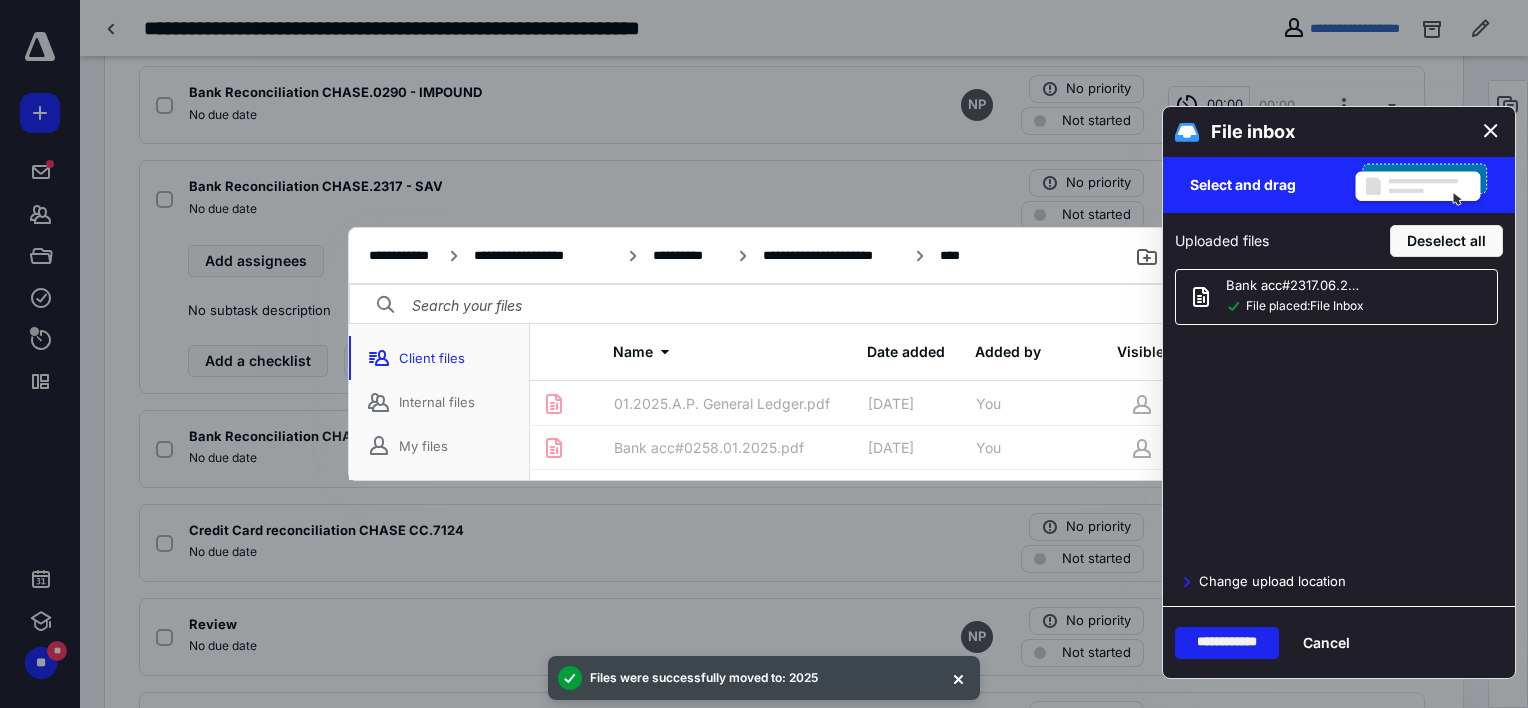click on "**********" at bounding box center [1227, 643] 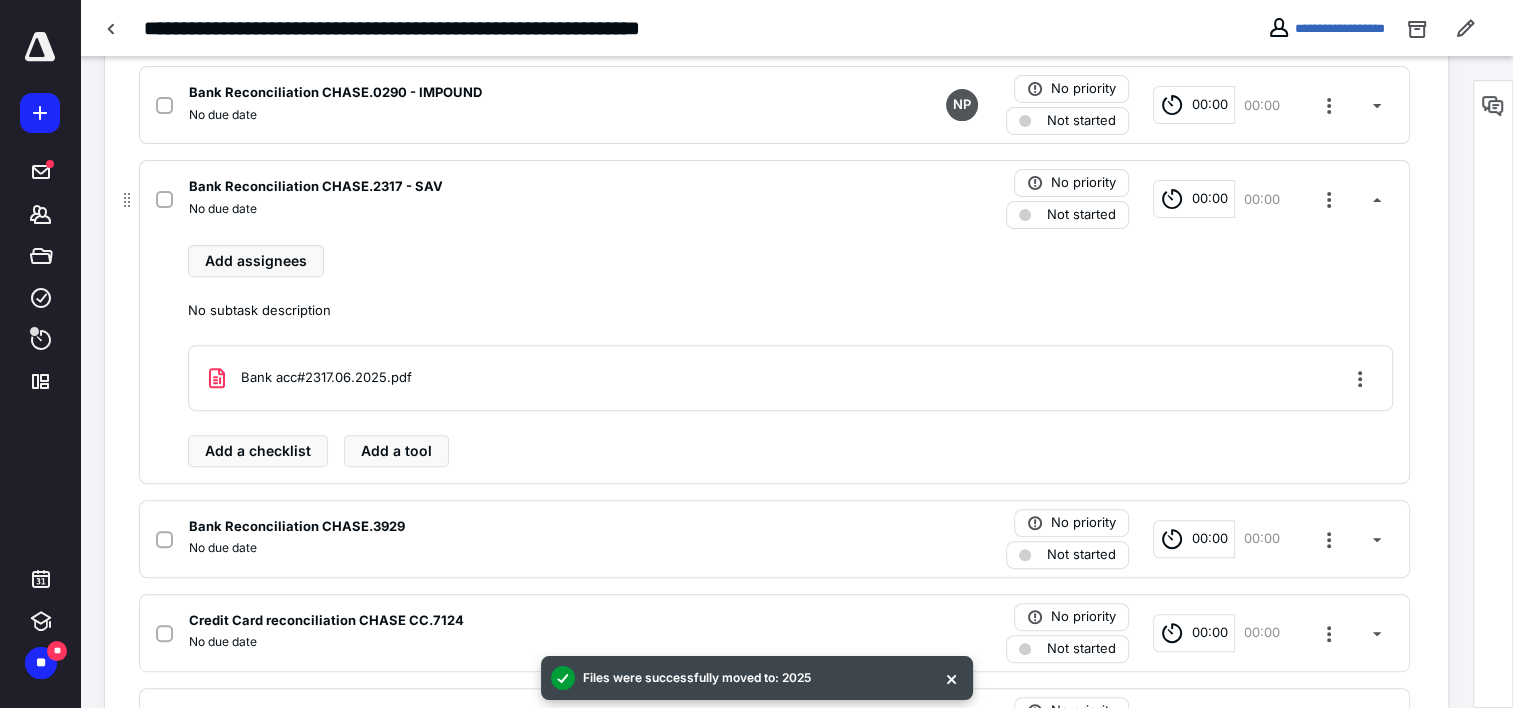 click at bounding box center [168, 199] 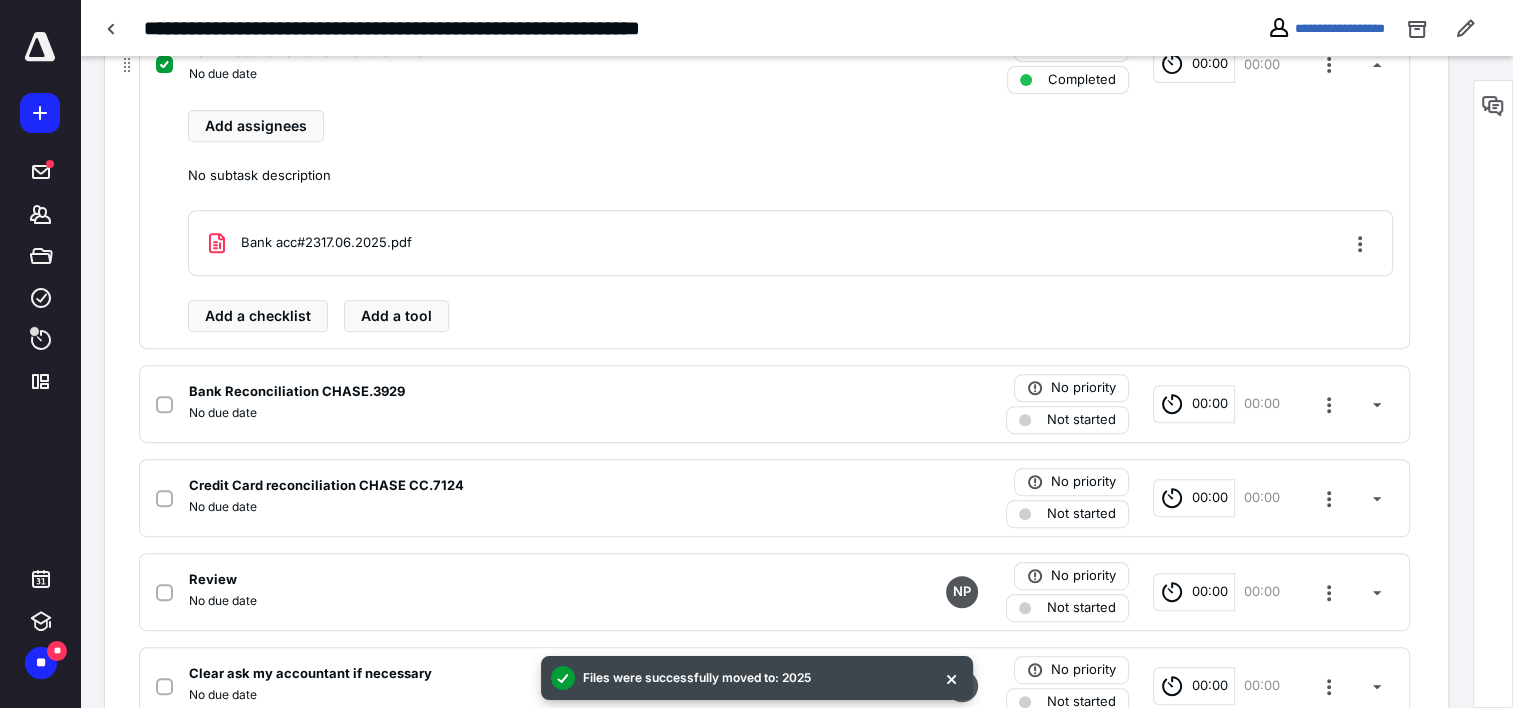 scroll, scrollTop: 900, scrollLeft: 0, axis: vertical 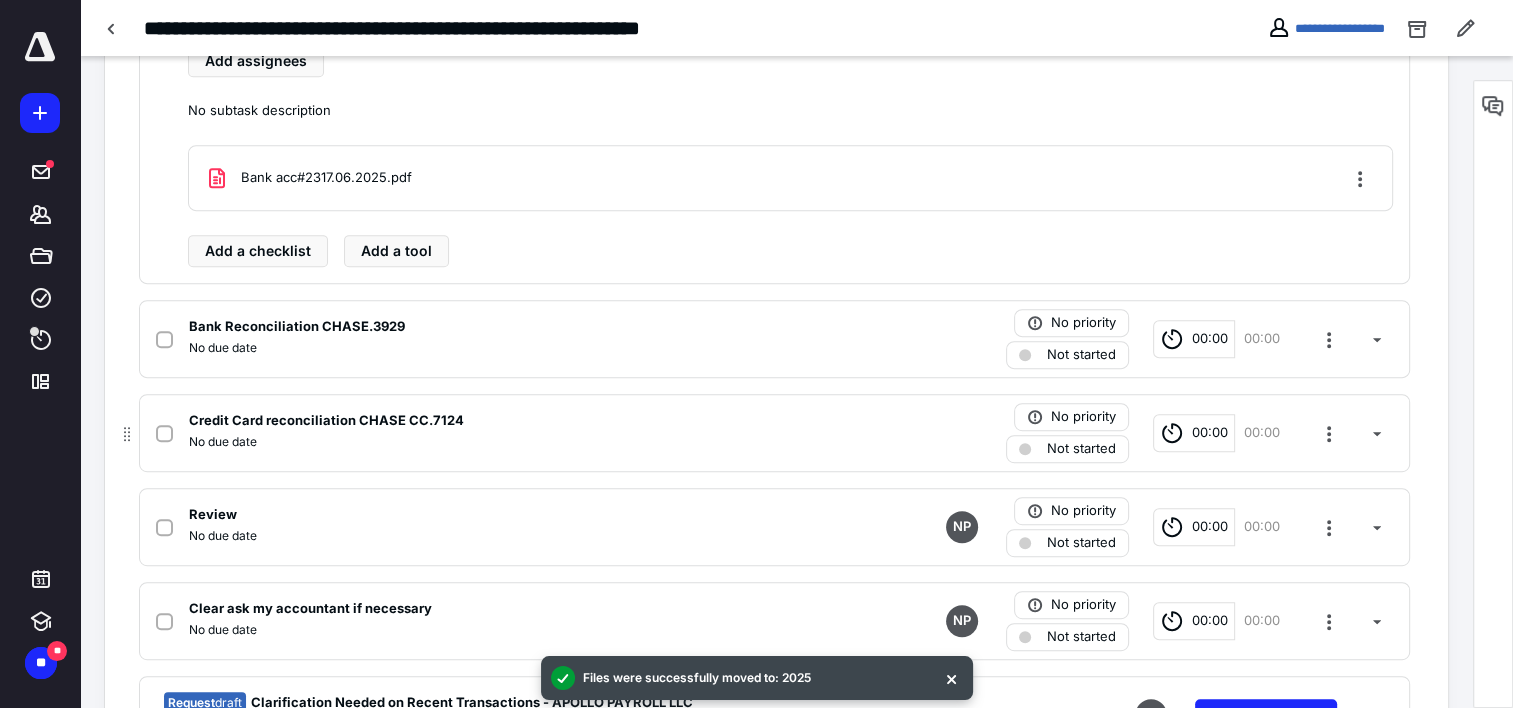 click on "No due date" at bounding box center (512, 348) 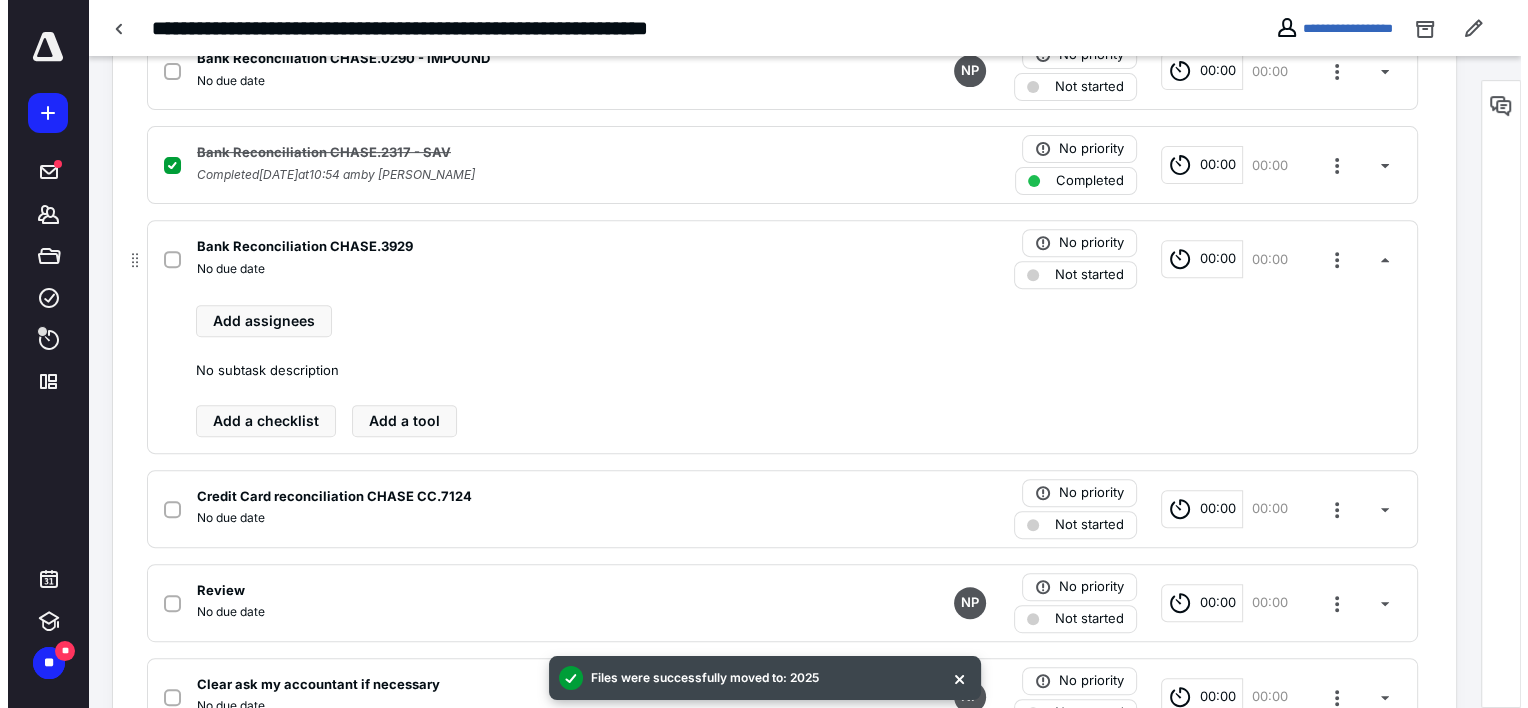 scroll, scrollTop: 700, scrollLeft: 0, axis: vertical 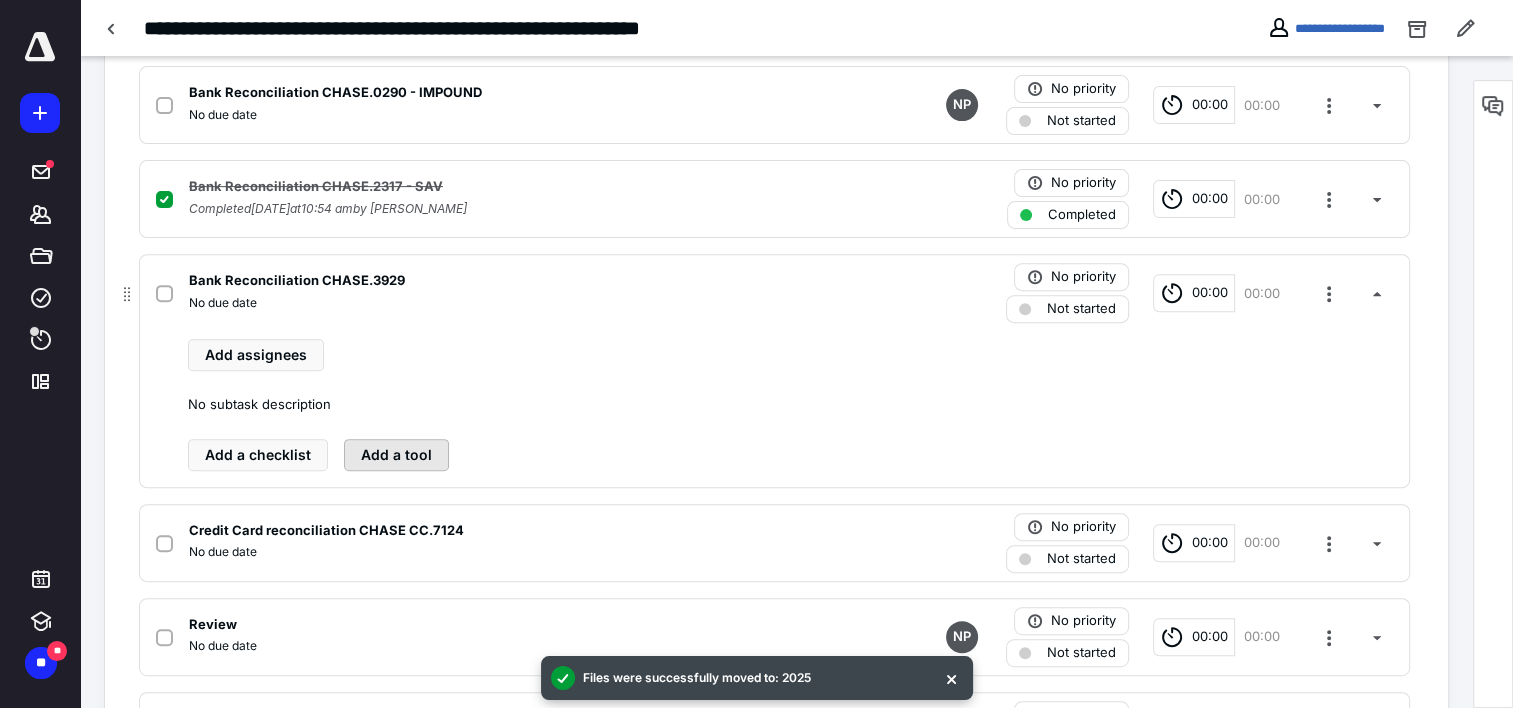 click on "Add a tool" at bounding box center [396, 455] 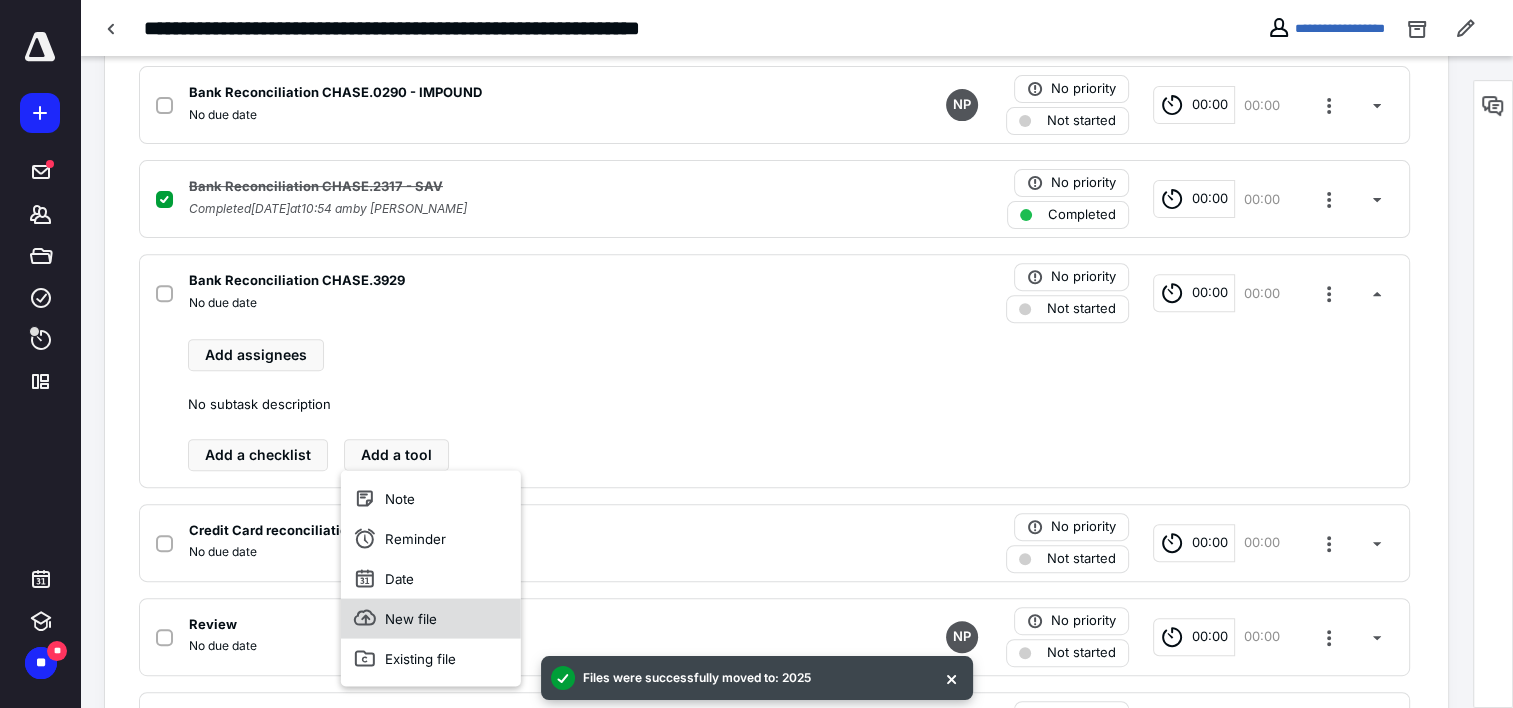 click on "New file" at bounding box center (431, 618) 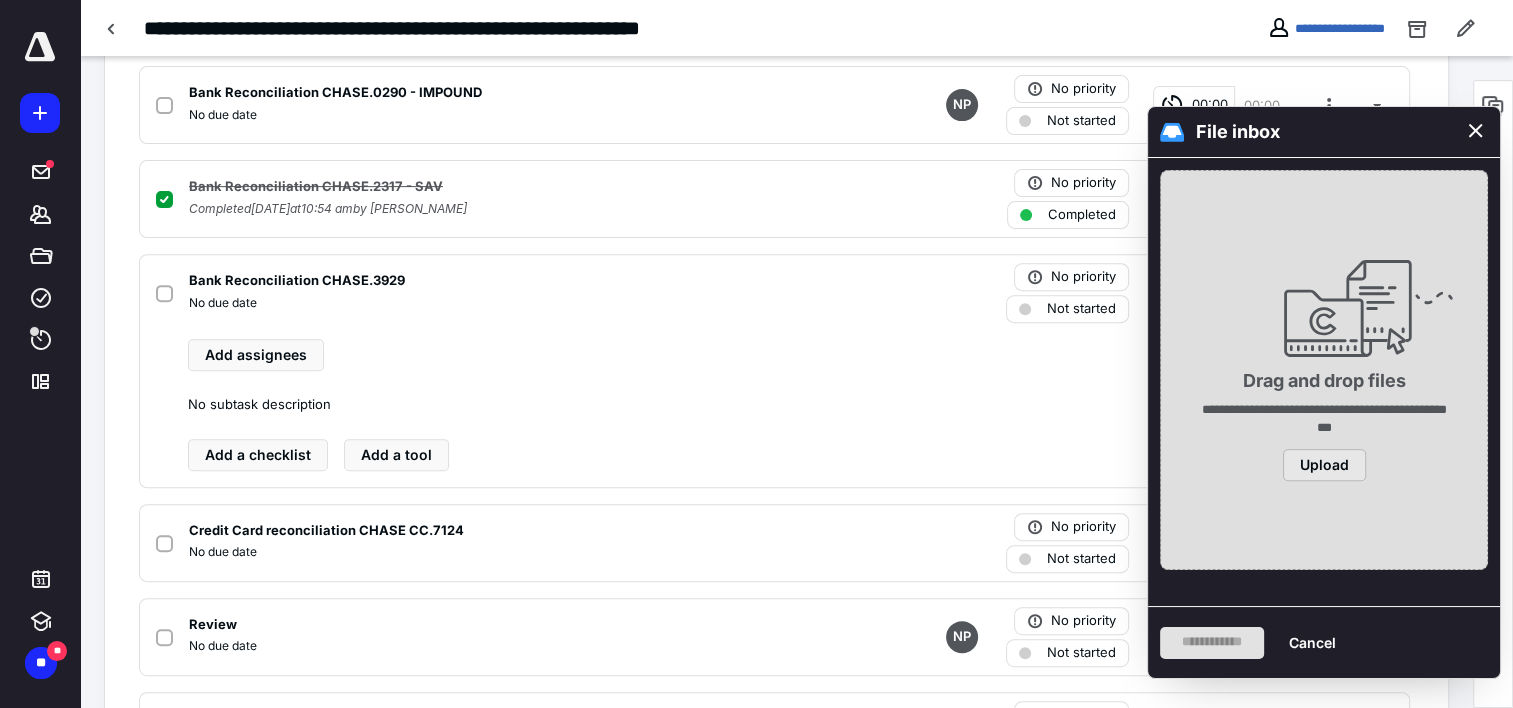 click on "Upload" at bounding box center [1324, 465] 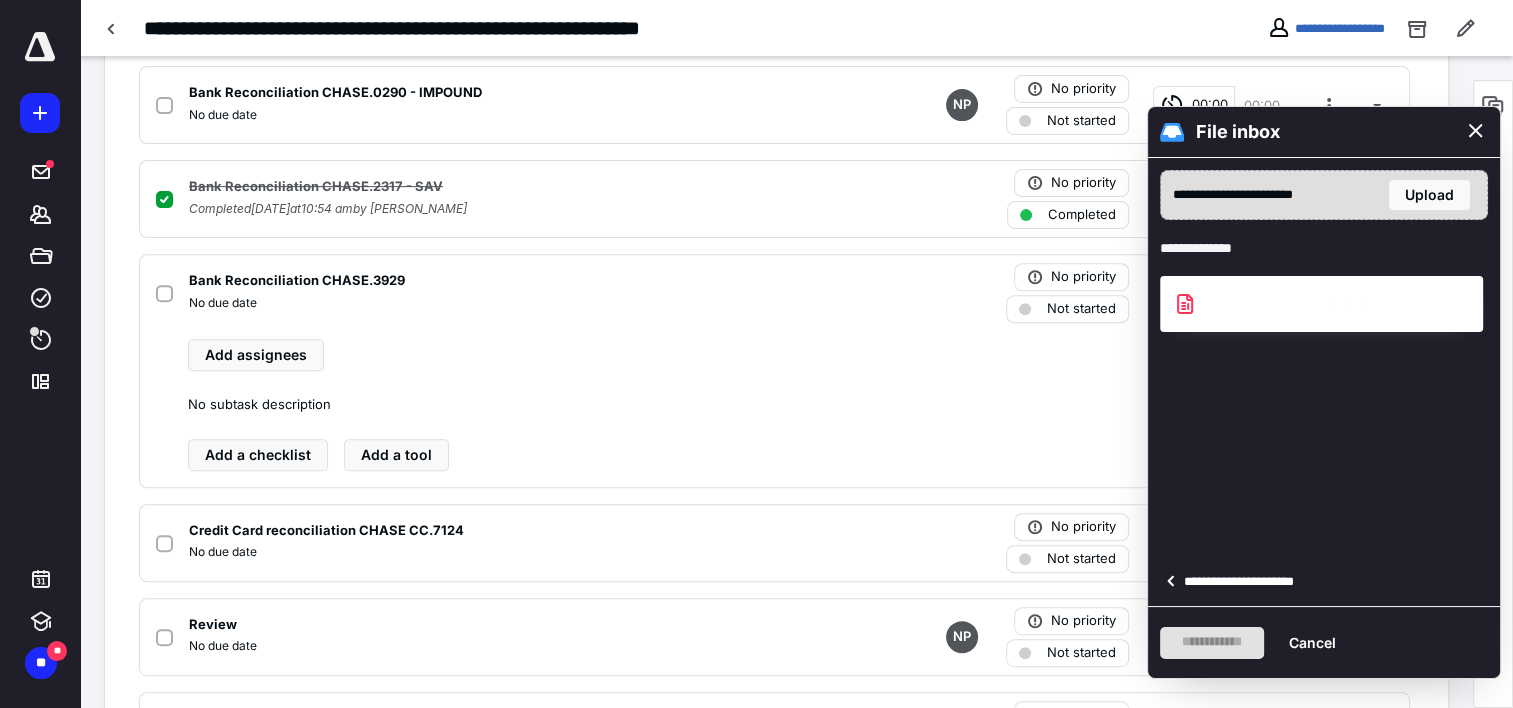 click on "**********" at bounding box center [1245, 582] 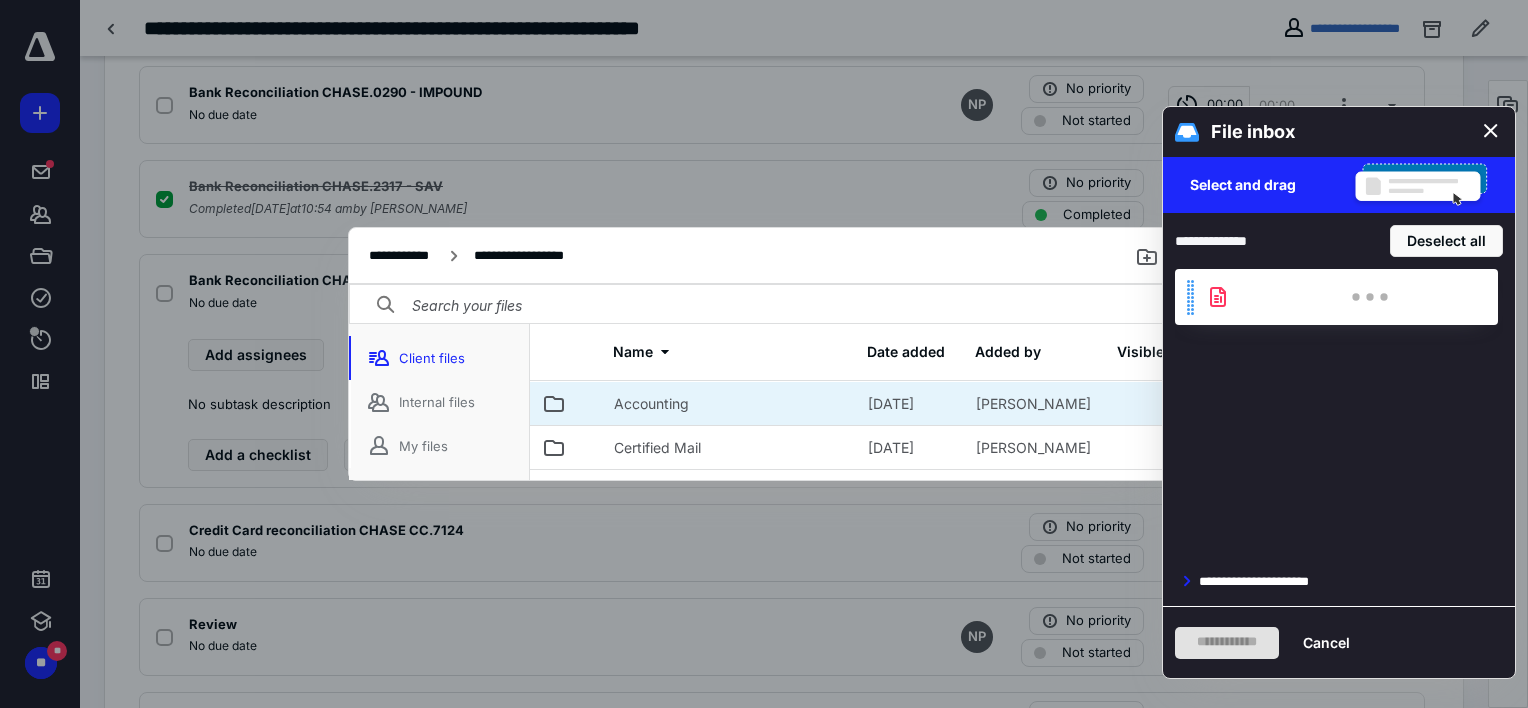 click on "Accounting" at bounding box center [651, 404] 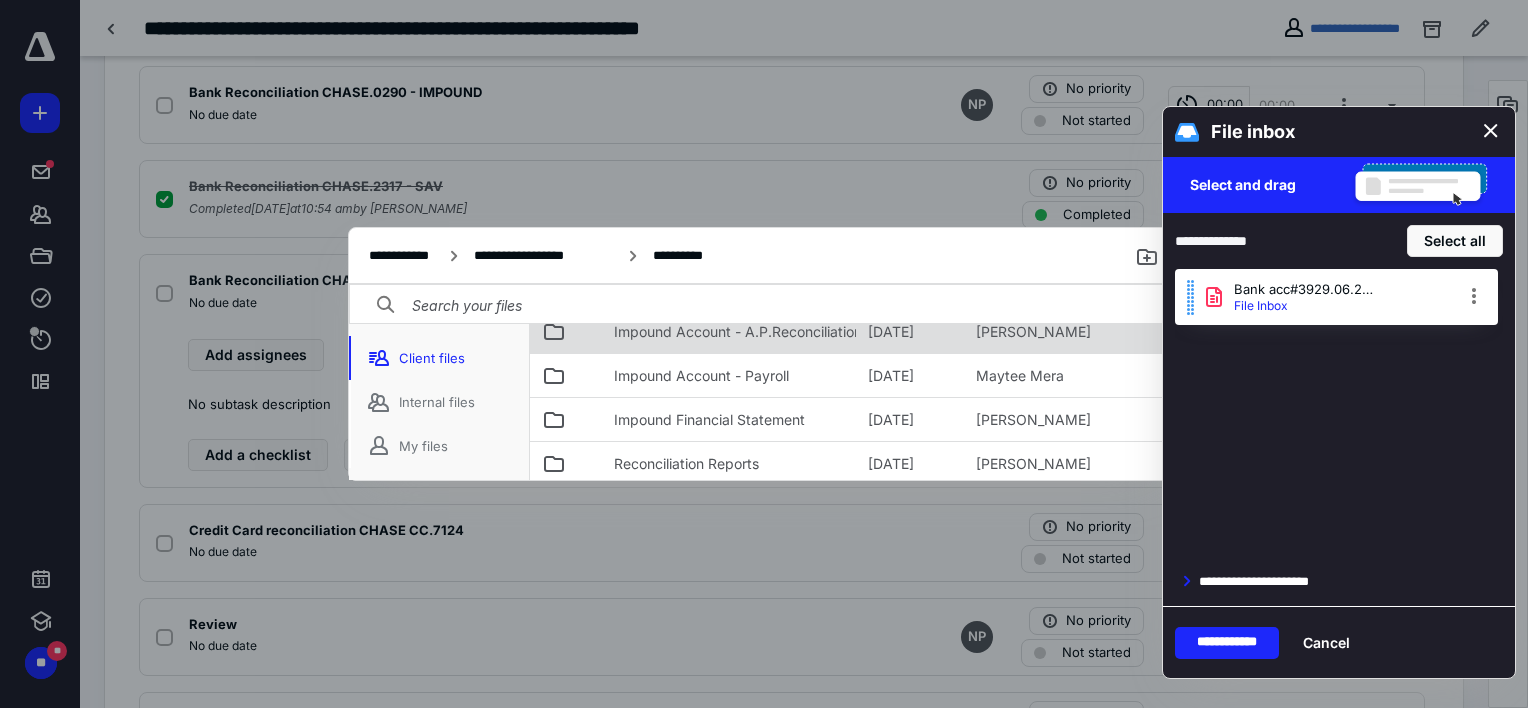 scroll, scrollTop: 356, scrollLeft: 0, axis: vertical 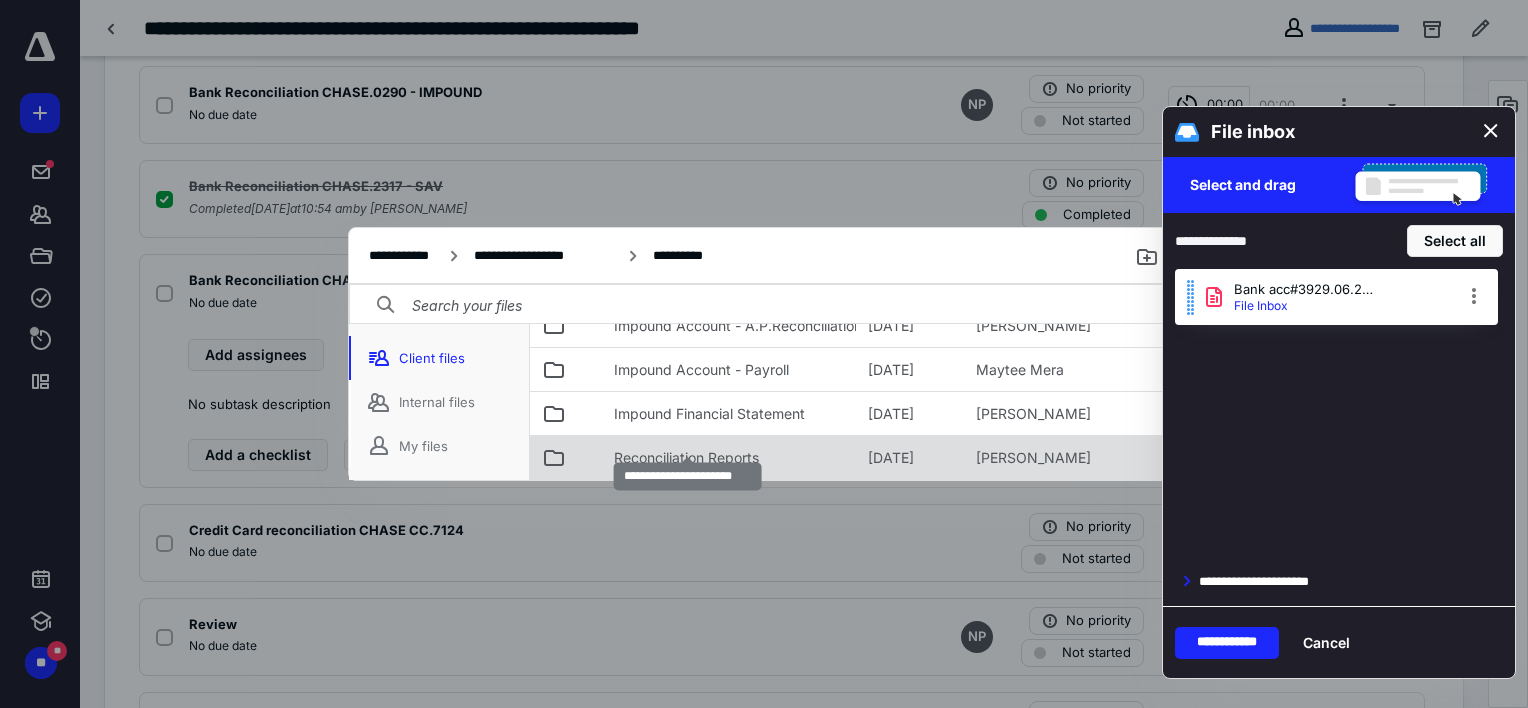 click on "Reconciliation Reports" at bounding box center (686, 458) 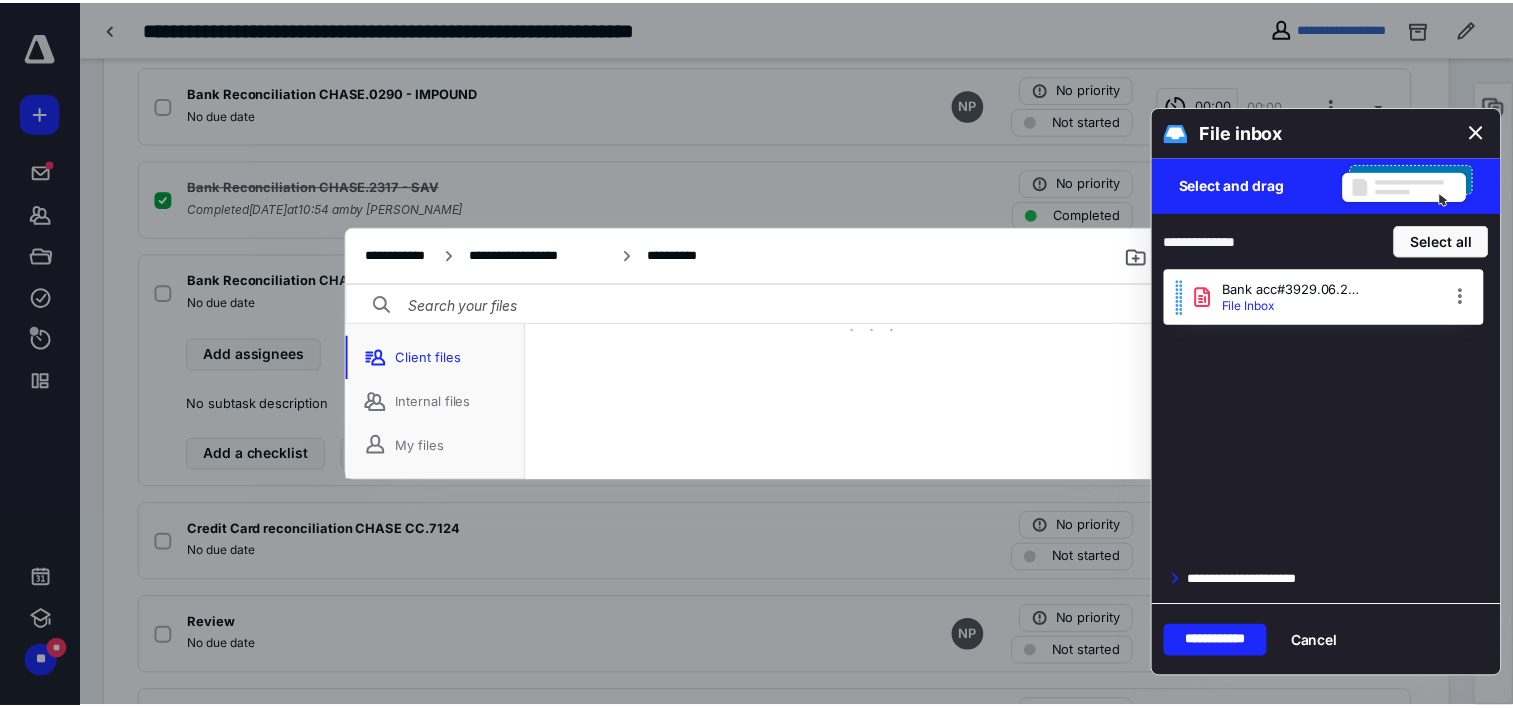 scroll, scrollTop: 136, scrollLeft: 0, axis: vertical 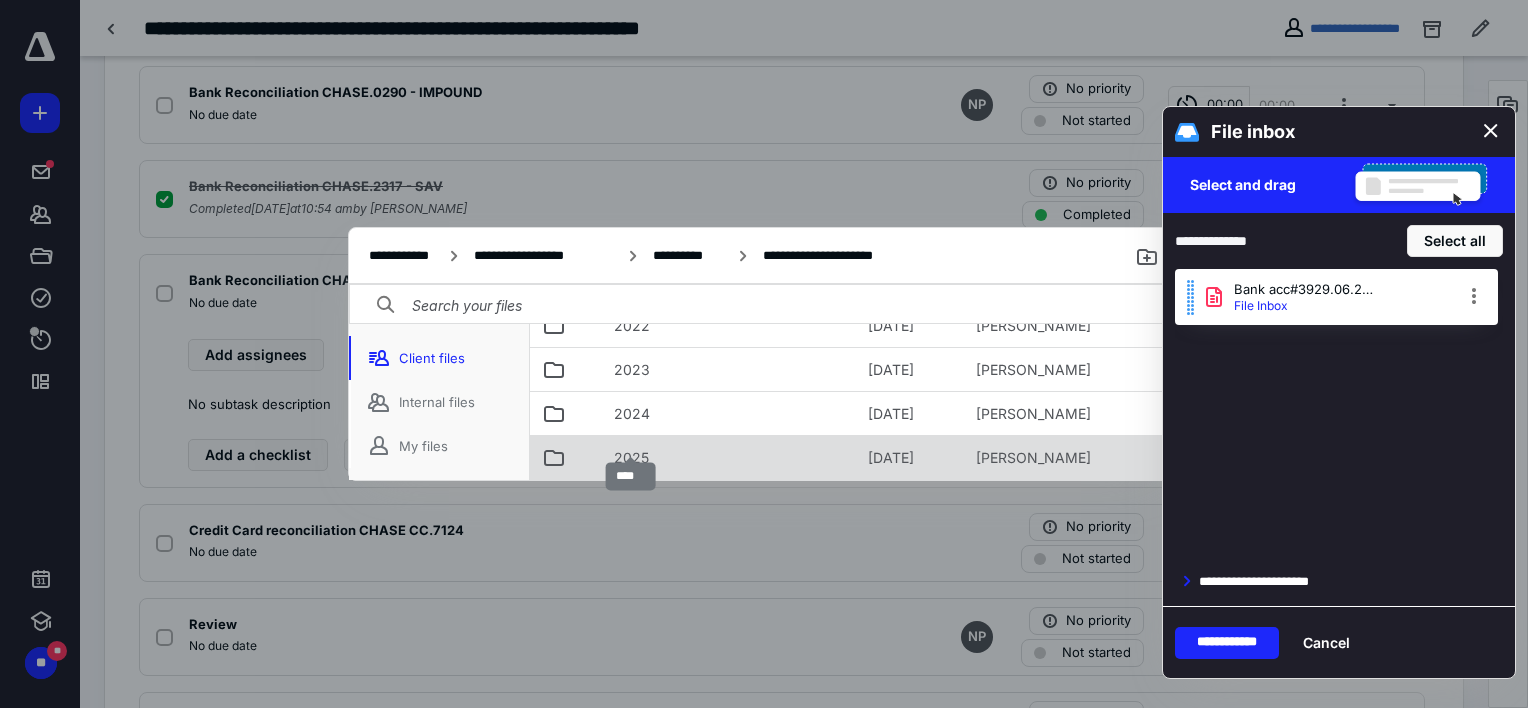 click on "2025" at bounding box center [631, 458] 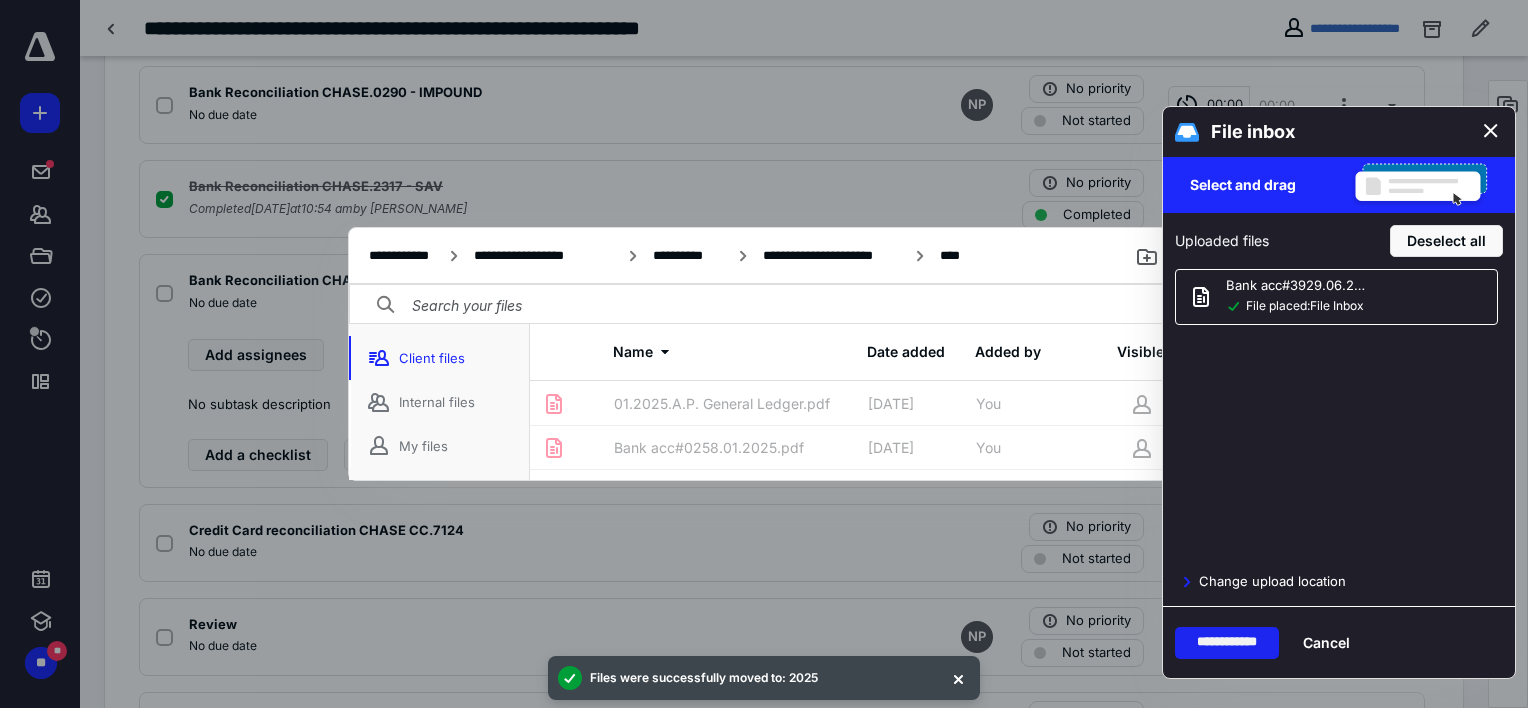 click on "**********" at bounding box center (1227, 643) 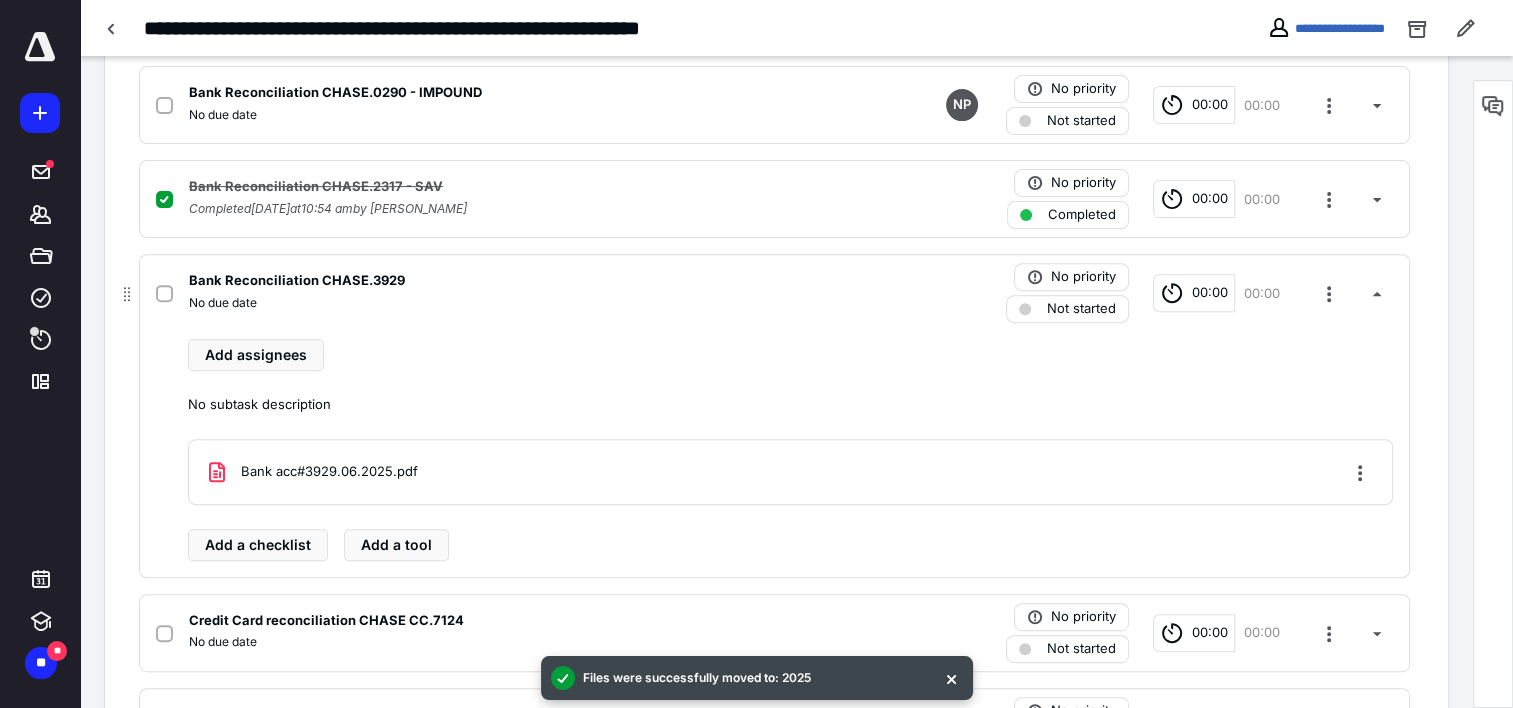 click 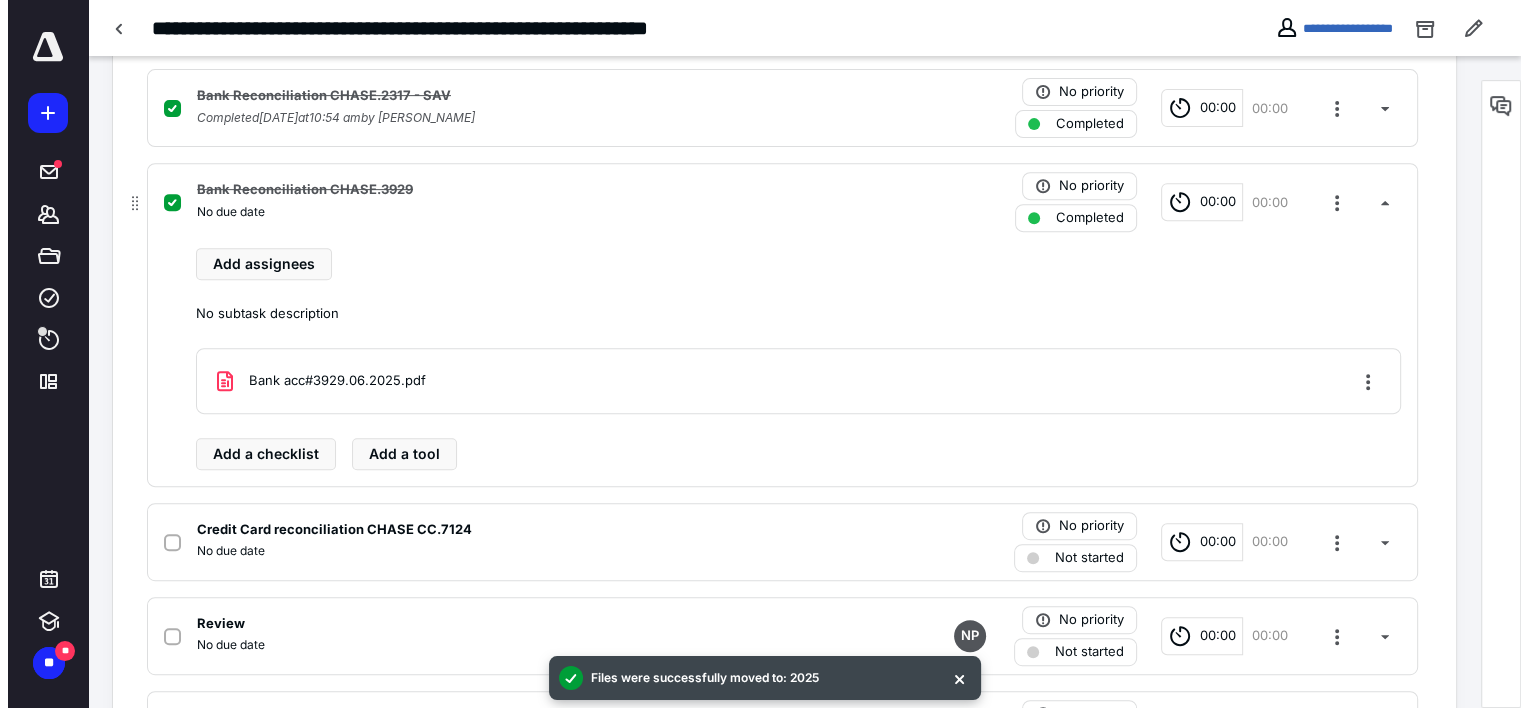 scroll, scrollTop: 900, scrollLeft: 0, axis: vertical 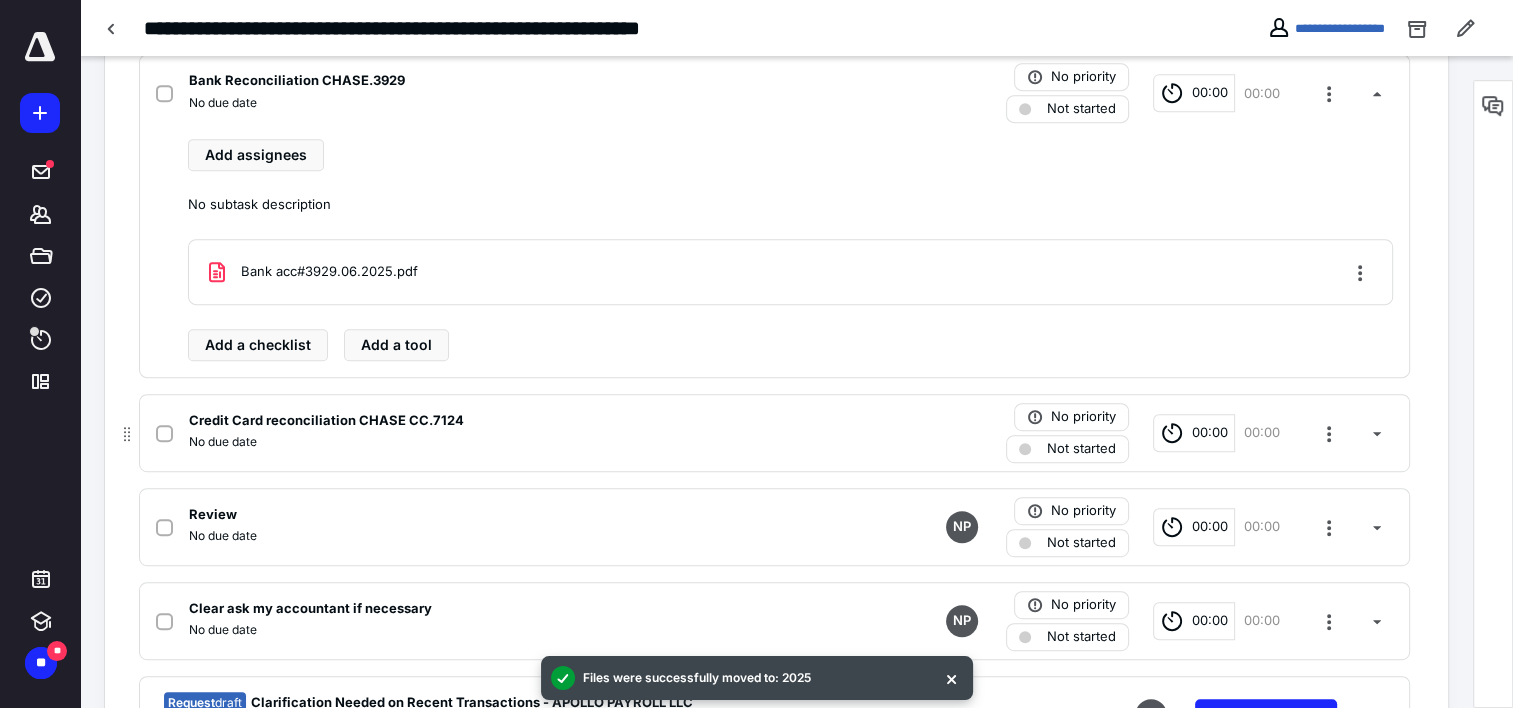 click on "Credit Card reconciliation CHASE CC.7124" at bounding box center (512, 421) 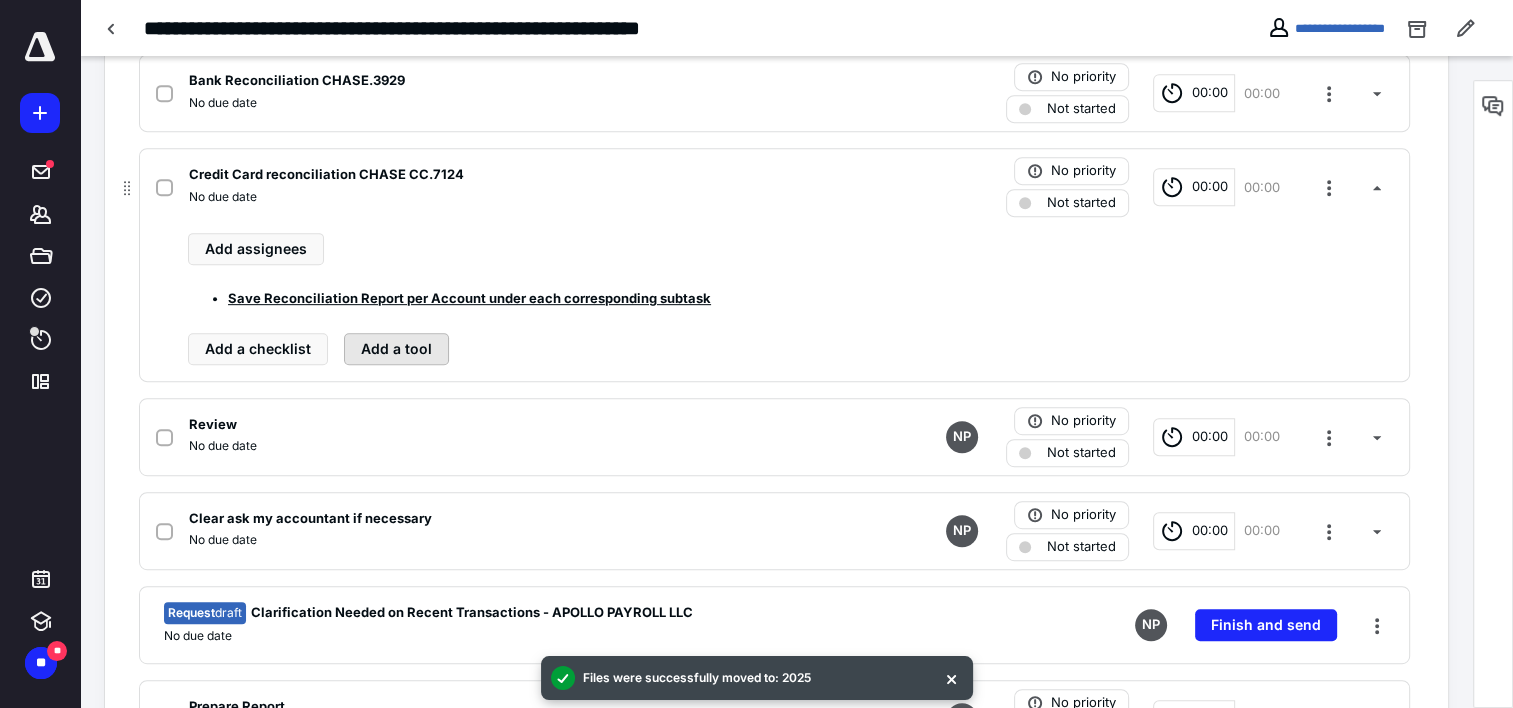 click on "Add a tool" at bounding box center [396, 349] 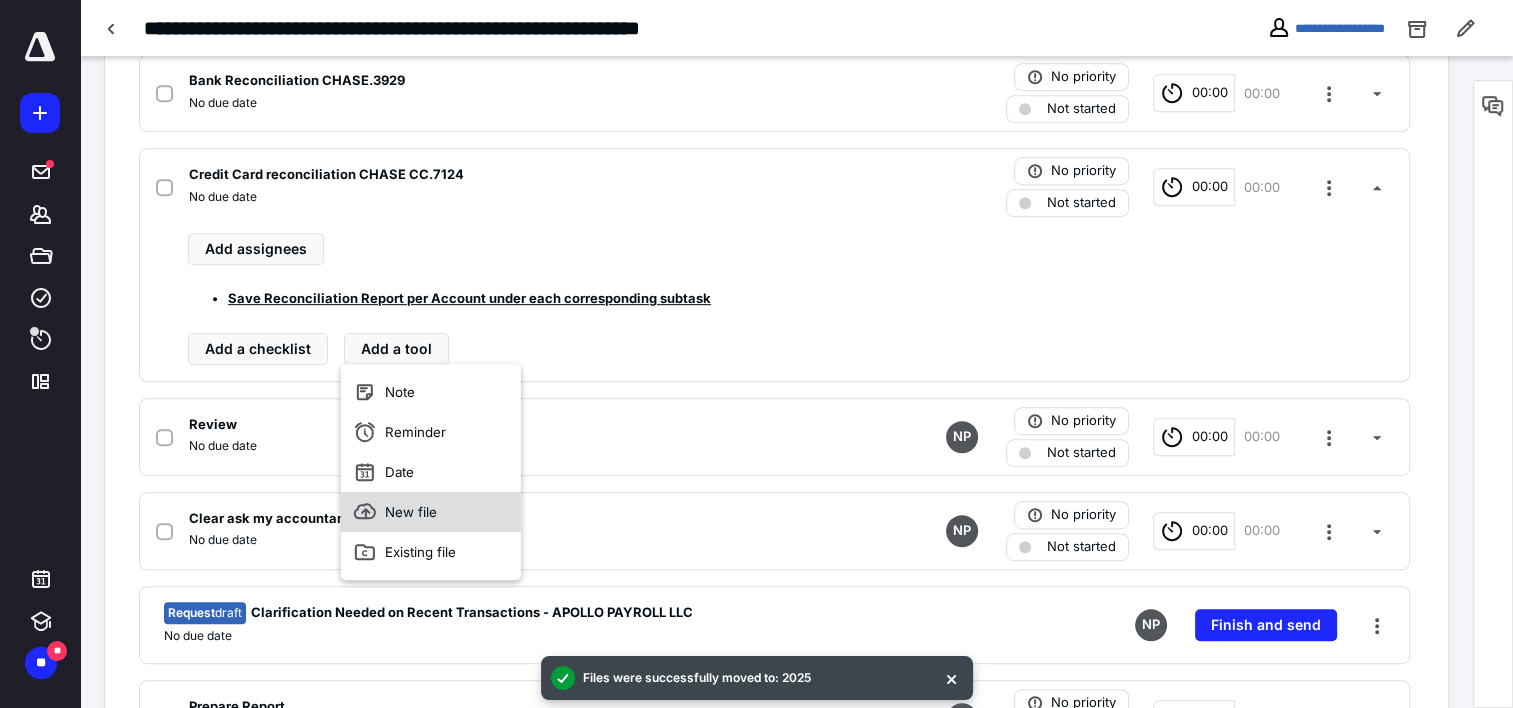 click on "New file" at bounding box center (431, 512) 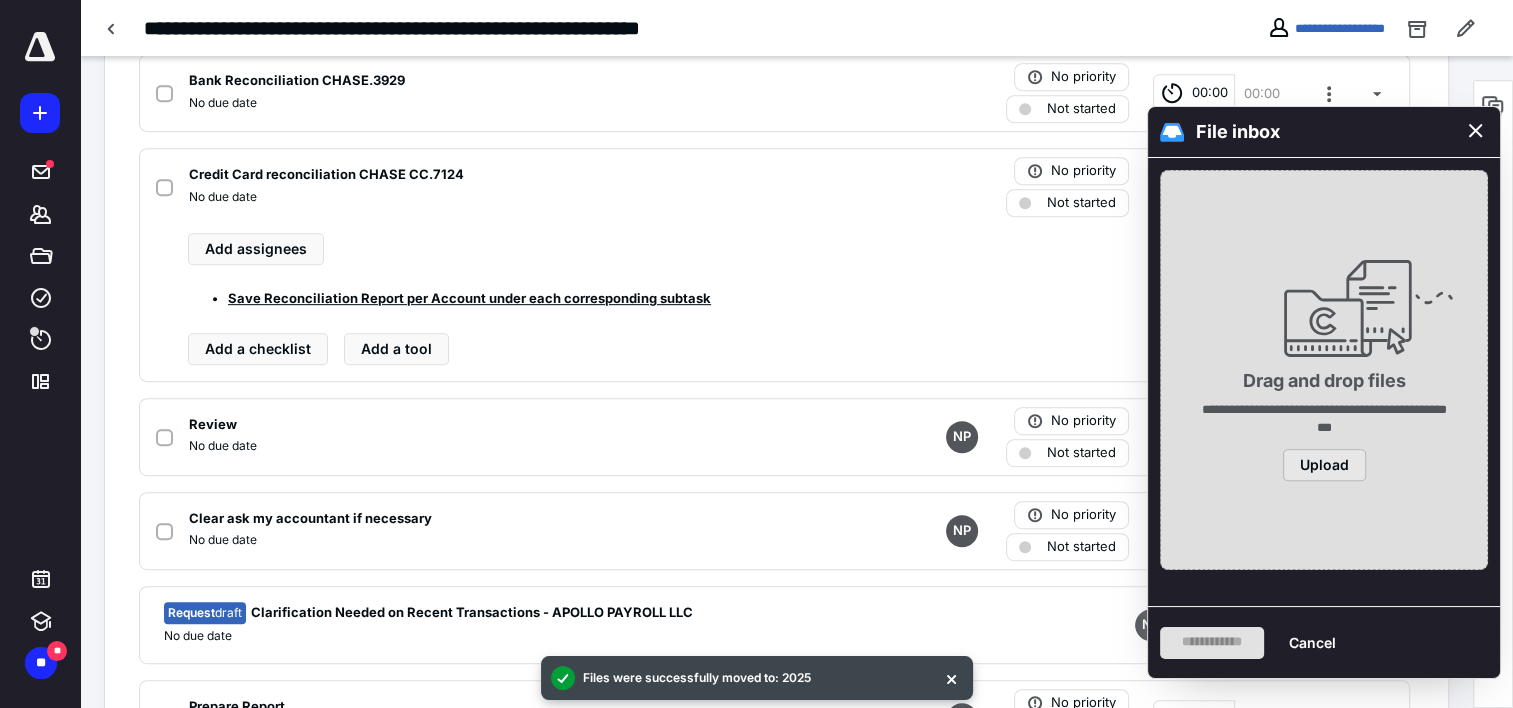 click on "Upload" at bounding box center [1324, 465] 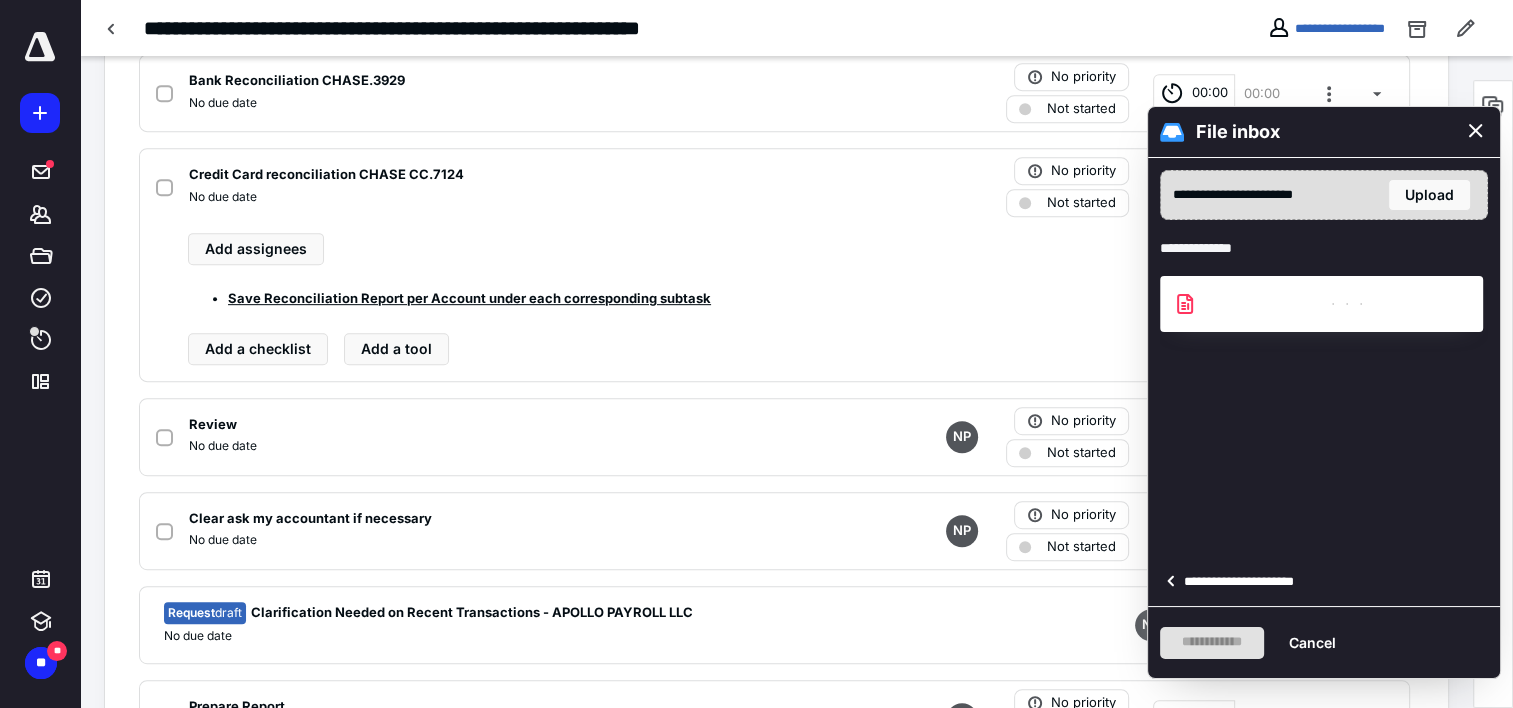 click on "**********" at bounding box center (1245, 582) 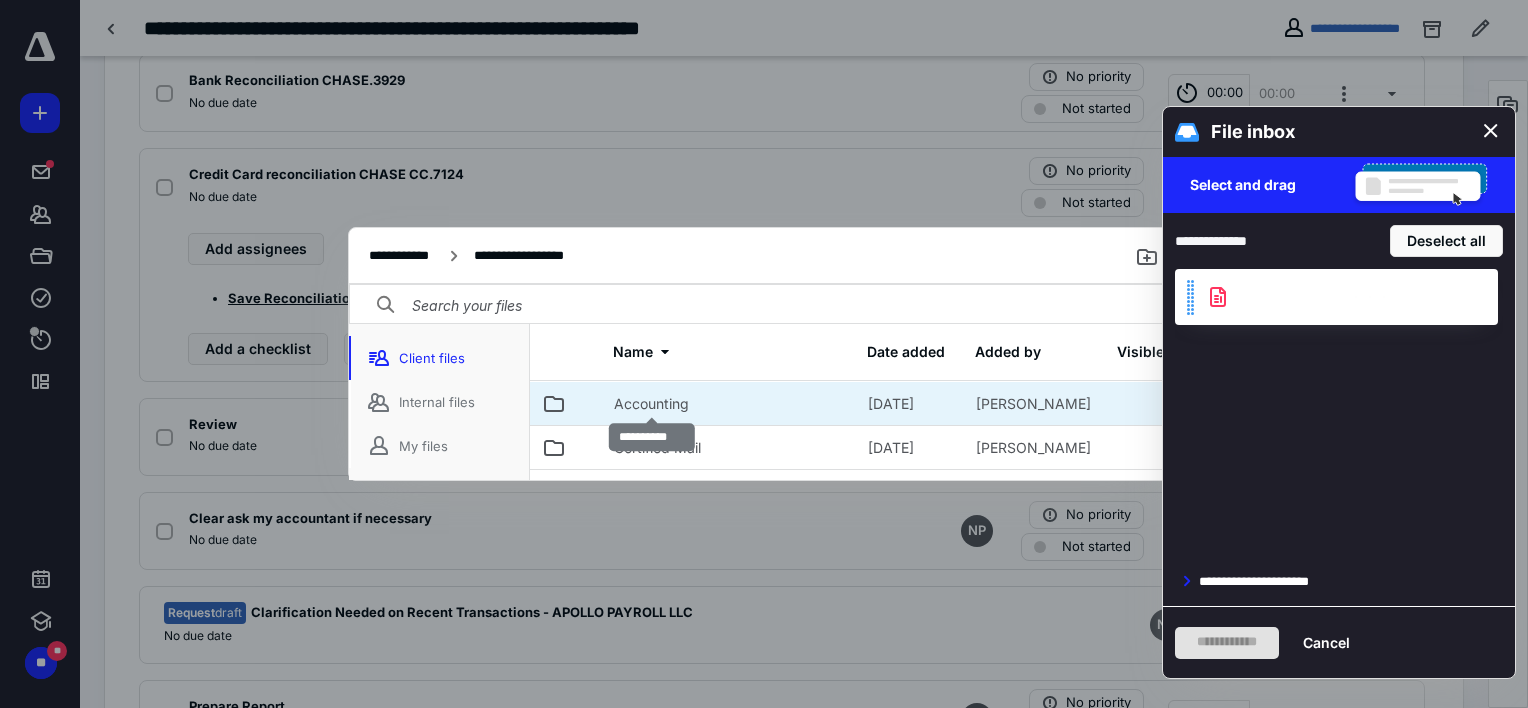 click on "Accounting" at bounding box center (651, 404) 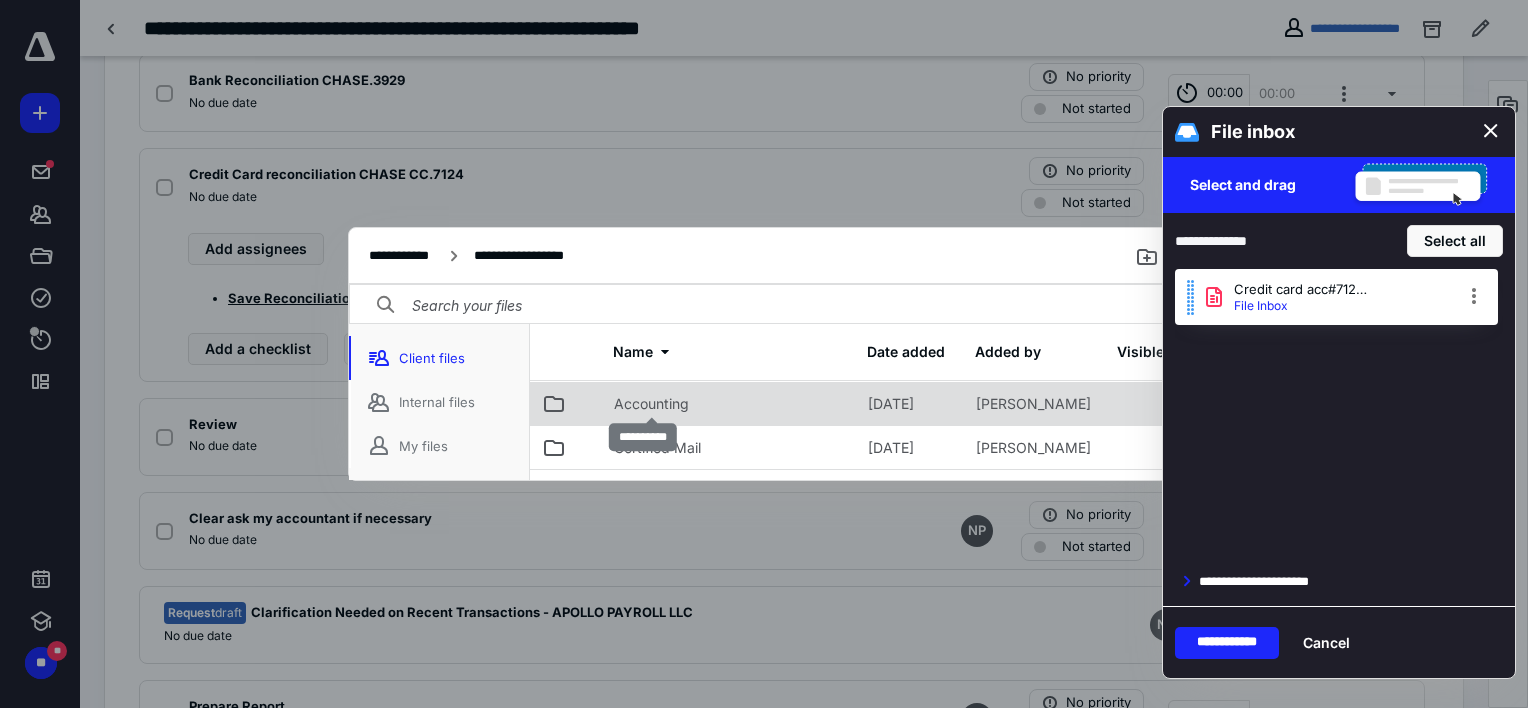 click on "Accounting" at bounding box center [651, 404] 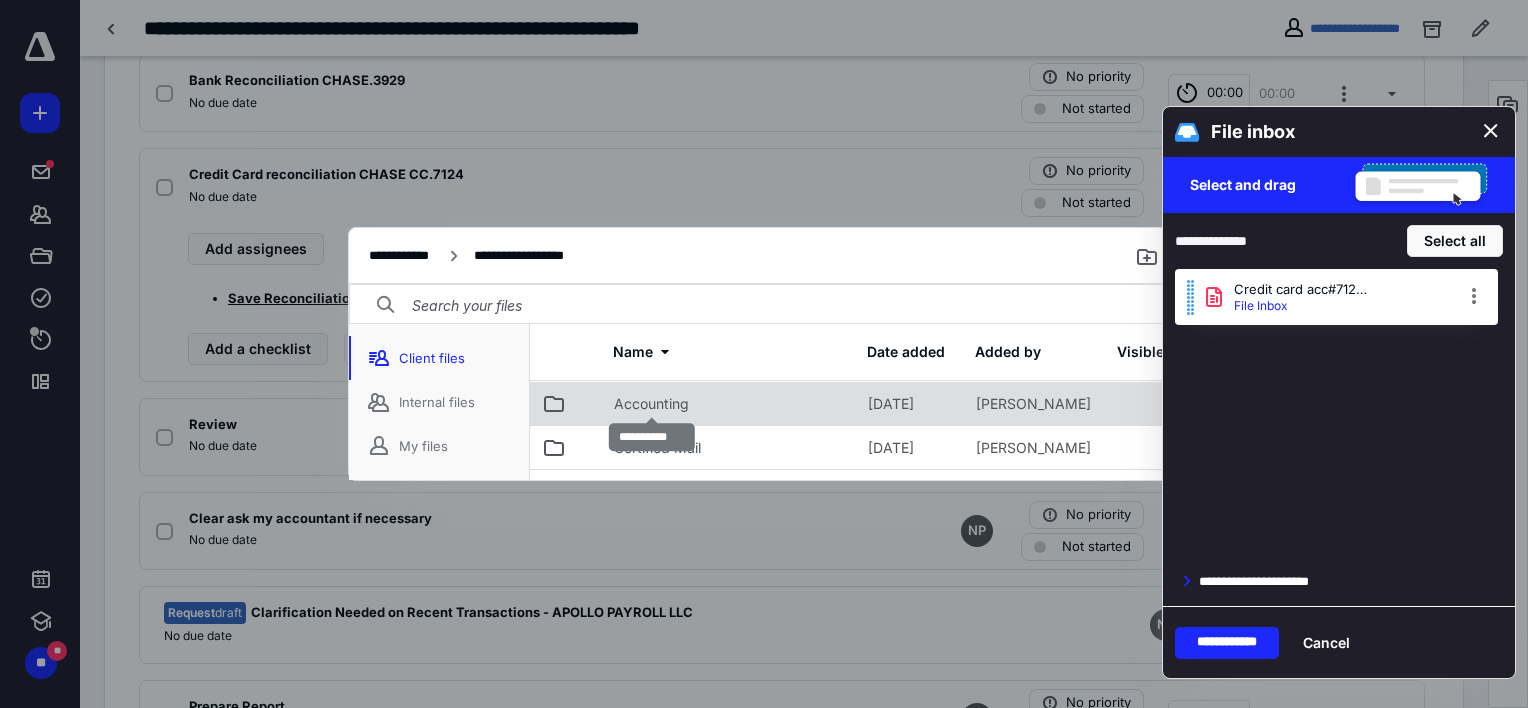 click on "Accounting" at bounding box center (651, 404) 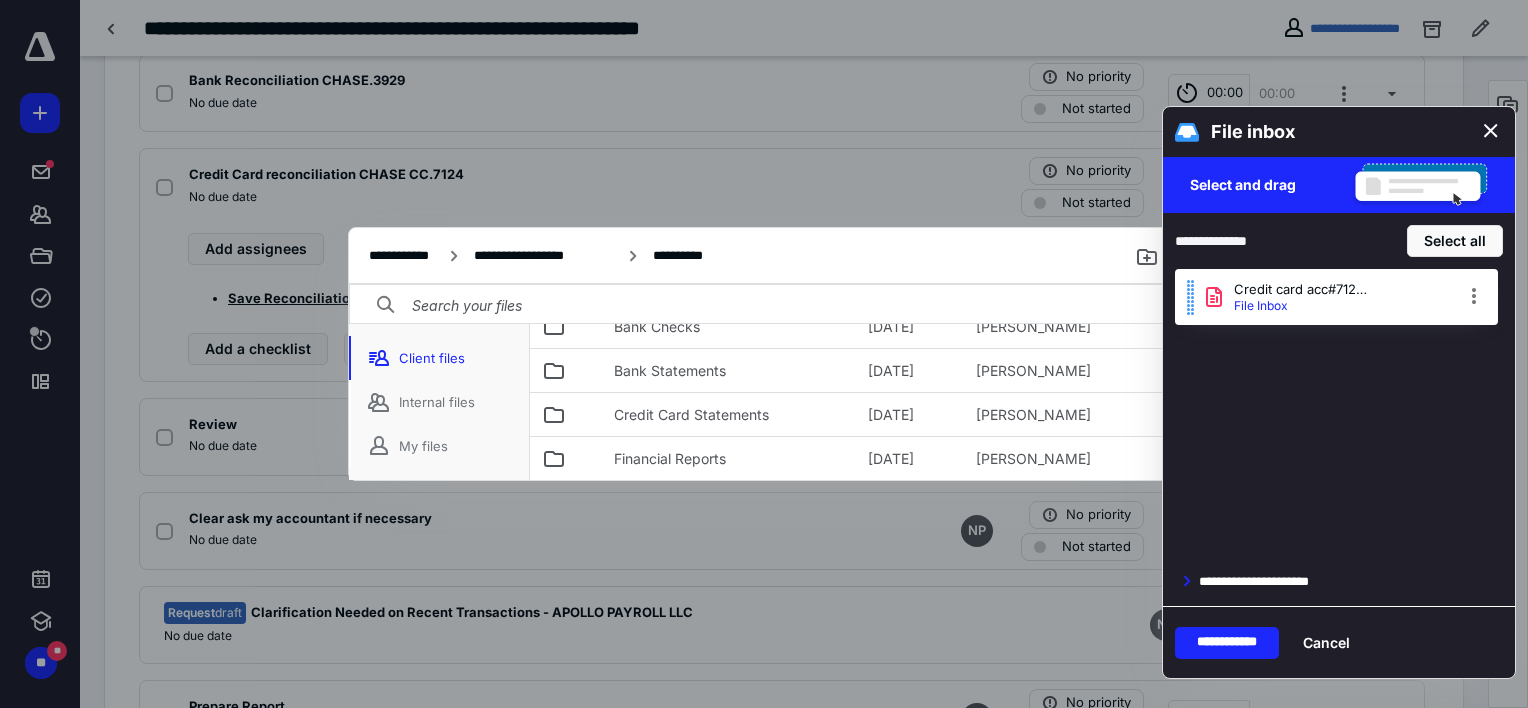 scroll, scrollTop: 356, scrollLeft: 0, axis: vertical 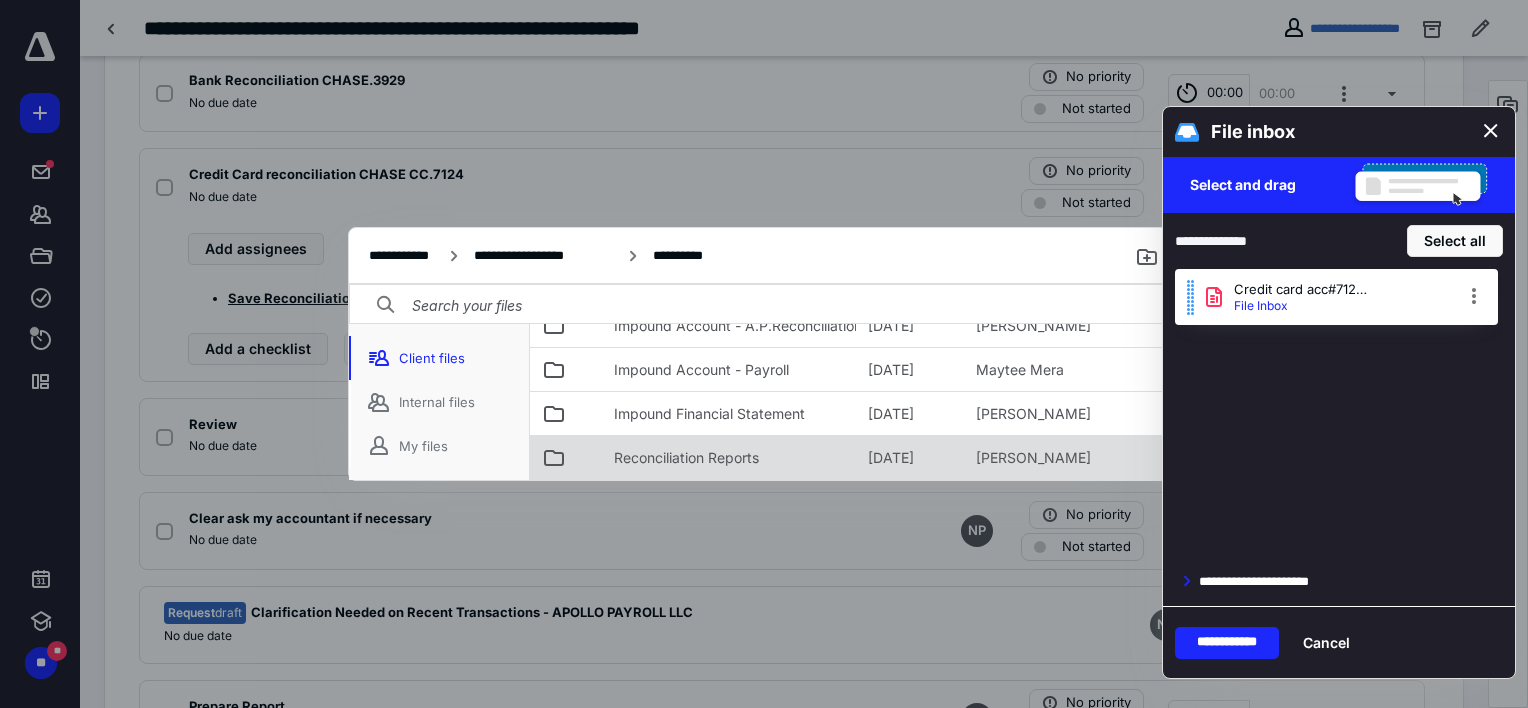 click on "Reconciliation Reports" at bounding box center [686, 458] 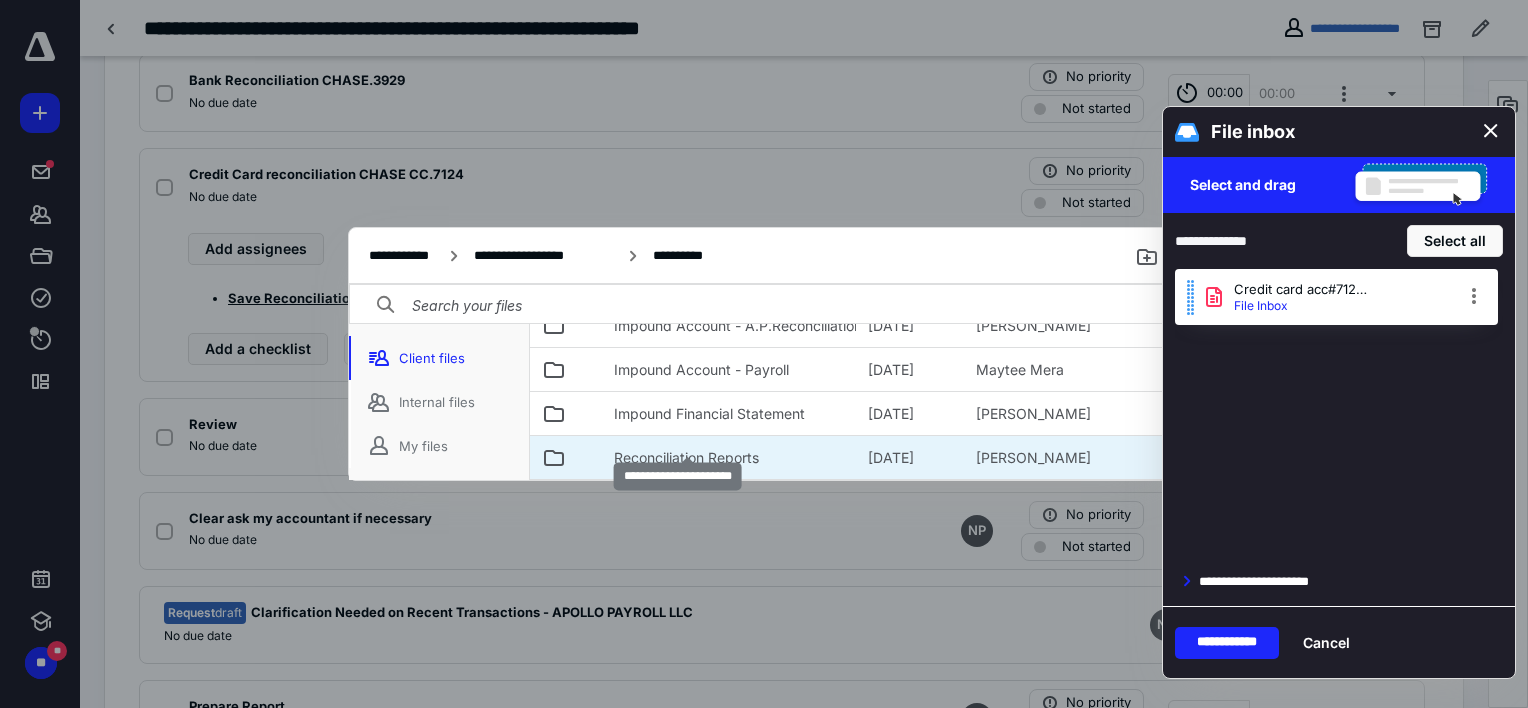 click on "Reconciliation Reports" at bounding box center [686, 458] 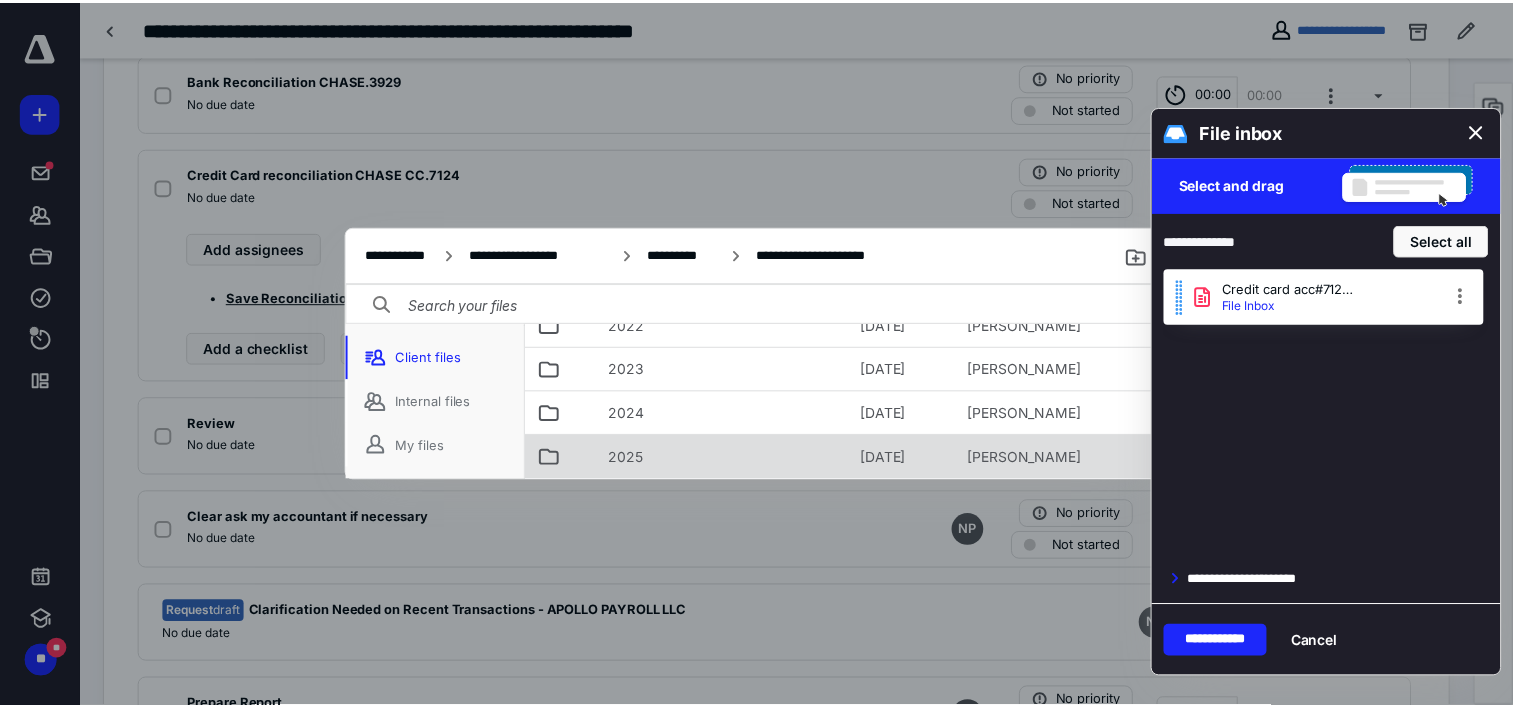 scroll, scrollTop: 136, scrollLeft: 0, axis: vertical 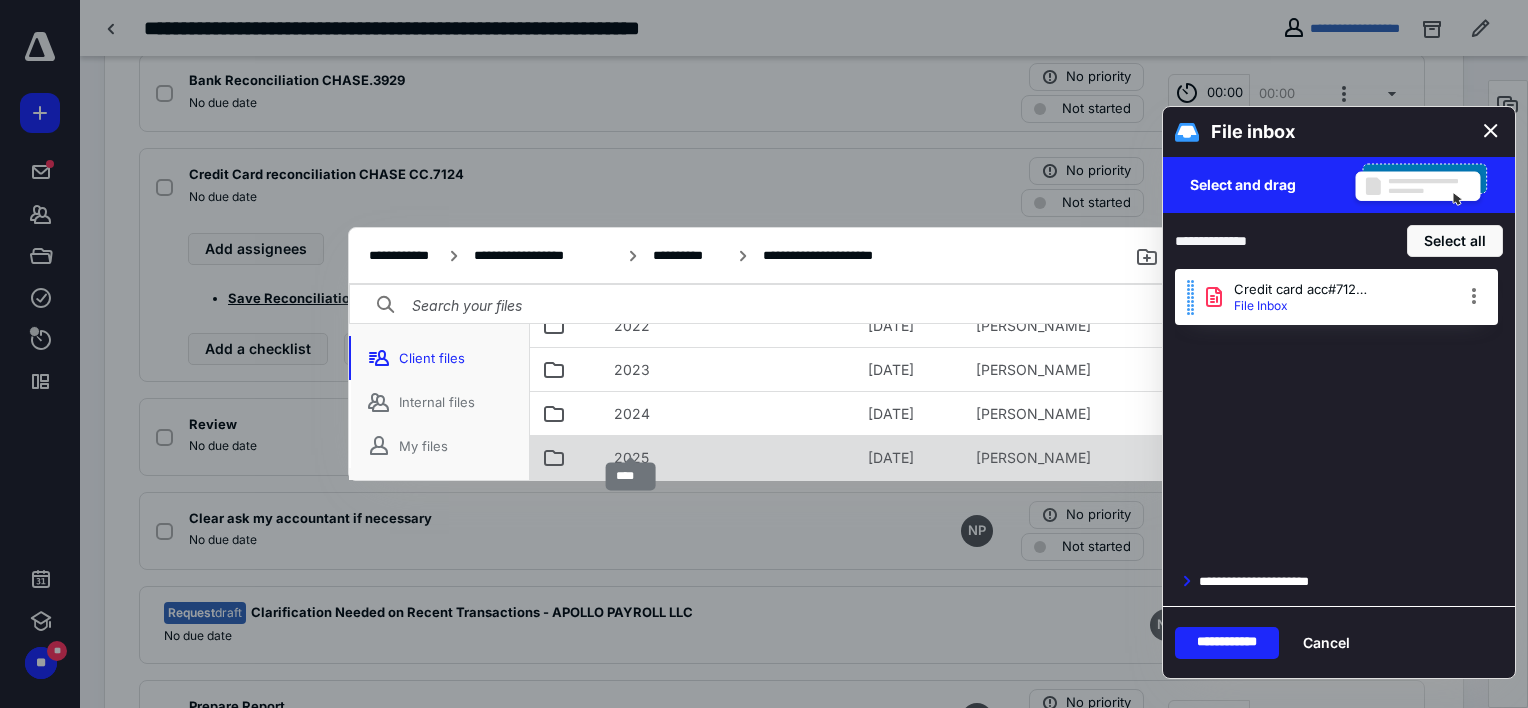 click on "2025" at bounding box center (631, 458) 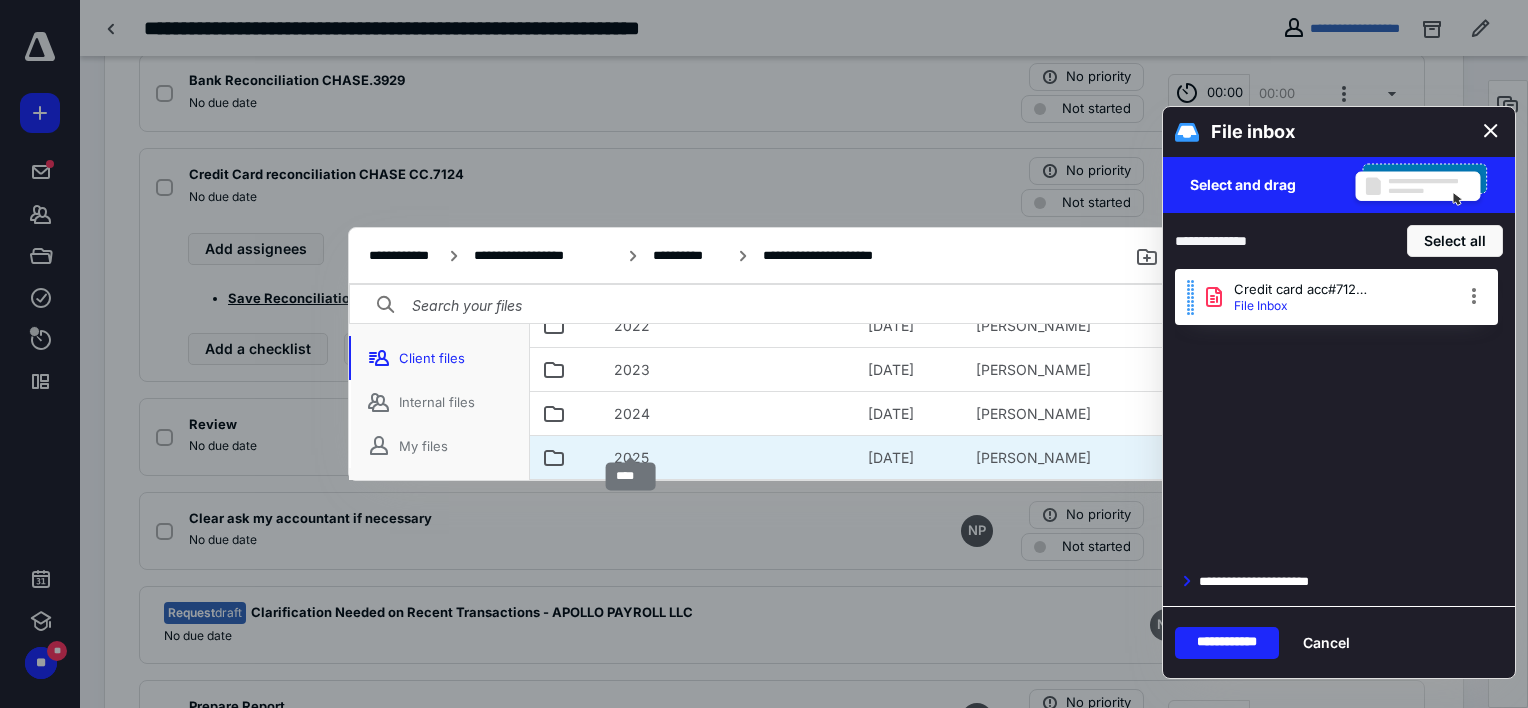 click on "2025" at bounding box center [631, 458] 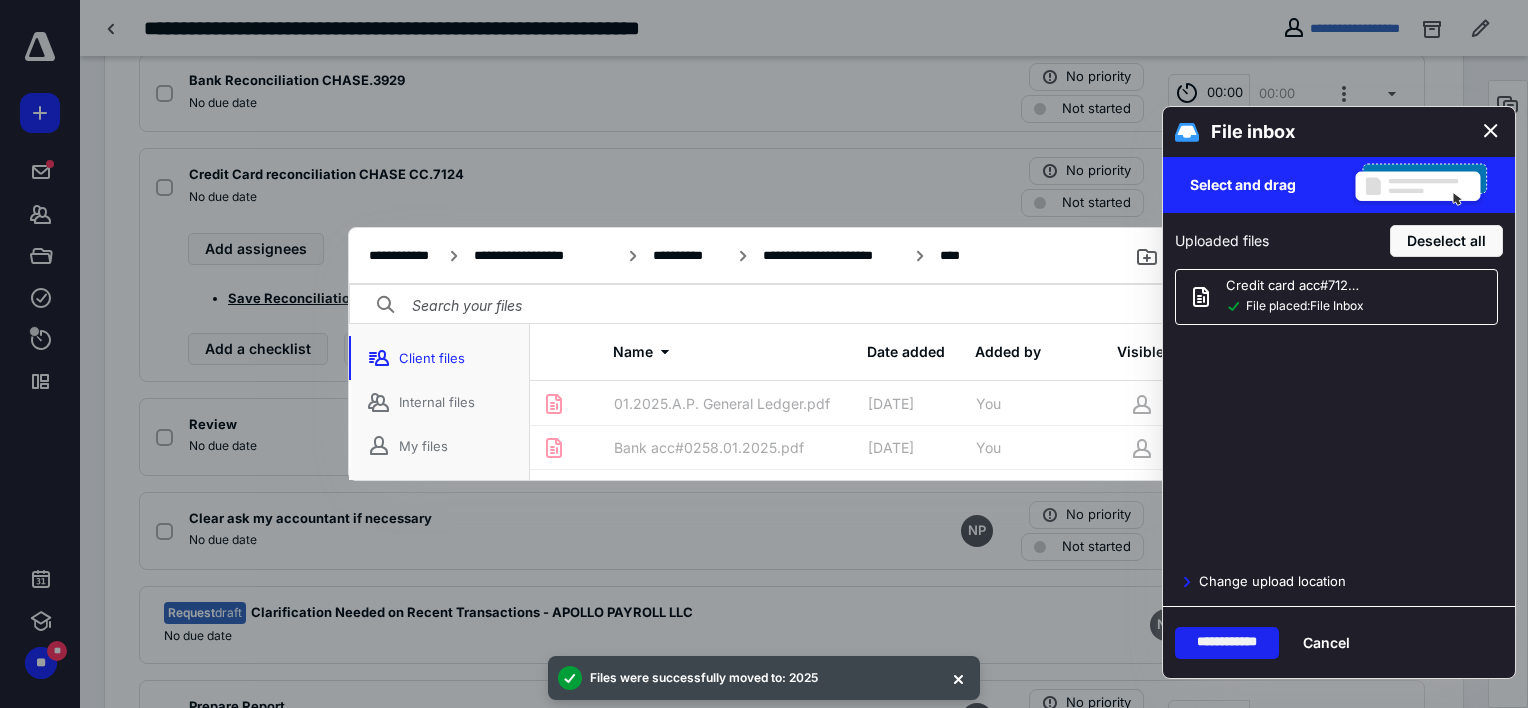 click on "**********" at bounding box center [1227, 643] 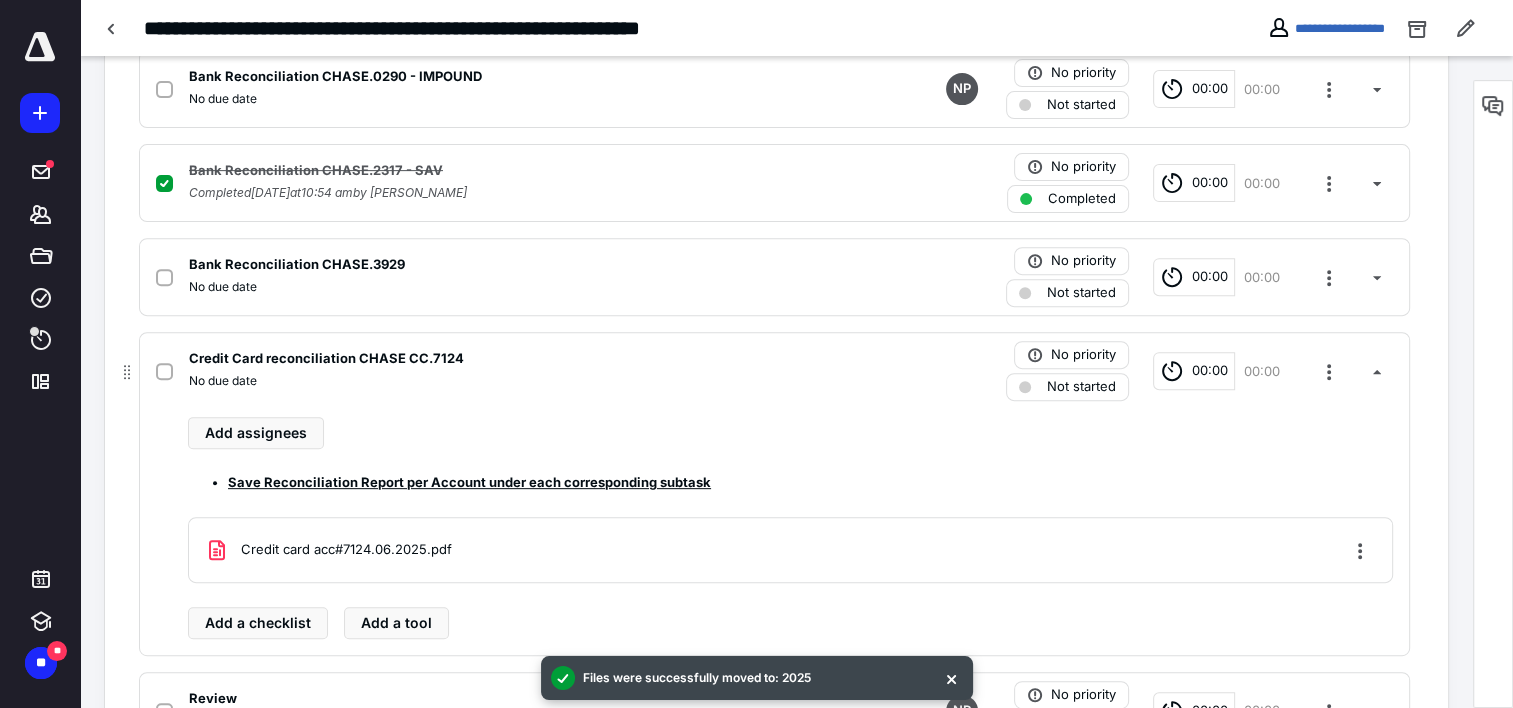 scroll, scrollTop: 700, scrollLeft: 0, axis: vertical 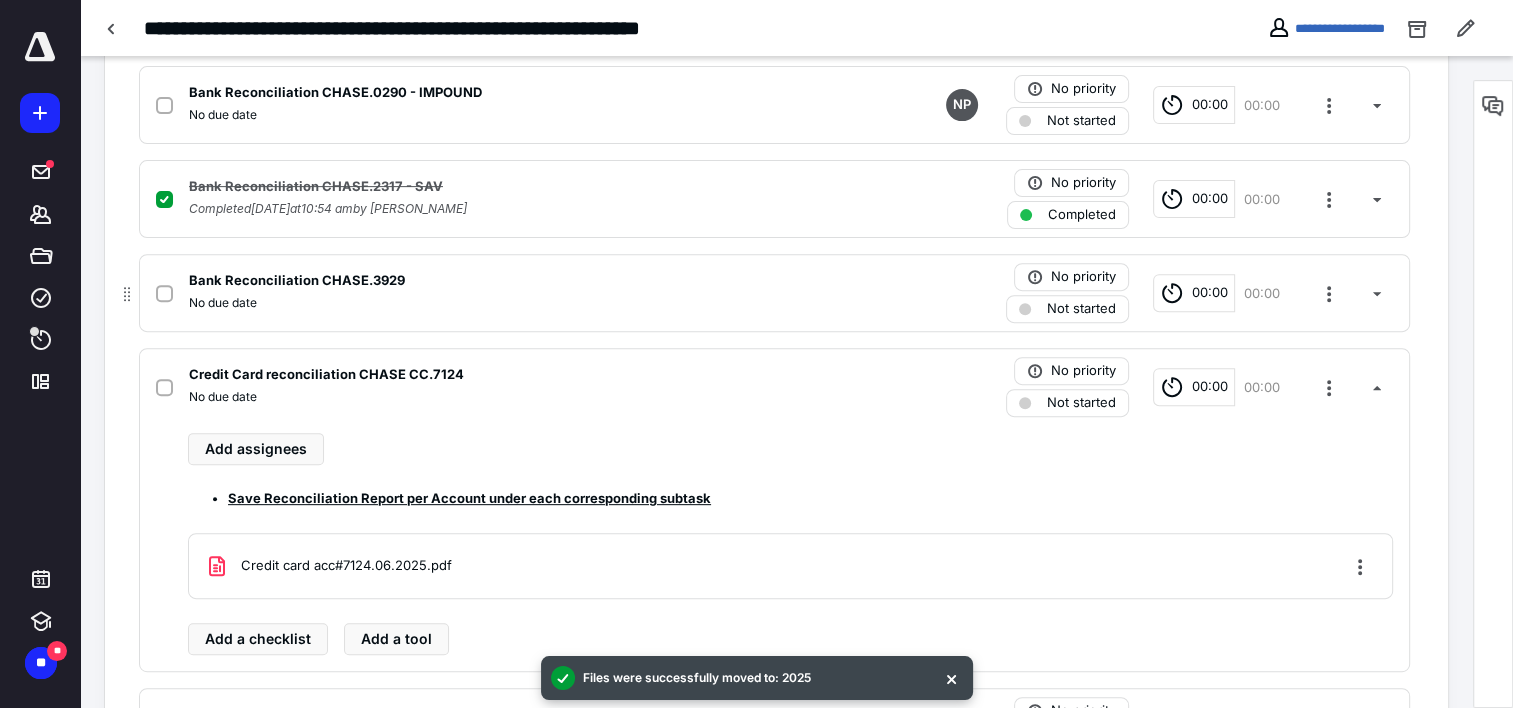 click at bounding box center (168, 293) 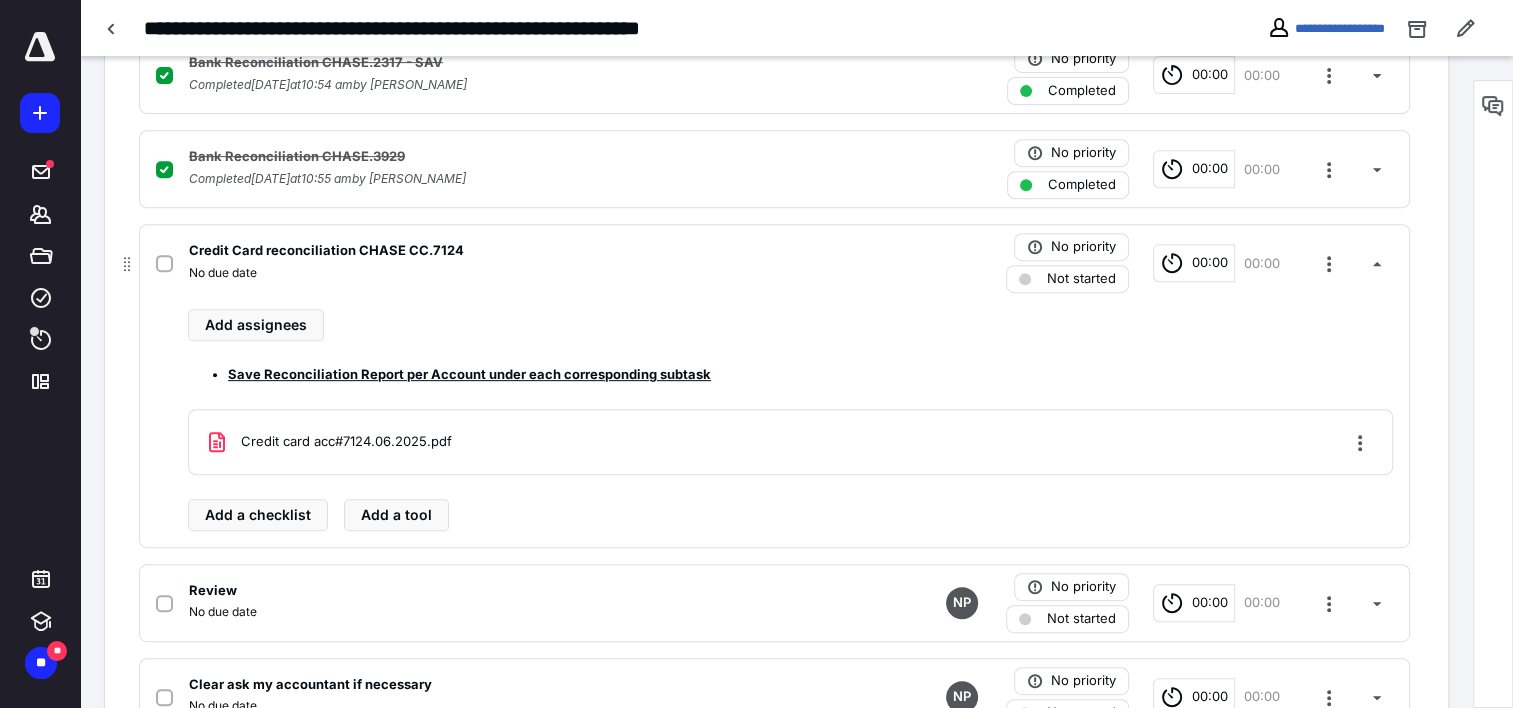 scroll, scrollTop: 900, scrollLeft: 0, axis: vertical 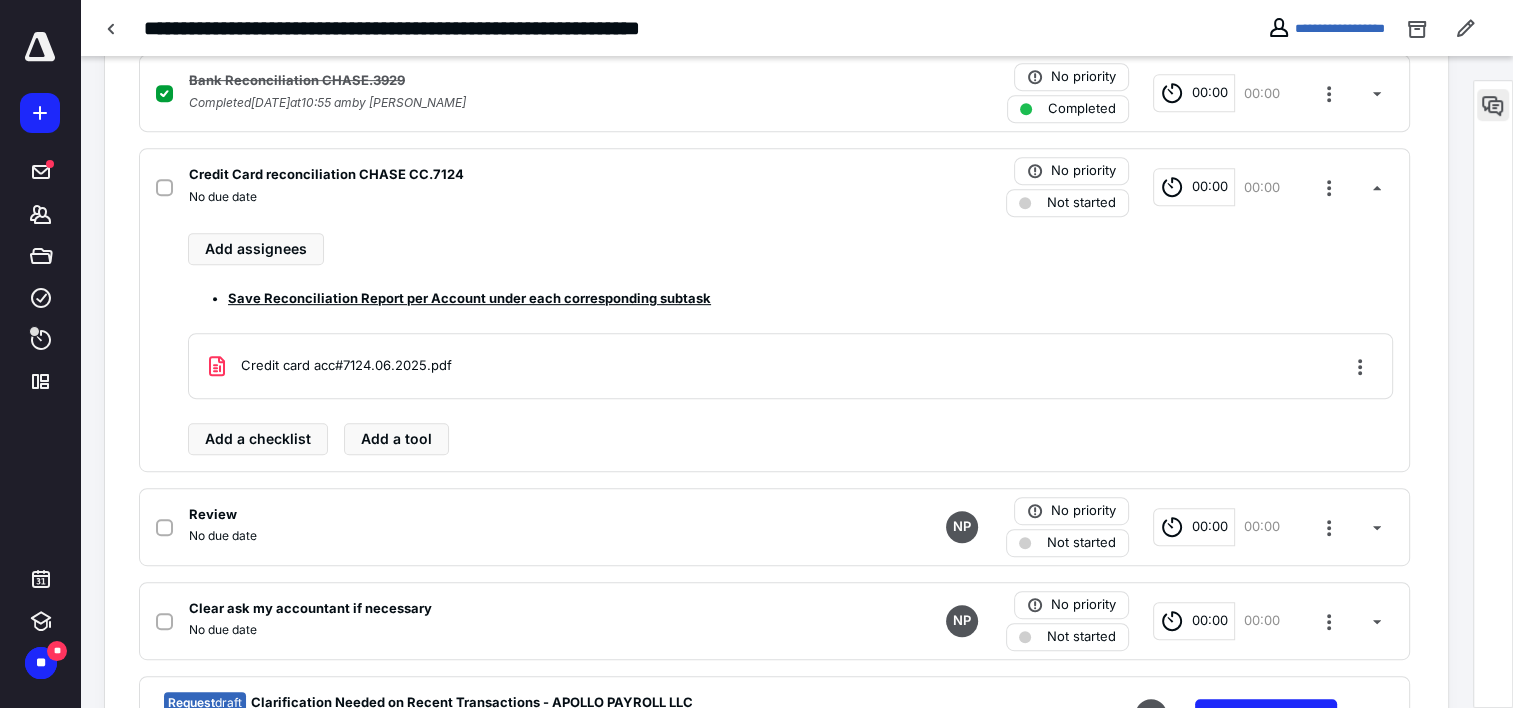 click at bounding box center (1493, 105) 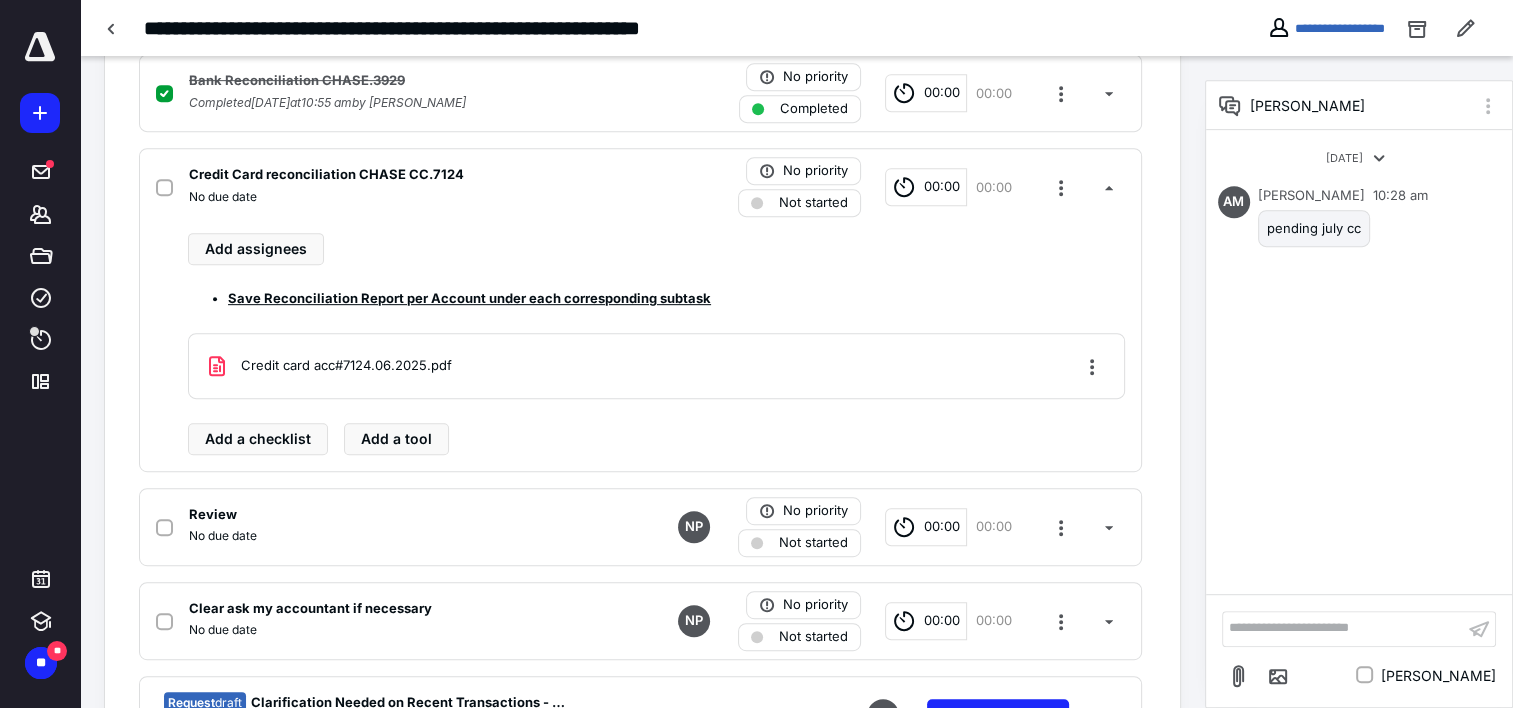 click on "**********" at bounding box center (1343, 628) 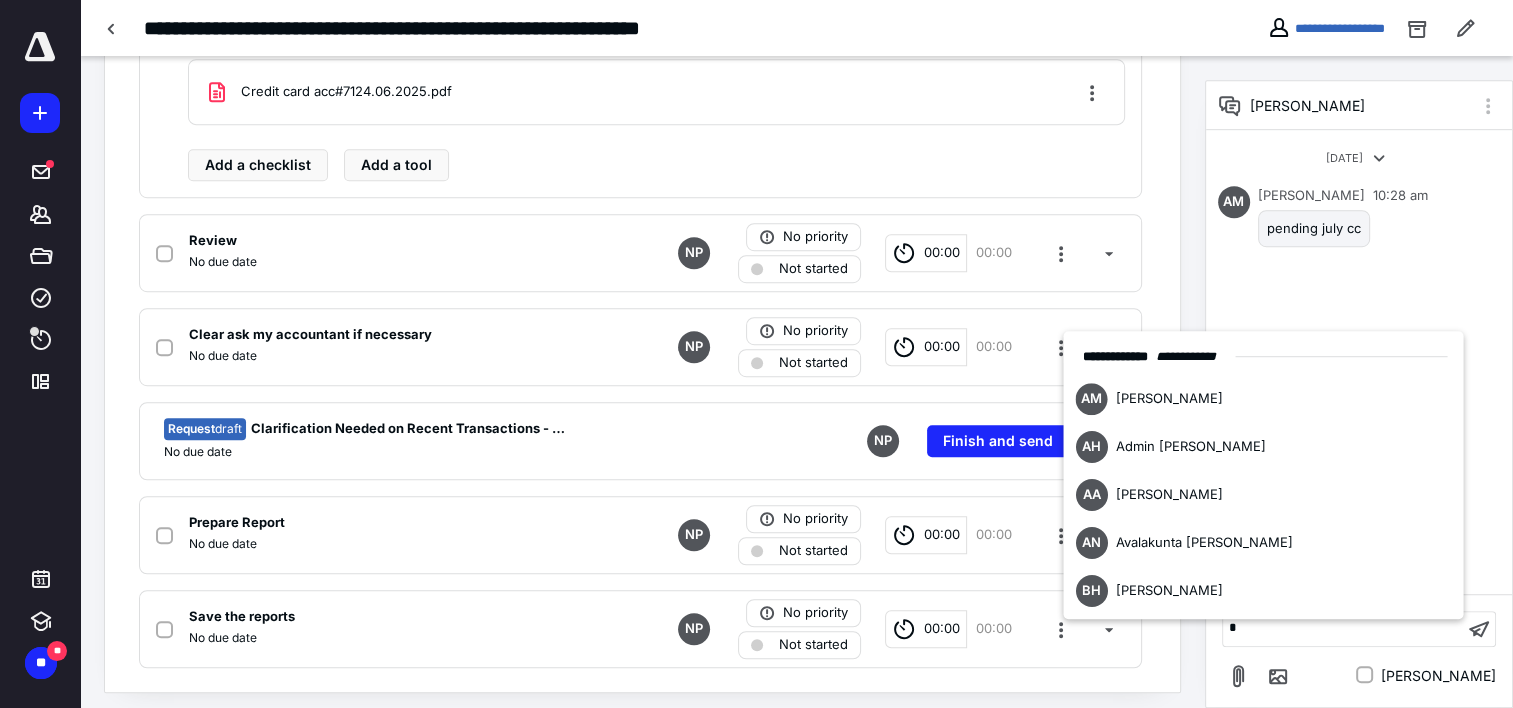 type 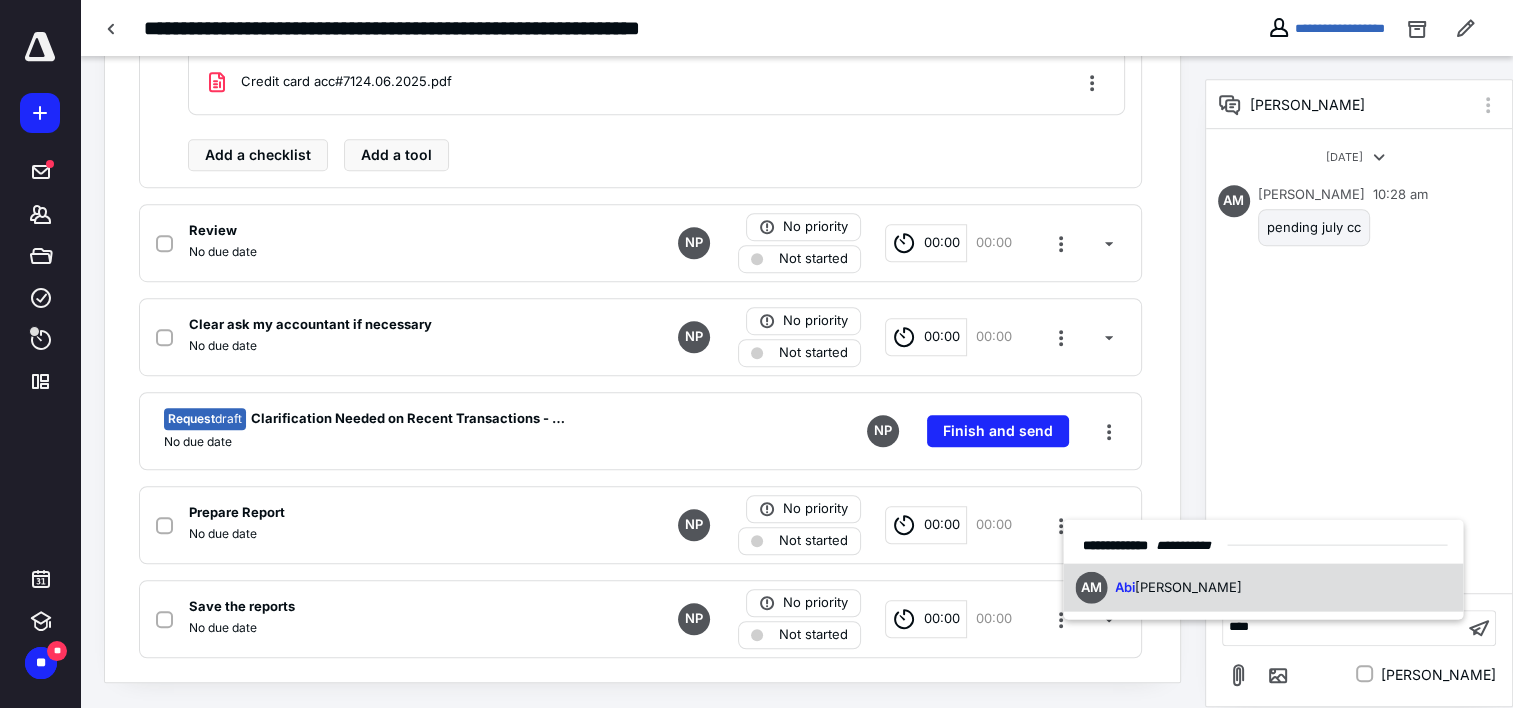 click on "AM [PERSON_NAME]" at bounding box center [1263, 587] 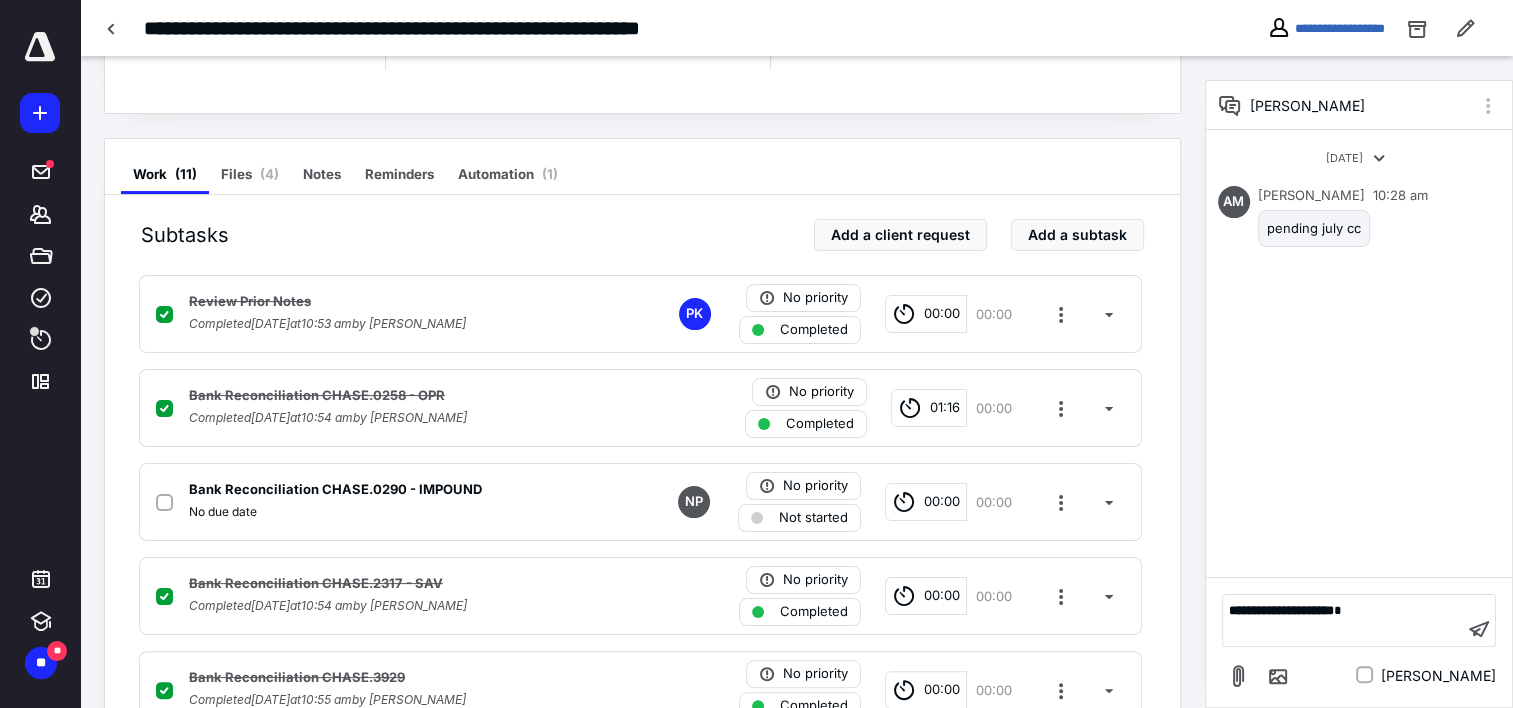 scroll, scrollTop: 200, scrollLeft: 0, axis: vertical 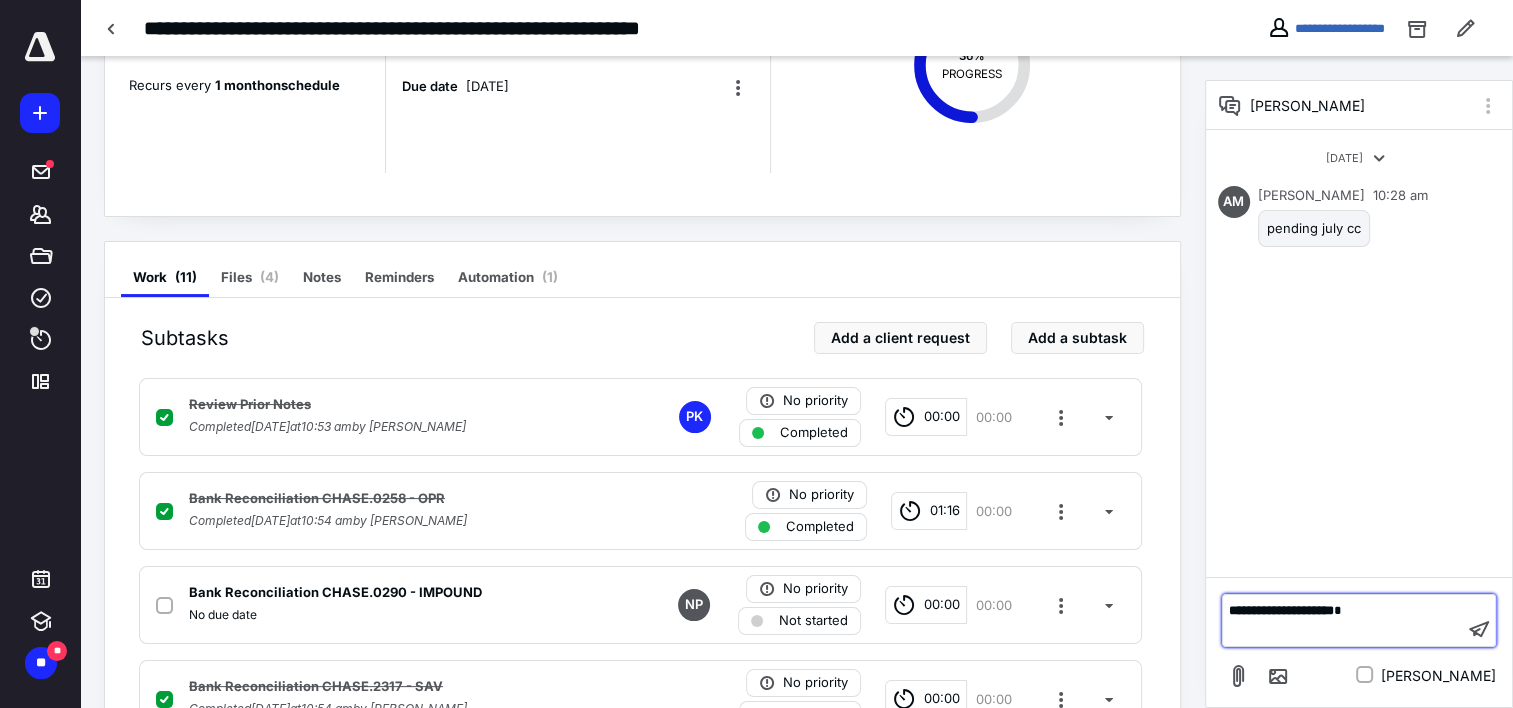 click on "**********" at bounding box center [1343, 611] 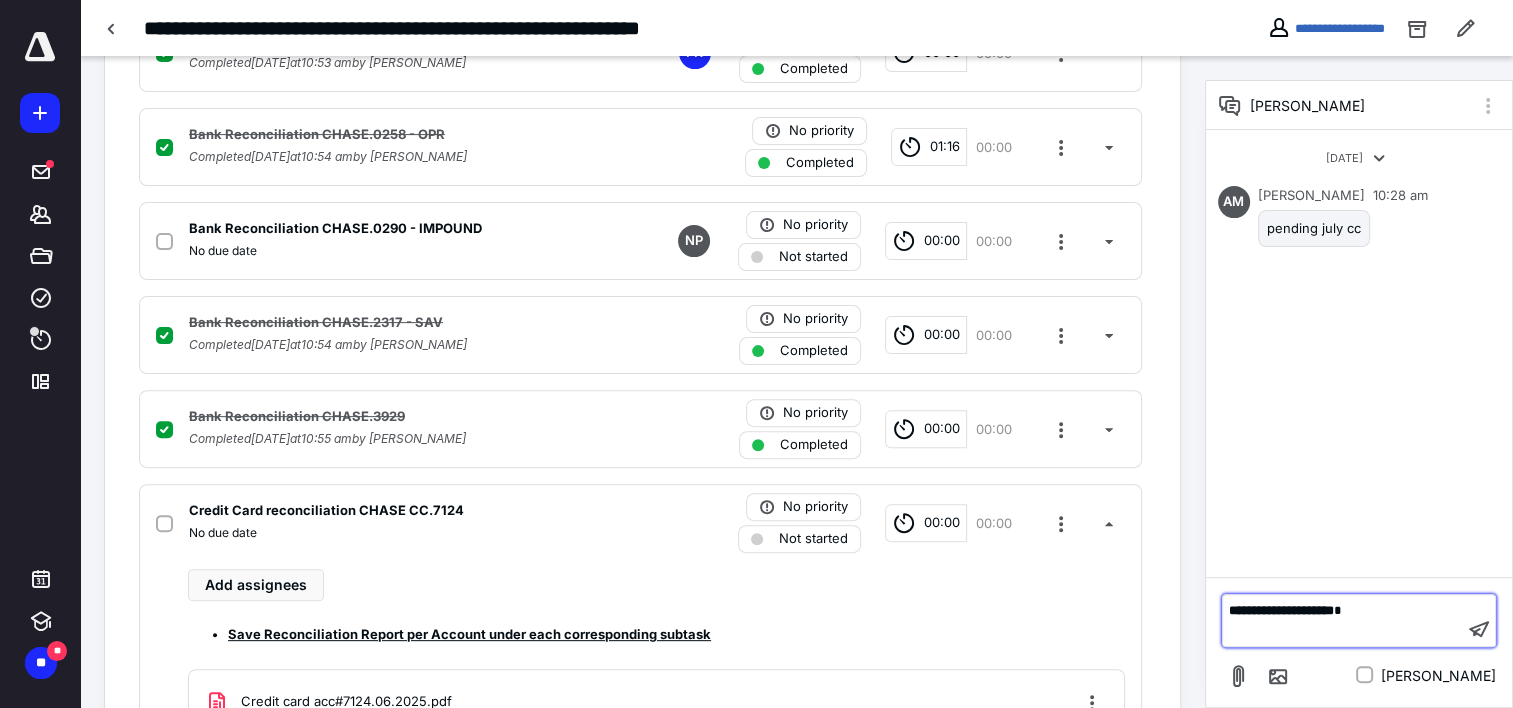 scroll, scrollTop: 600, scrollLeft: 0, axis: vertical 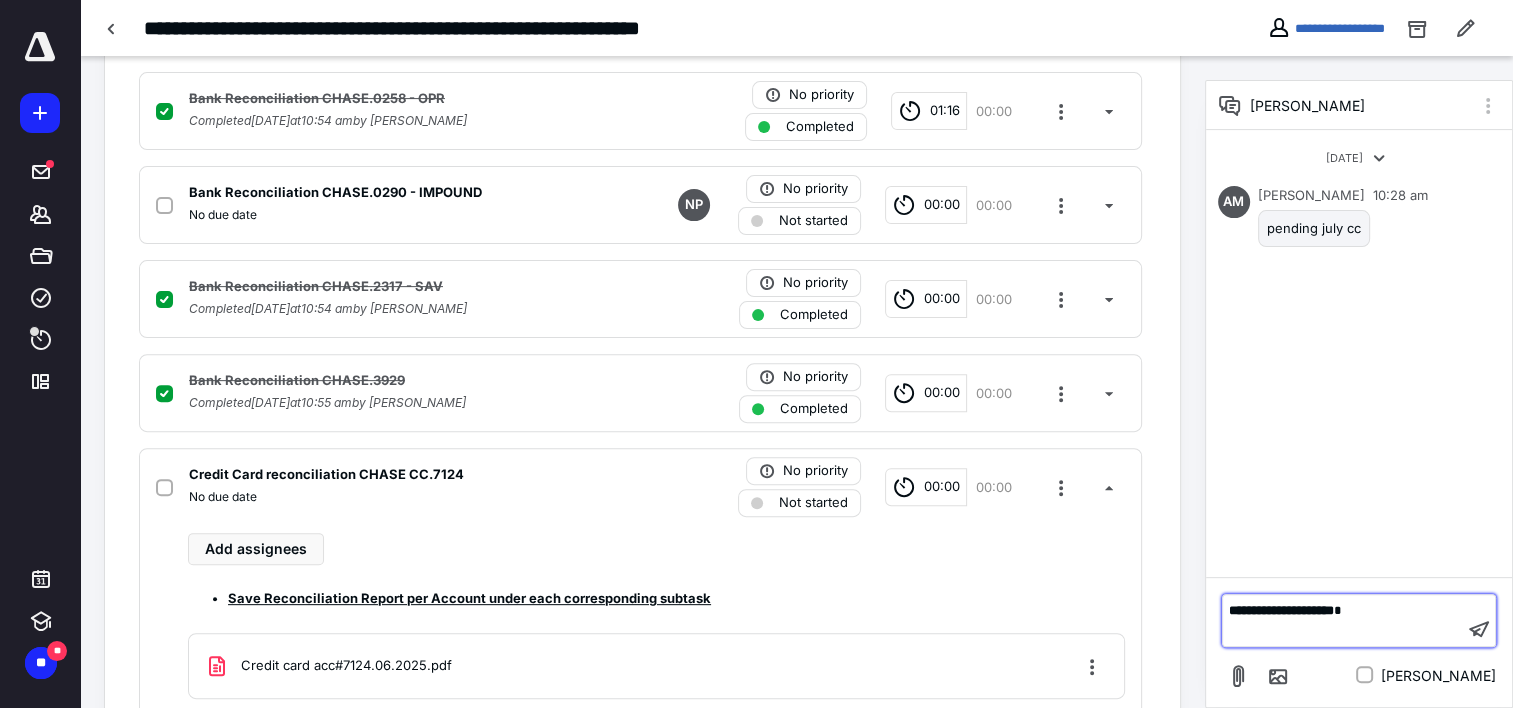click on "﻿" at bounding box center (1343, 631) 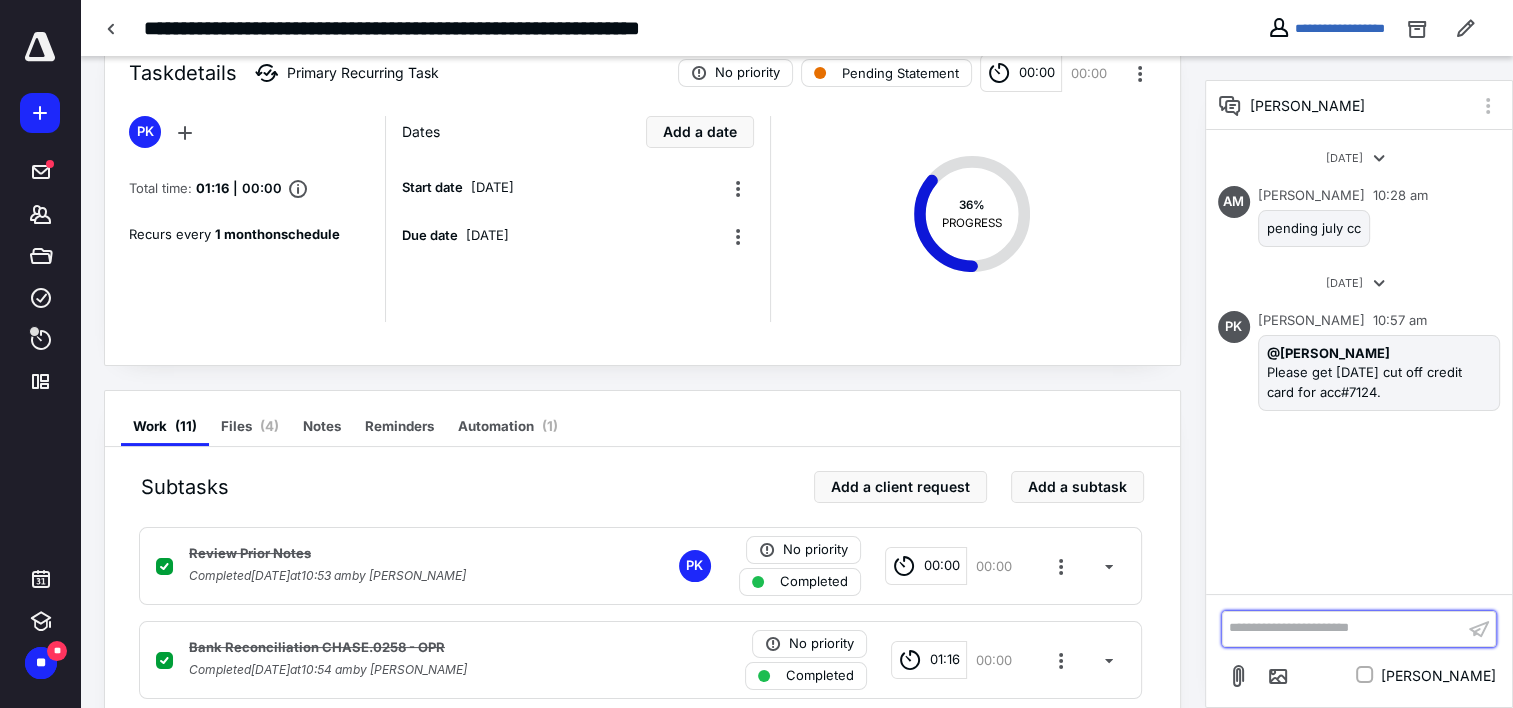 scroll, scrollTop: 0, scrollLeft: 0, axis: both 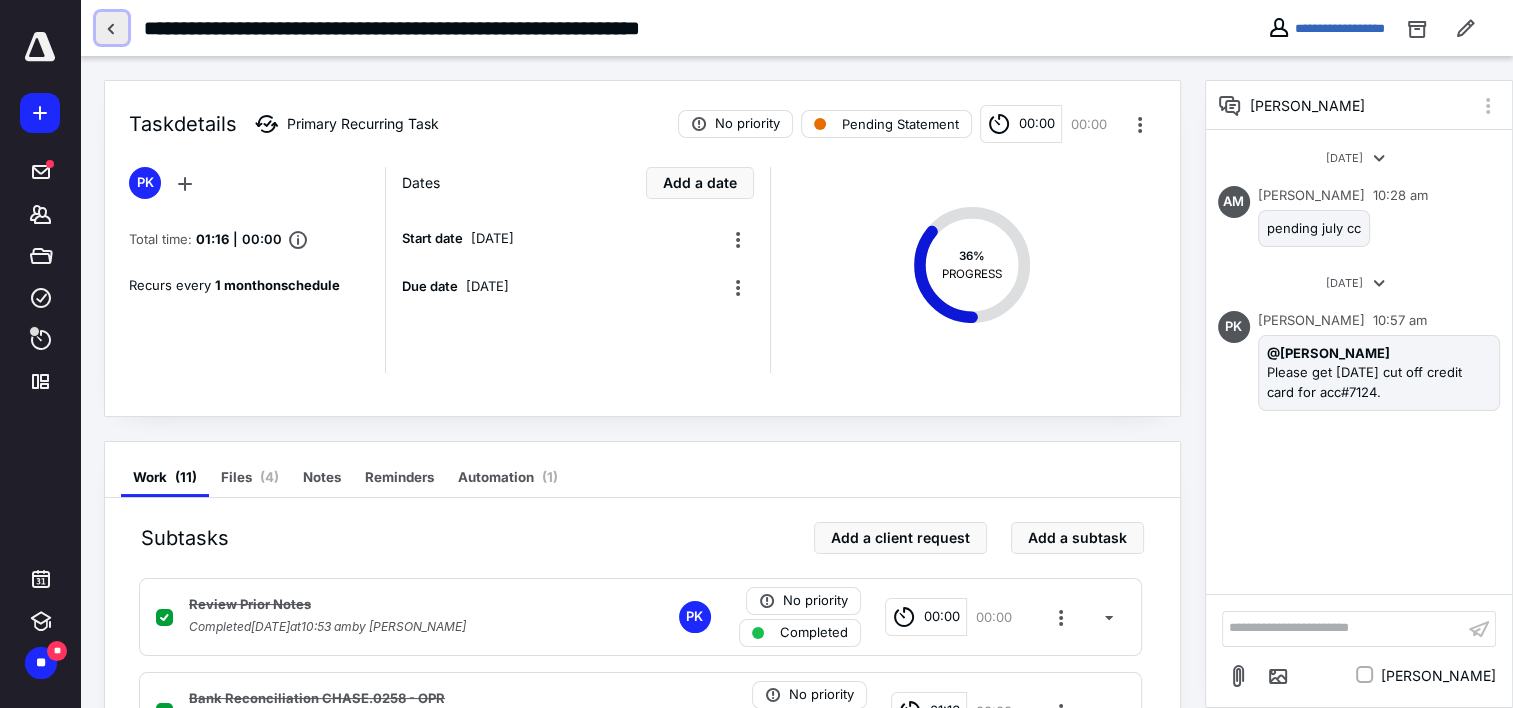 click at bounding box center (112, 28) 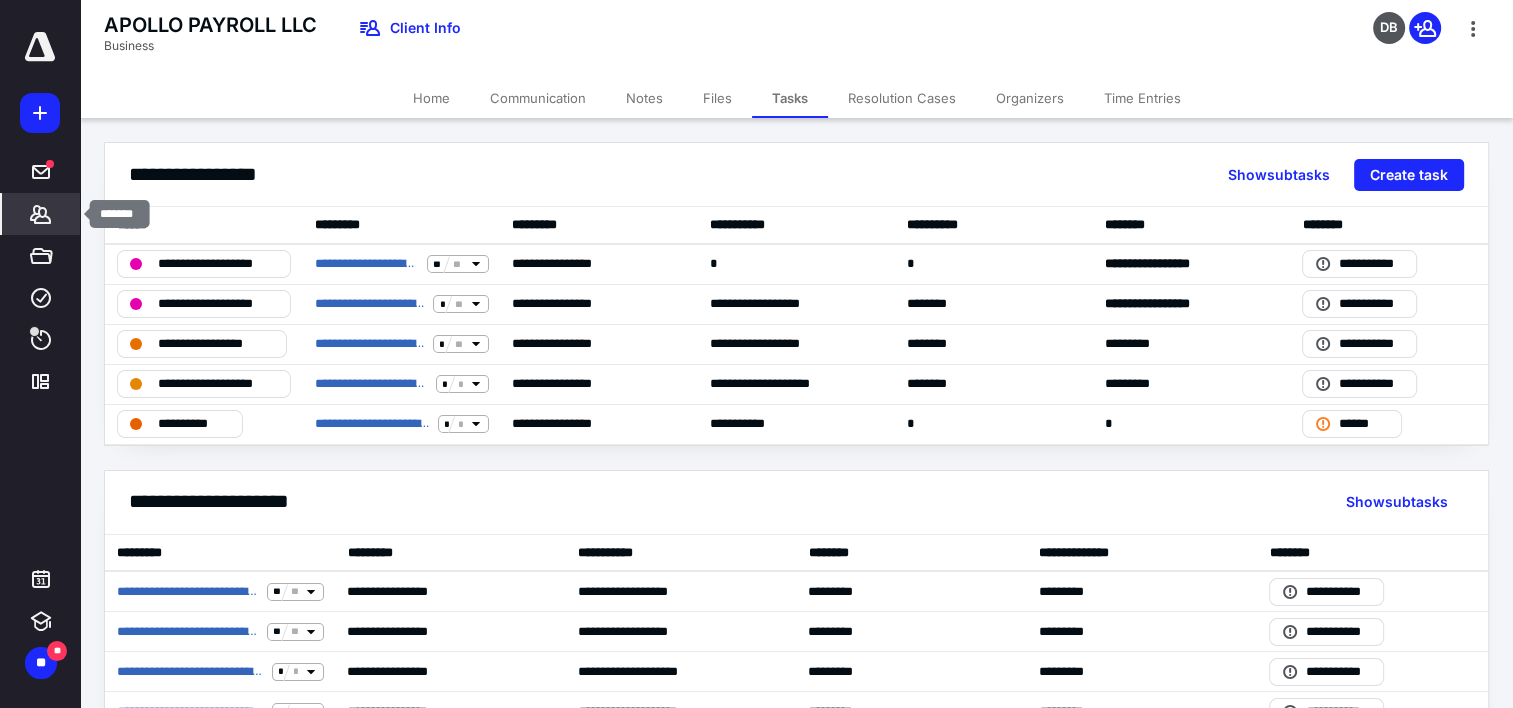click 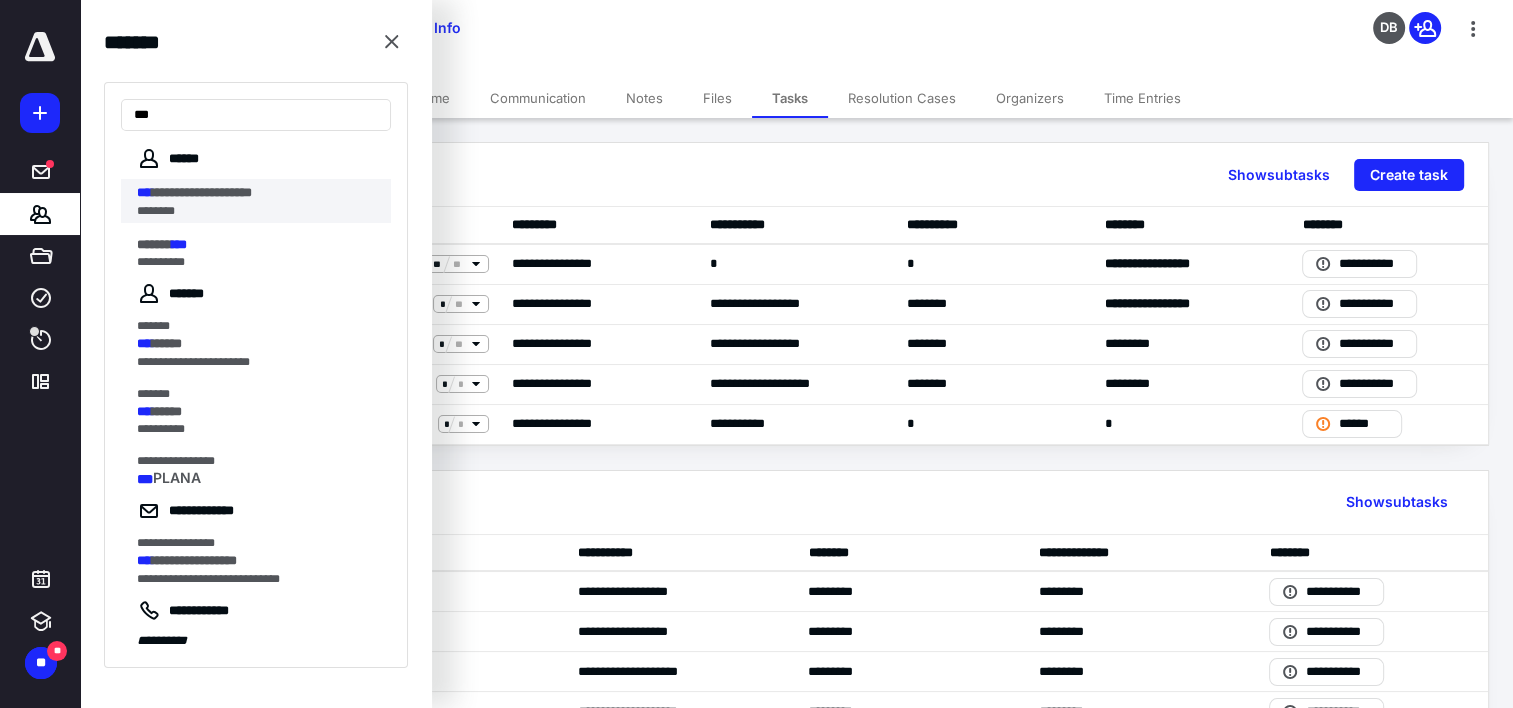 type on "***" 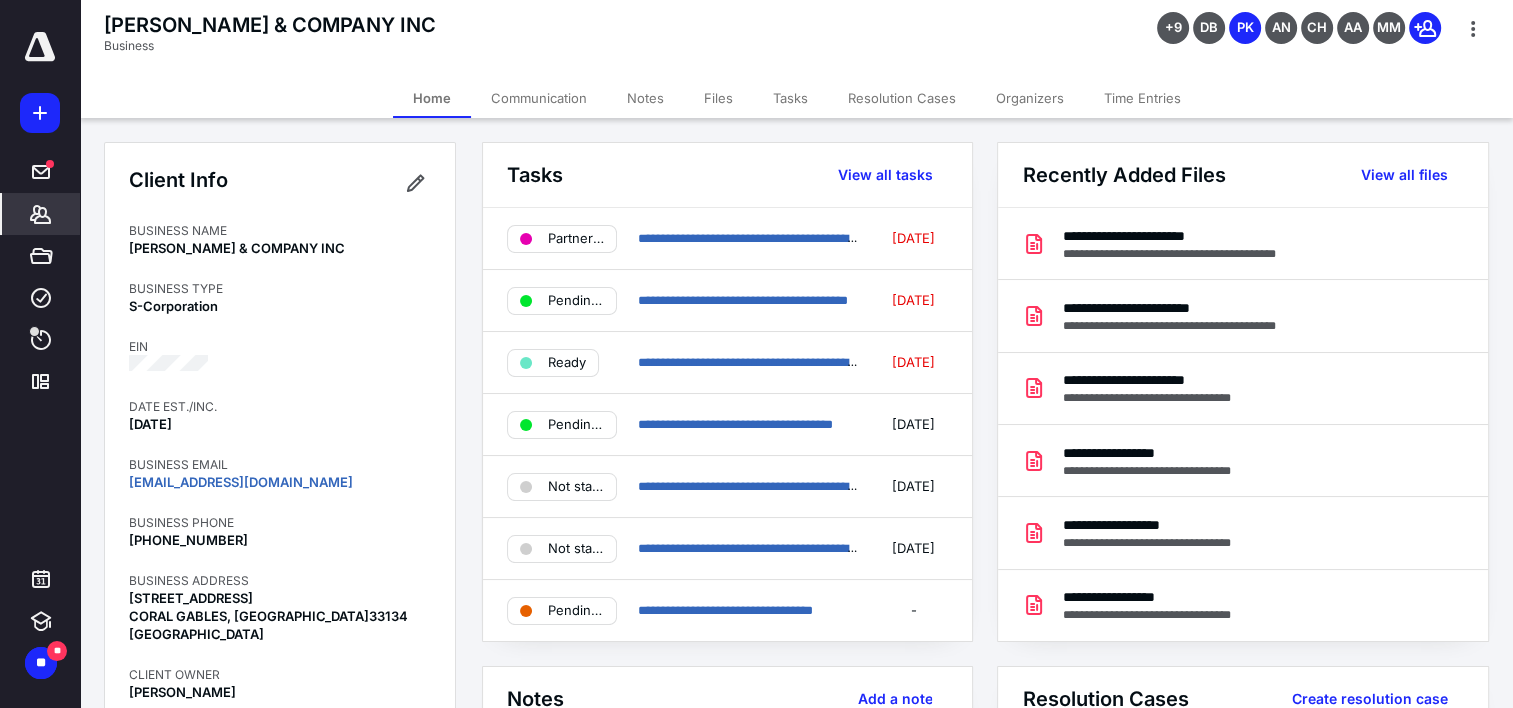 click on "Time Entries" at bounding box center (1142, 98) 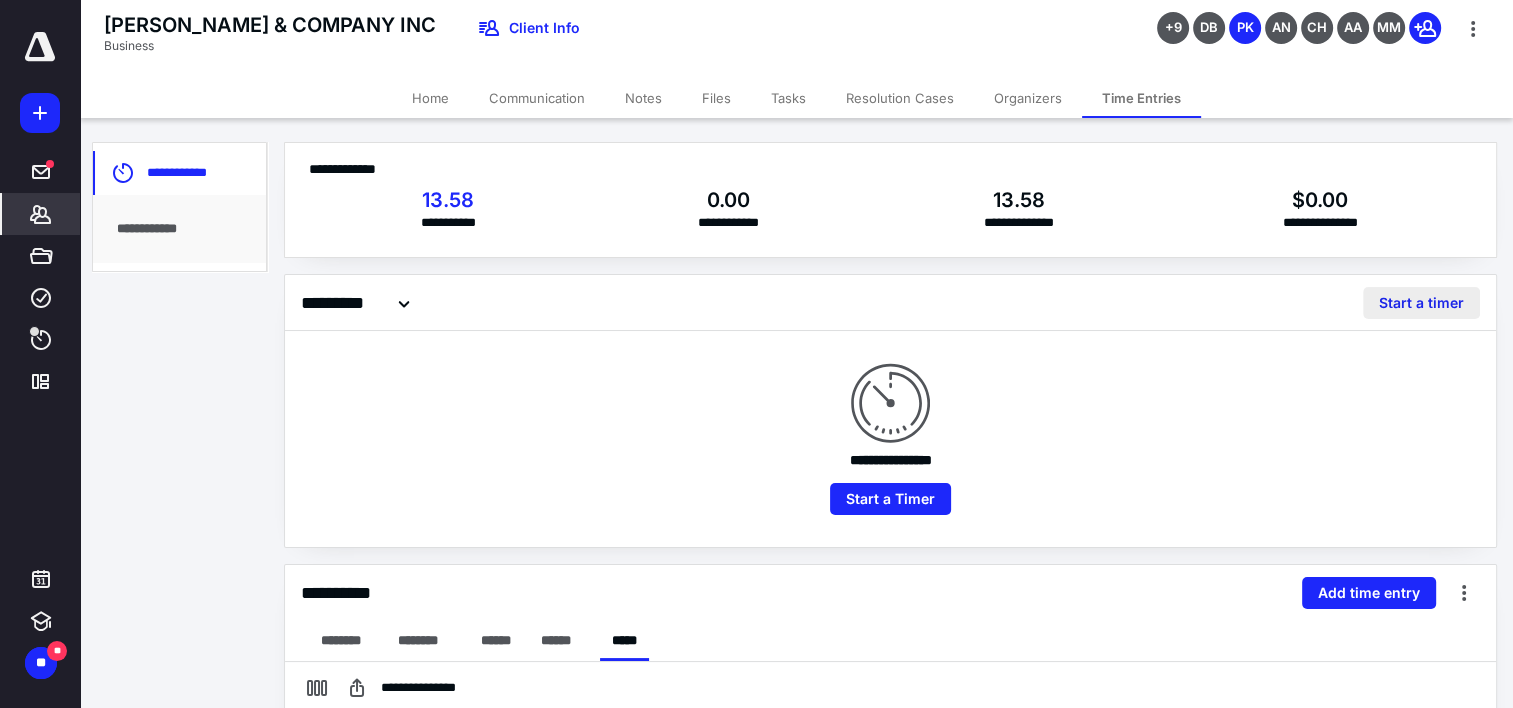 click on "Start a timer" at bounding box center [1421, 303] 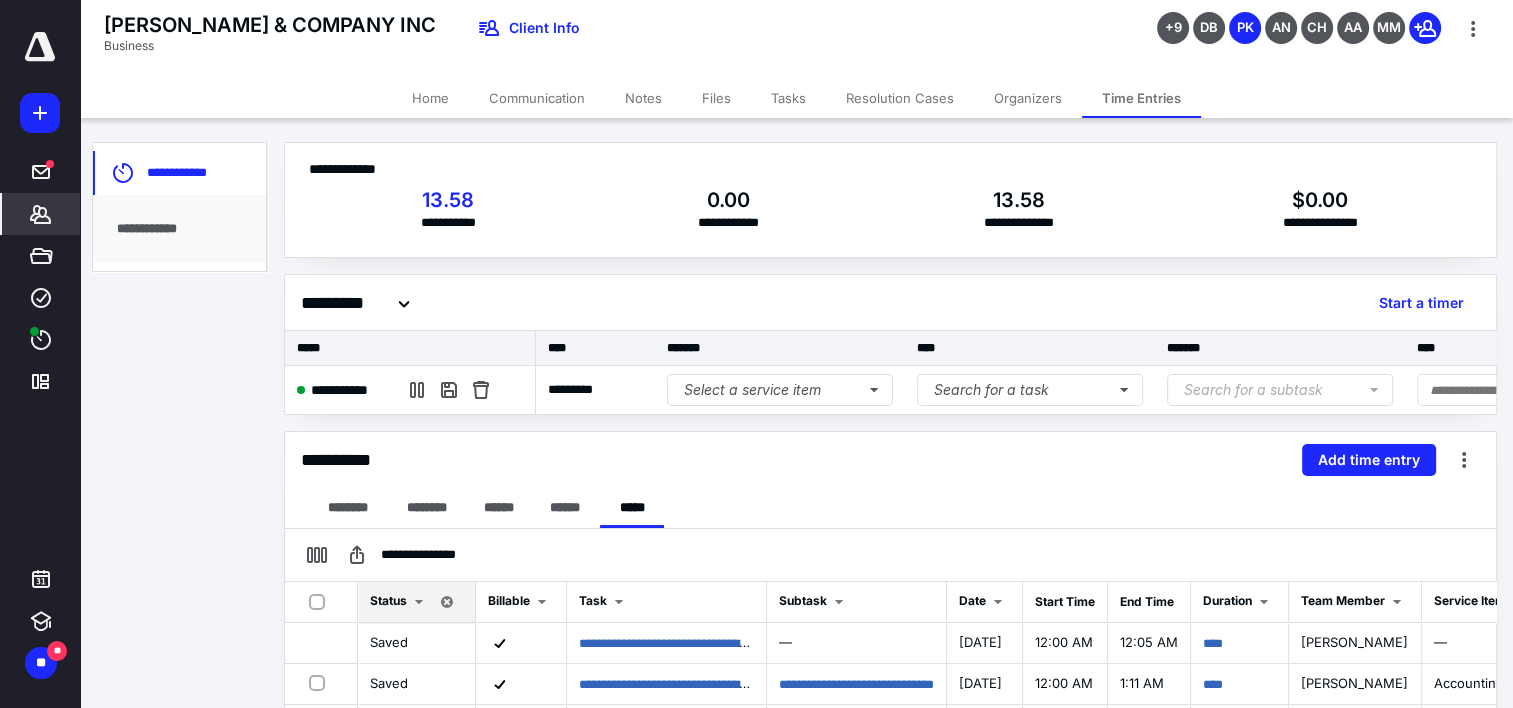 click on "Files" at bounding box center [716, 98] 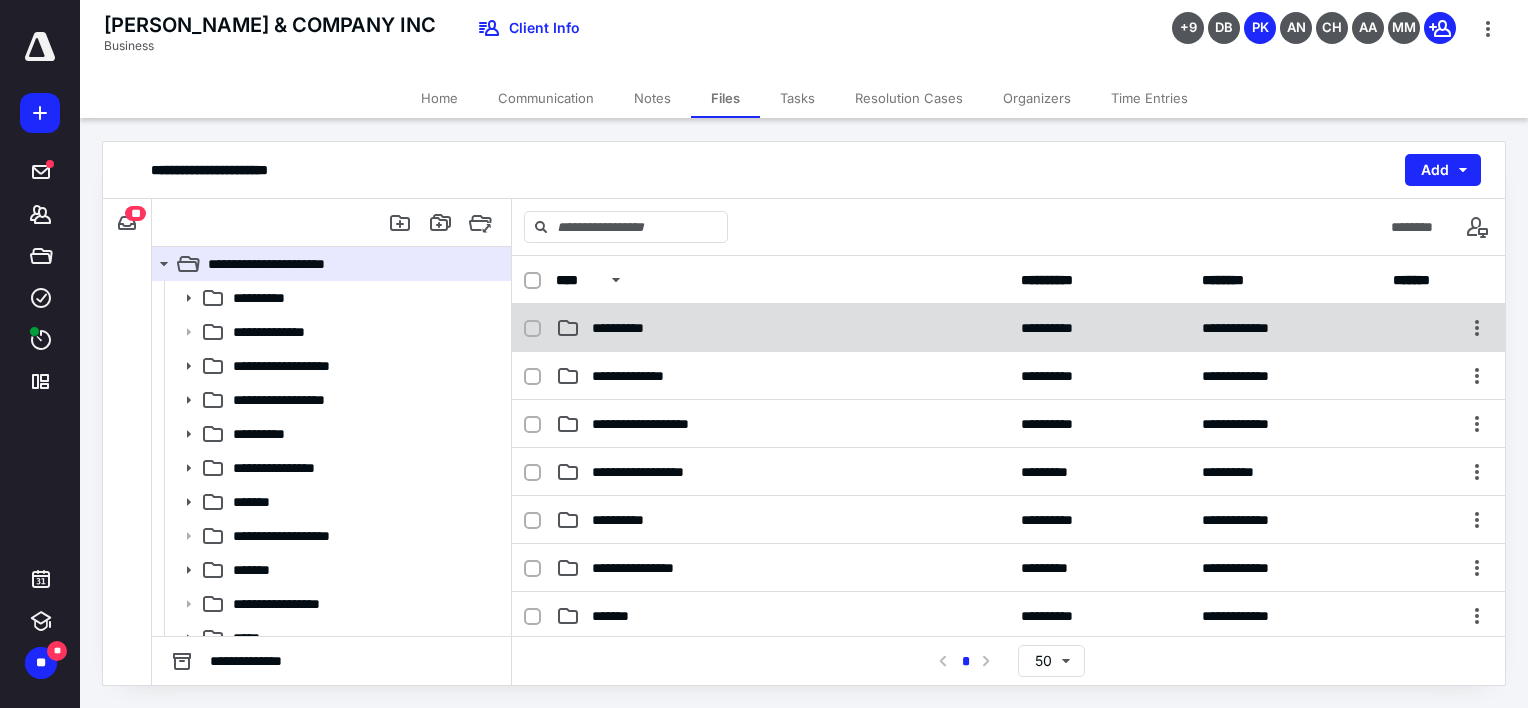 click on "**********" at bounding box center (629, 328) 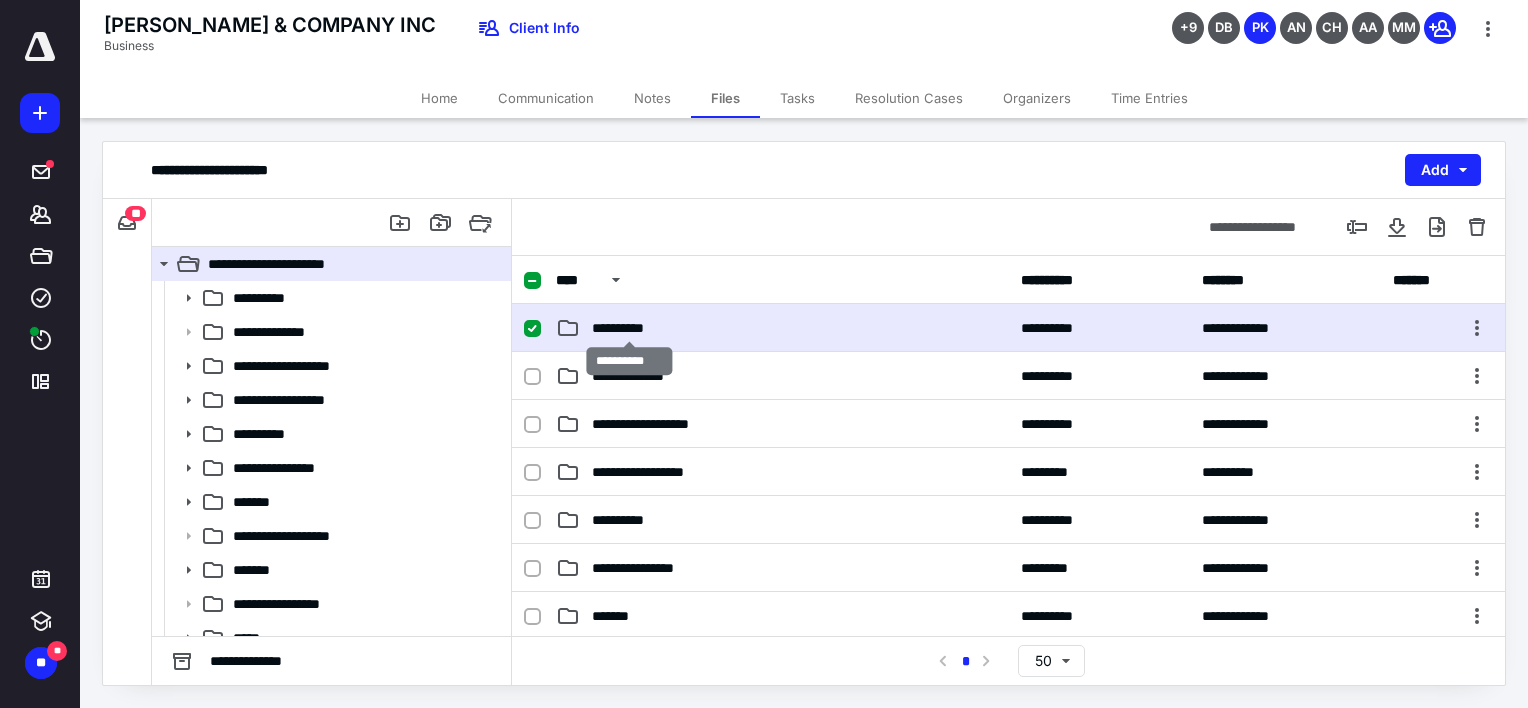 click on "**********" at bounding box center [629, 328] 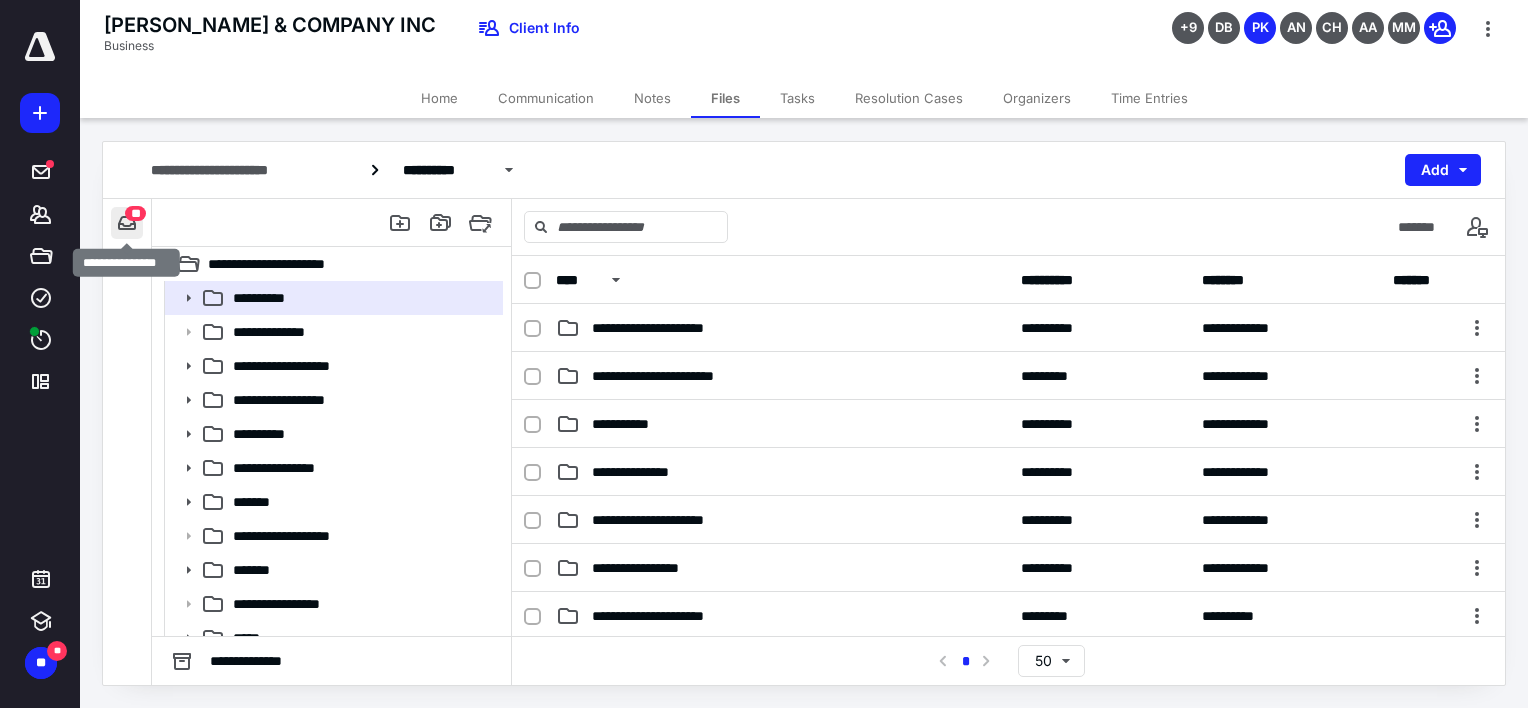 click at bounding box center [127, 223] 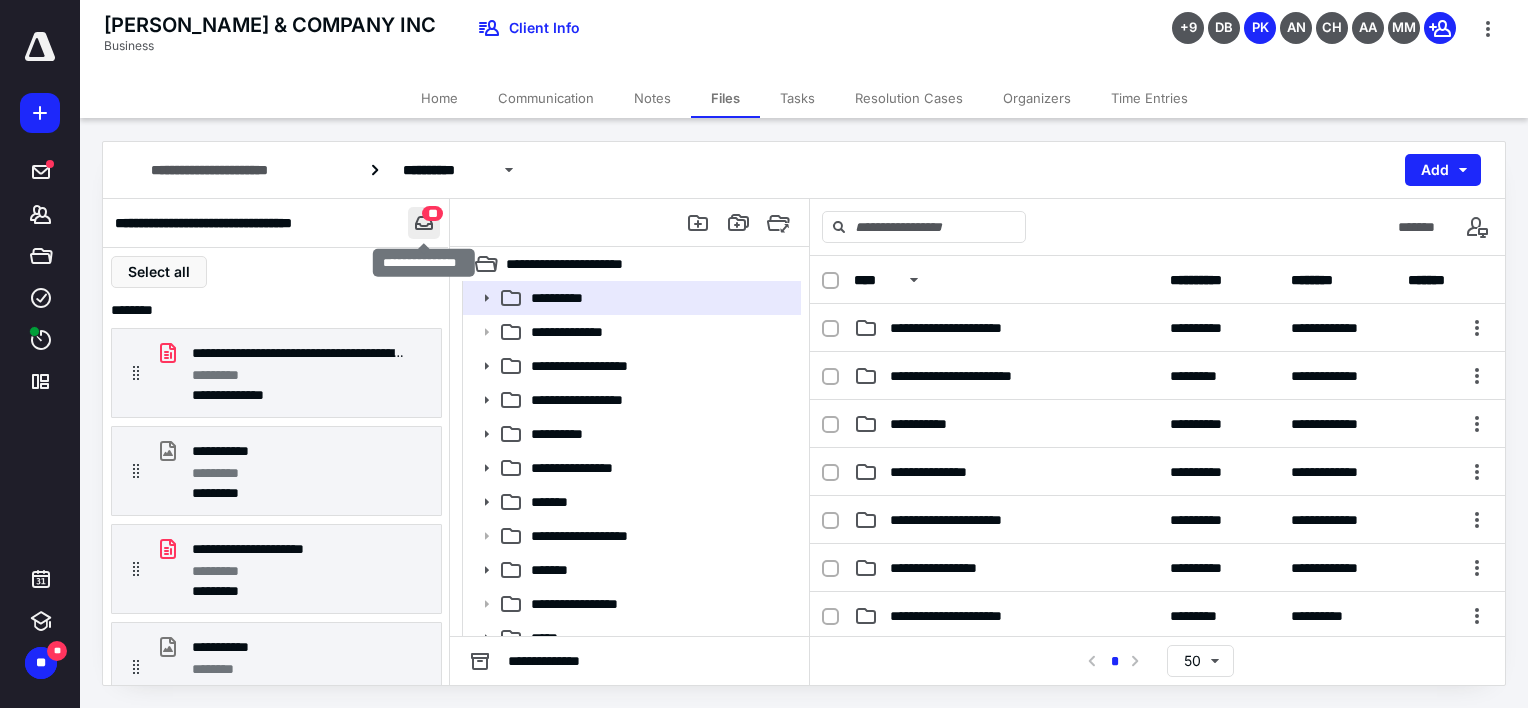 click at bounding box center [424, 223] 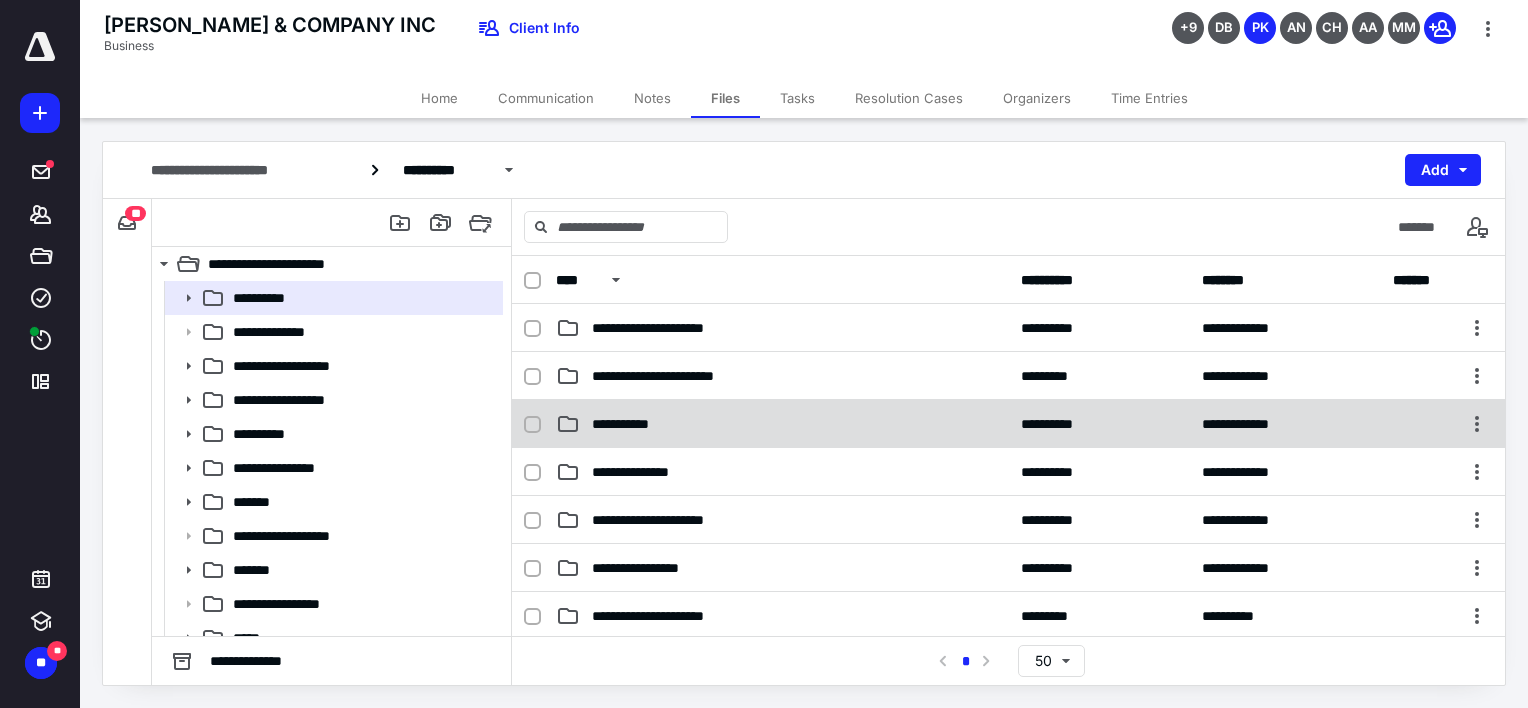 click 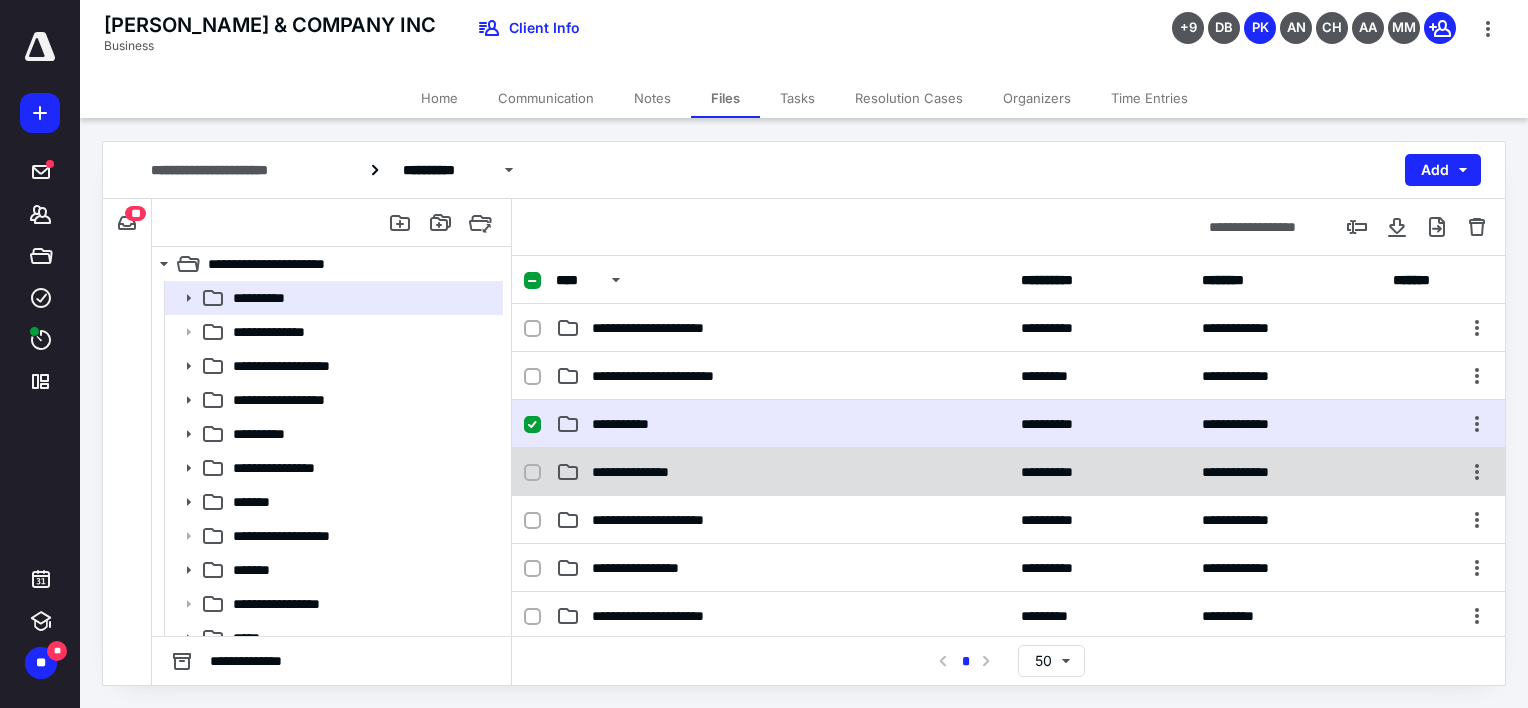 click 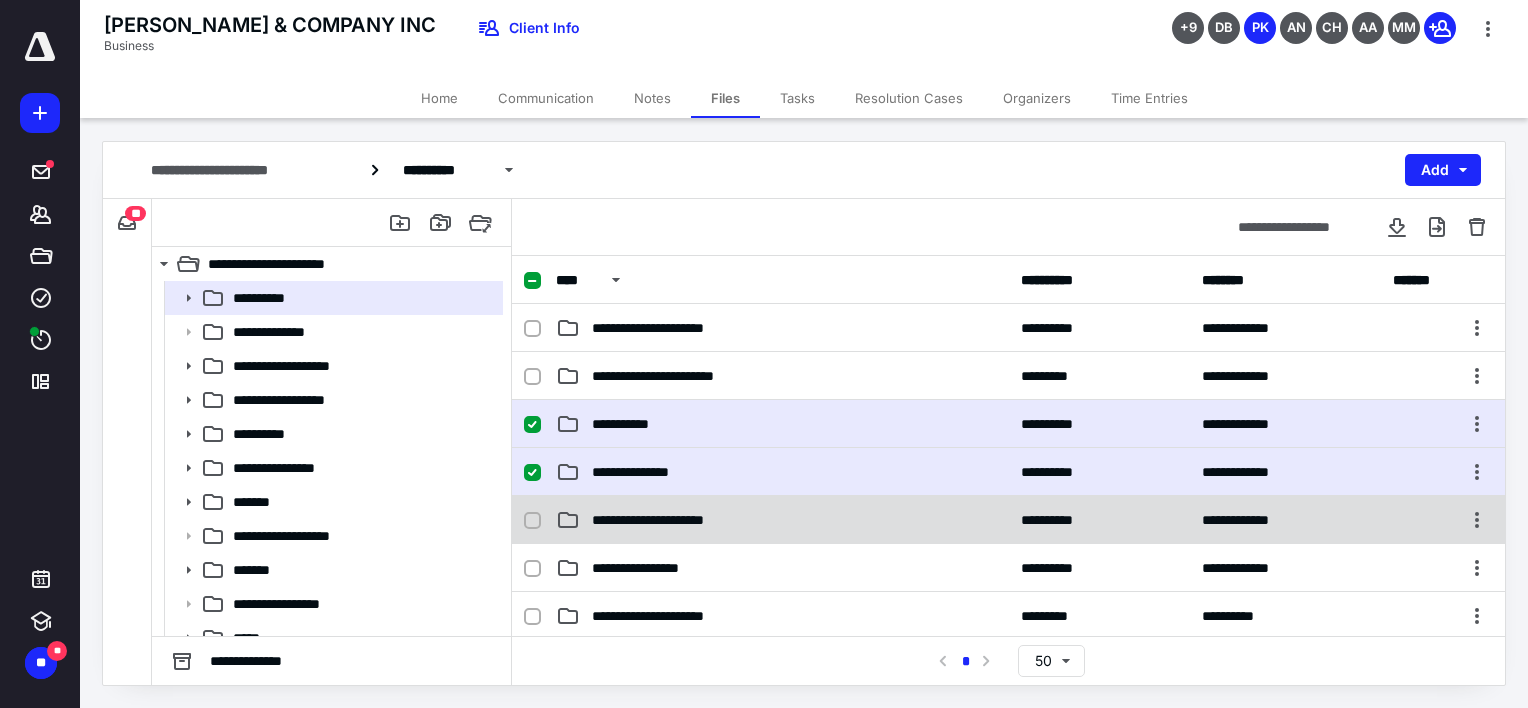 click 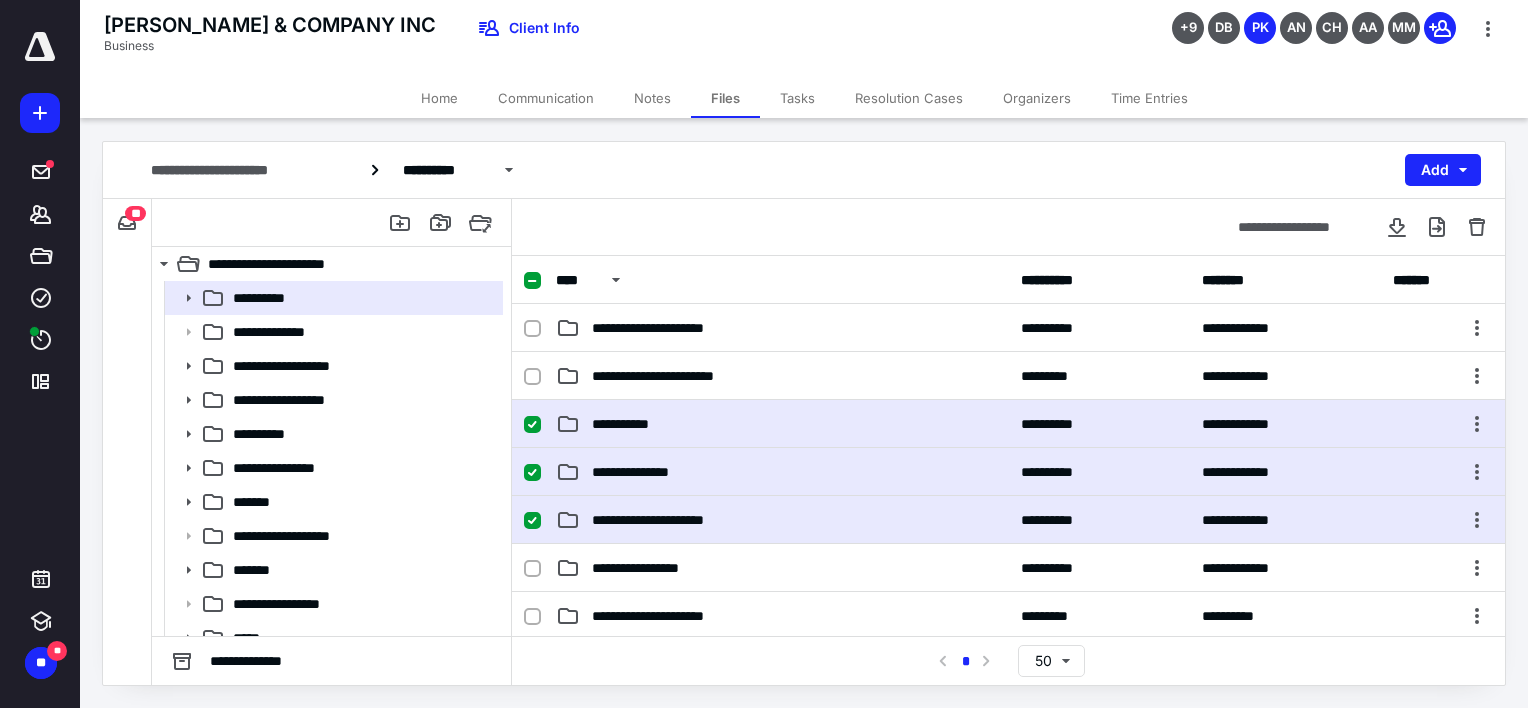 checkbox on "true" 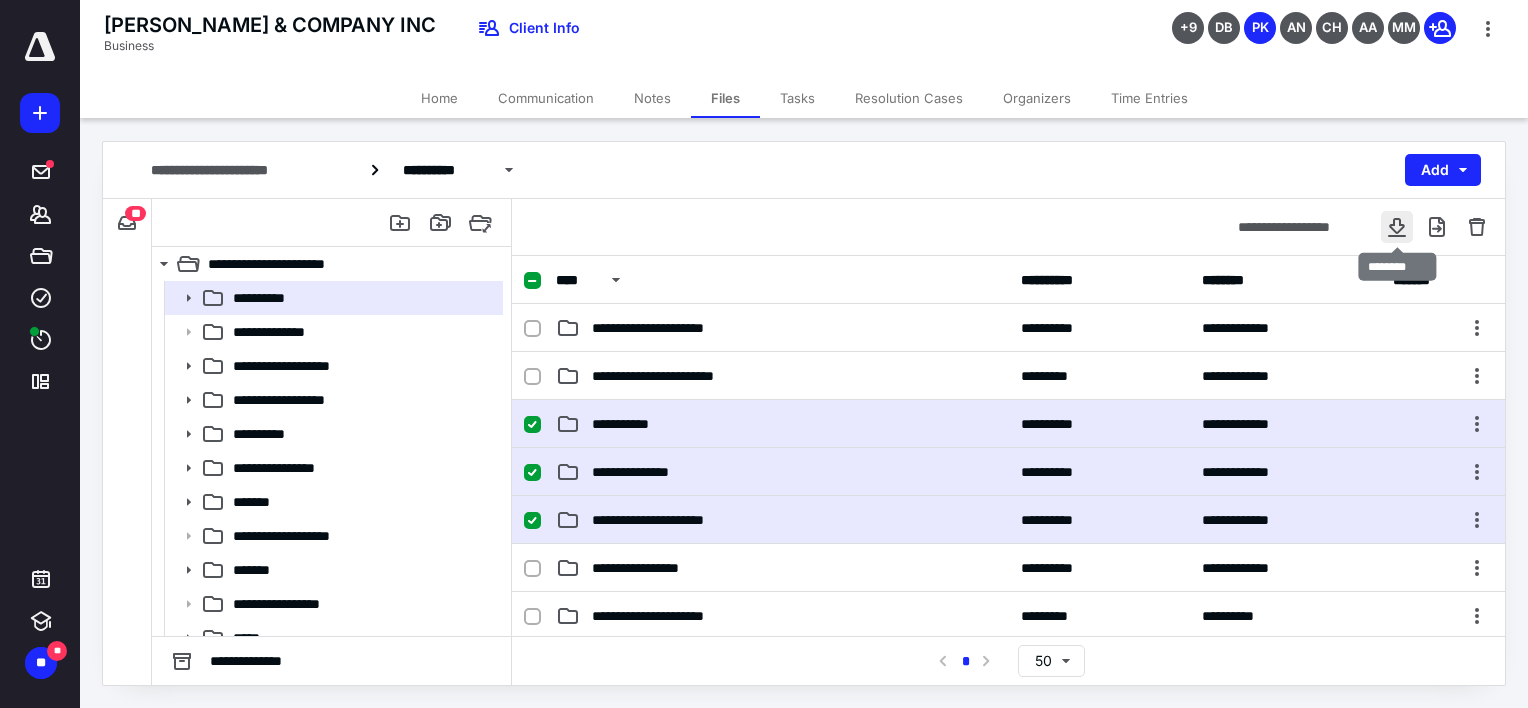 click at bounding box center (1397, 227) 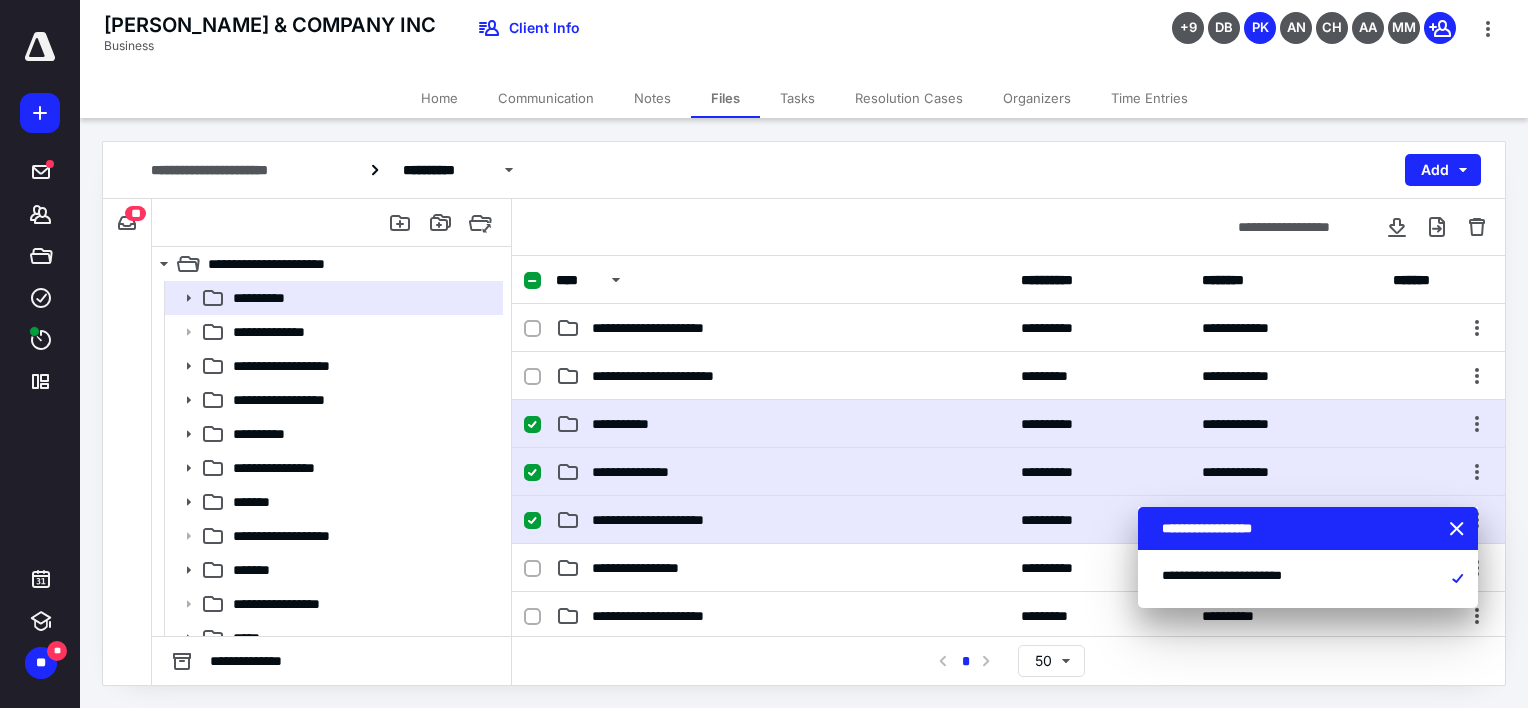 click on "[PERSON_NAME] & COMPANY INC Business Client Info +9 DB PK AN CH AA MM" at bounding box center [804, 39] 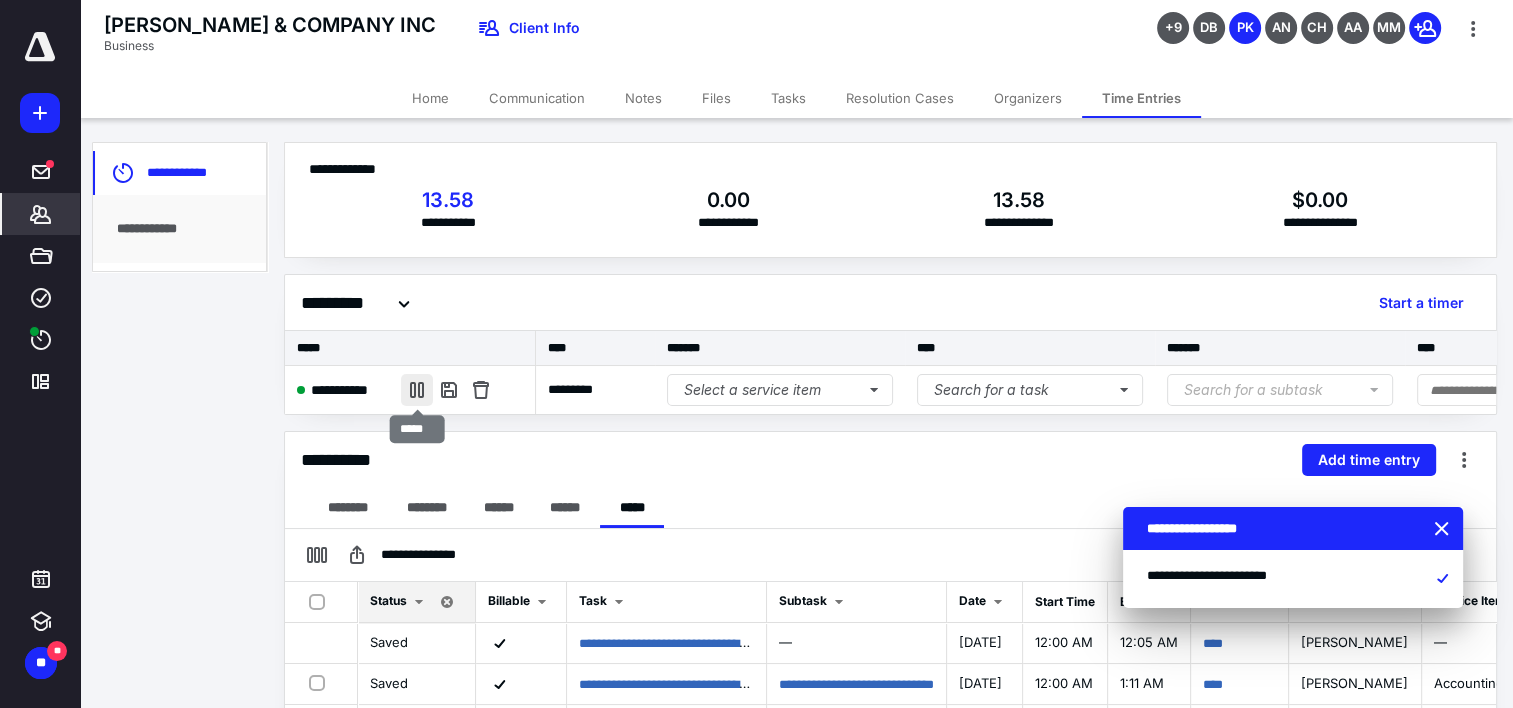 click at bounding box center [417, 390] 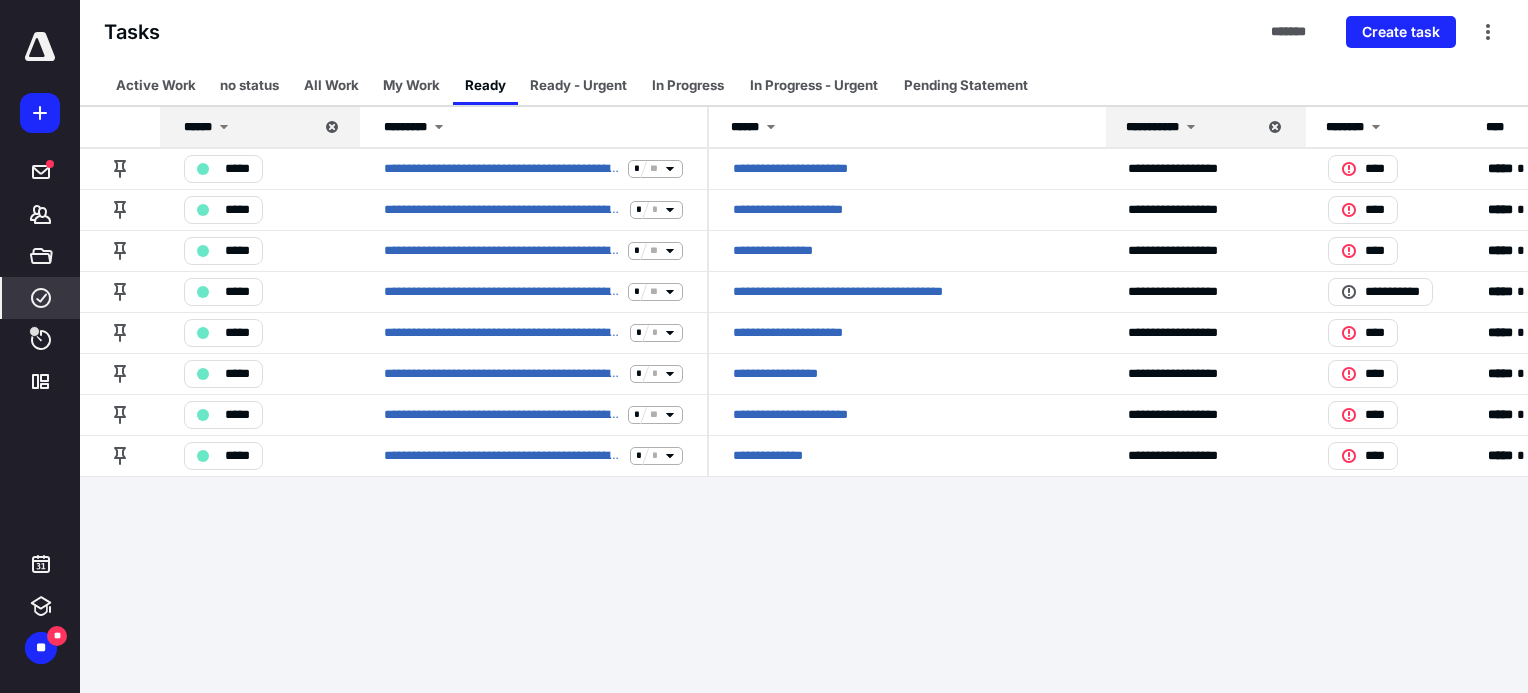 click on "Tasks ******* Create task" at bounding box center [804, 32] 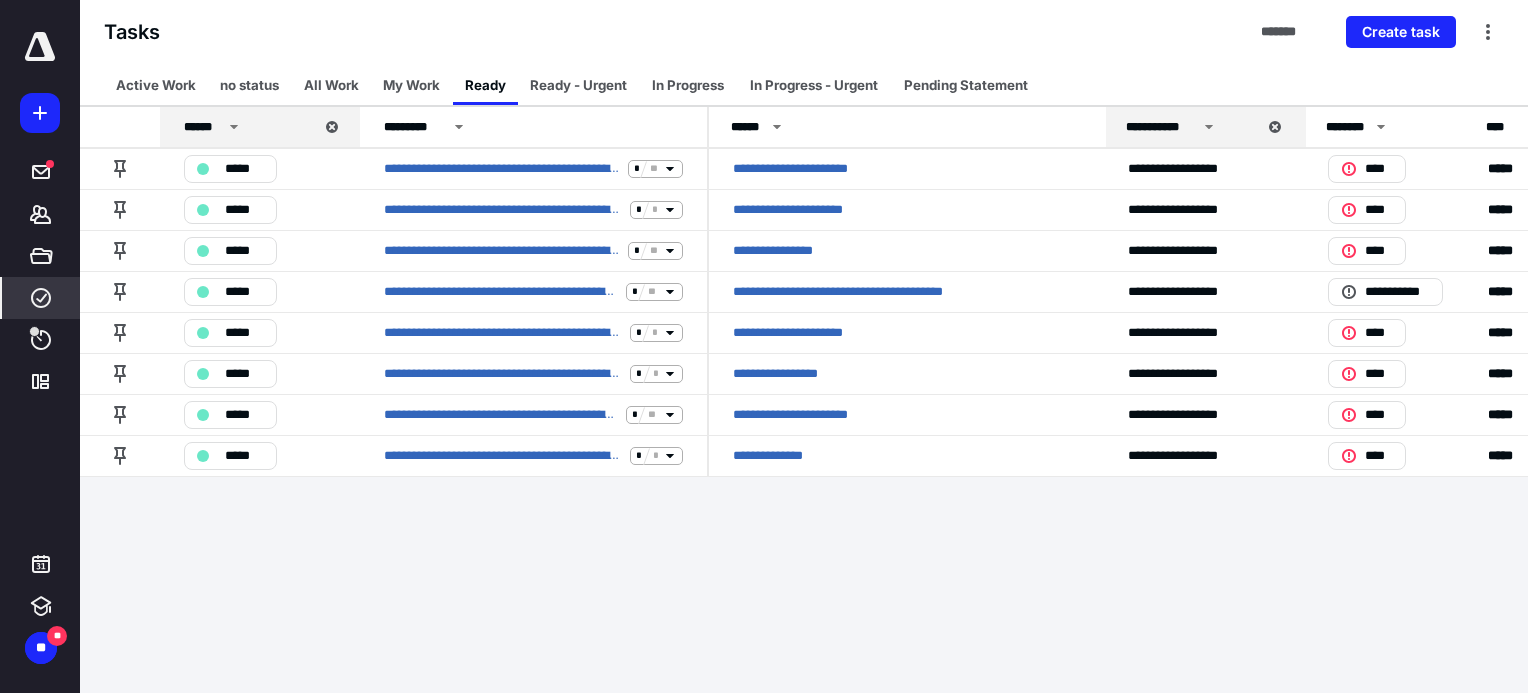 scroll, scrollTop: 0, scrollLeft: 0, axis: both 